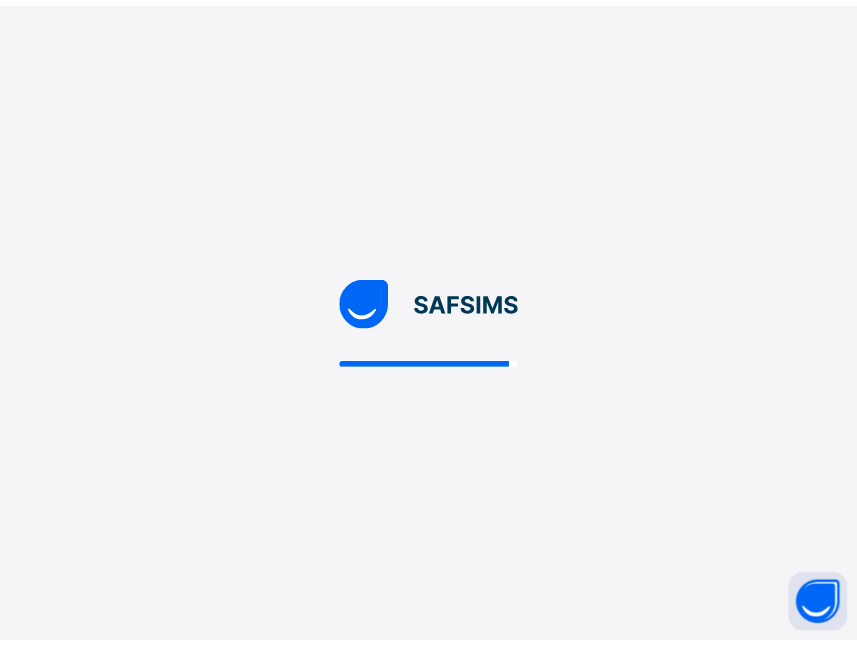 scroll, scrollTop: 0, scrollLeft: 0, axis: both 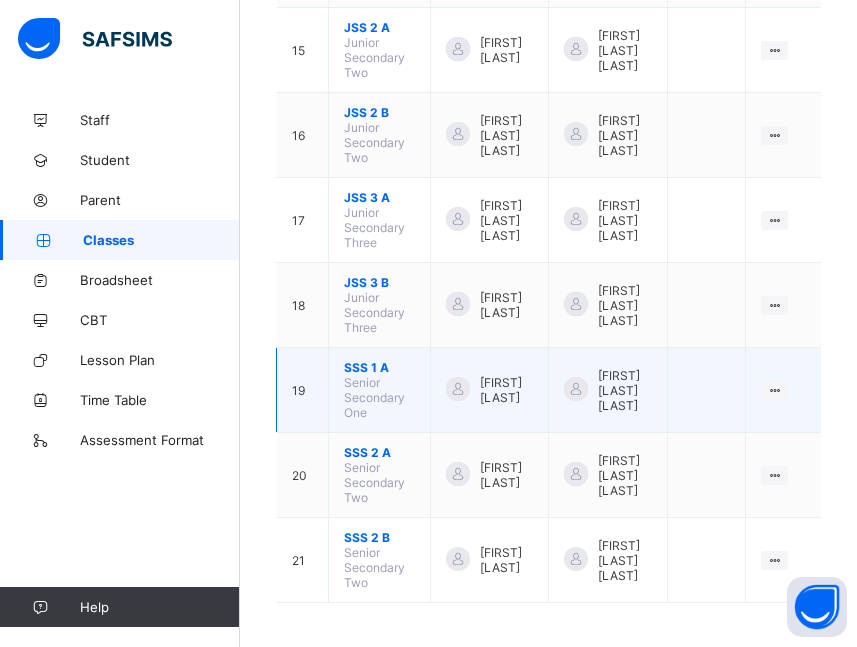 click on "SSS 1   A" at bounding box center (379, 367) 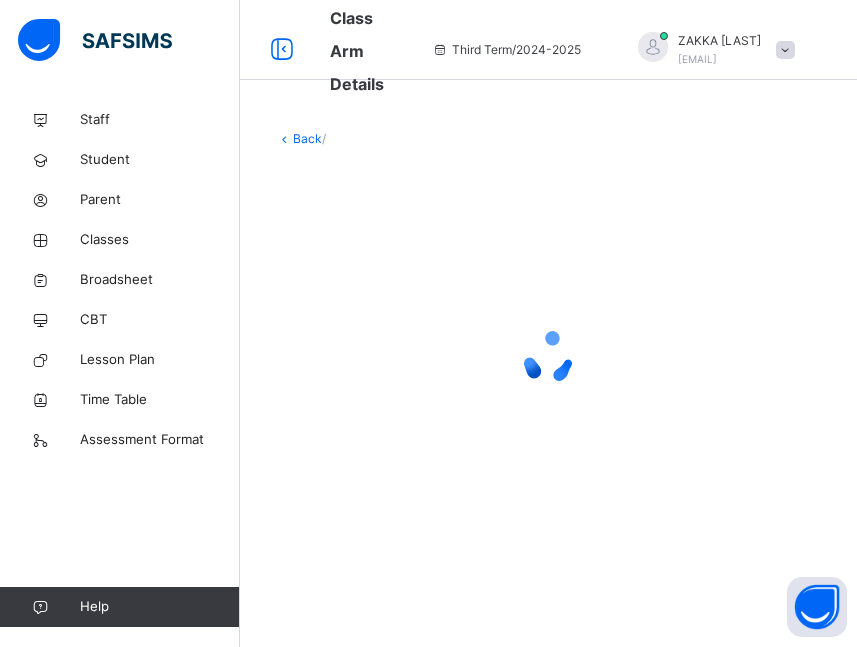 scroll, scrollTop: 0, scrollLeft: 0, axis: both 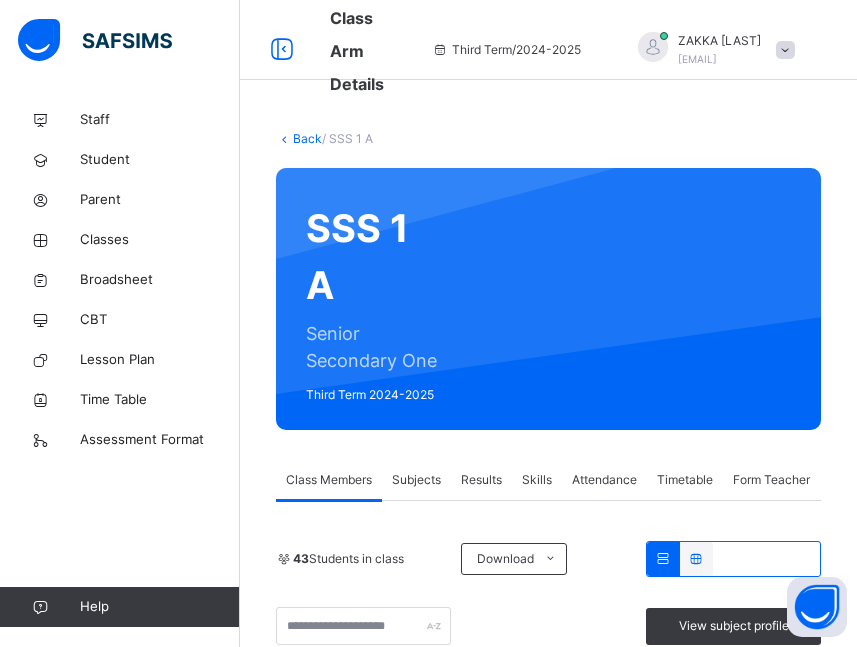 click on "Subjects" at bounding box center (416, 480) 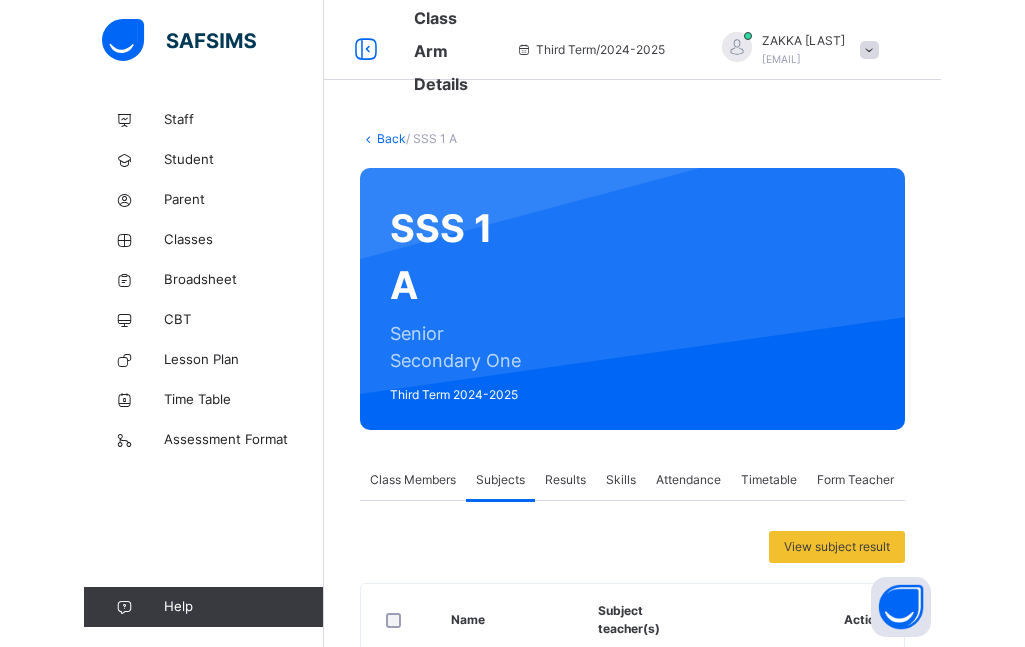 scroll, scrollTop: 220, scrollLeft: 0, axis: vertical 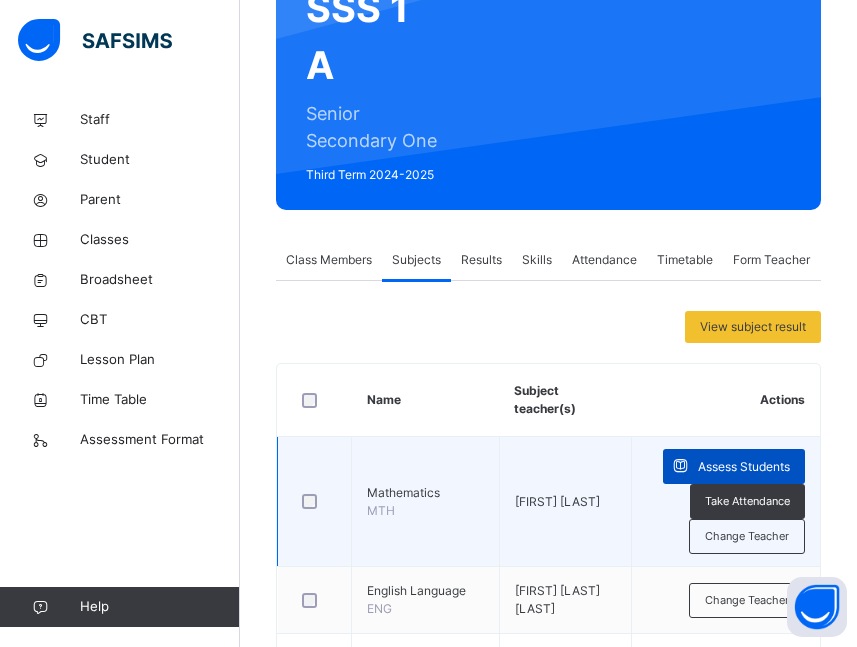 click on "Assess Students" at bounding box center [744, 467] 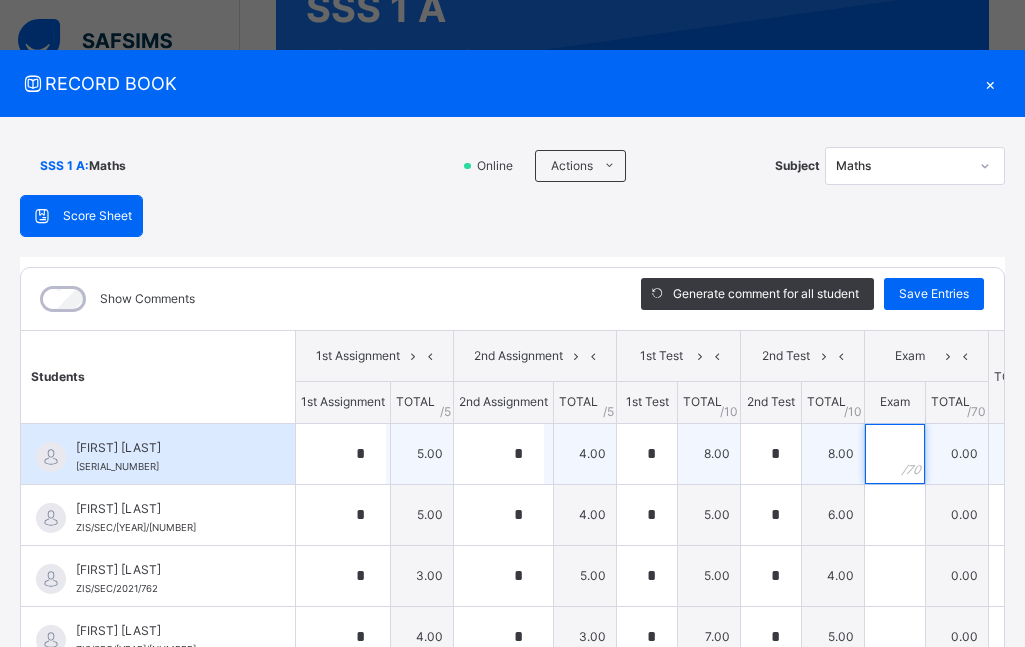 click at bounding box center [895, 454] 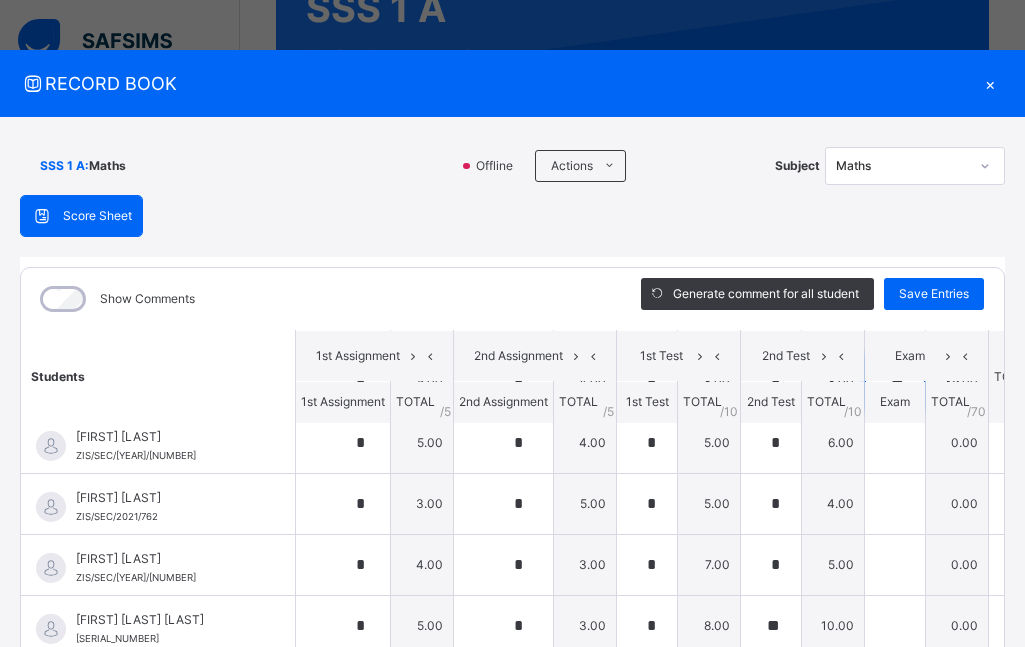 scroll, scrollTop: 84, scrollLeft: 0, axis: vertical 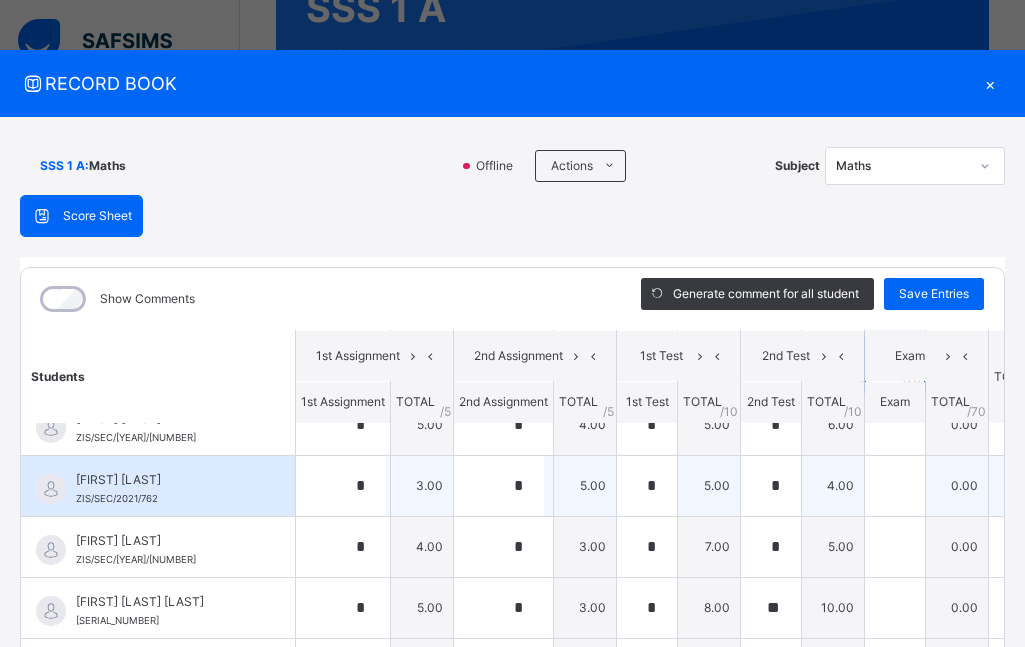 type on "**" 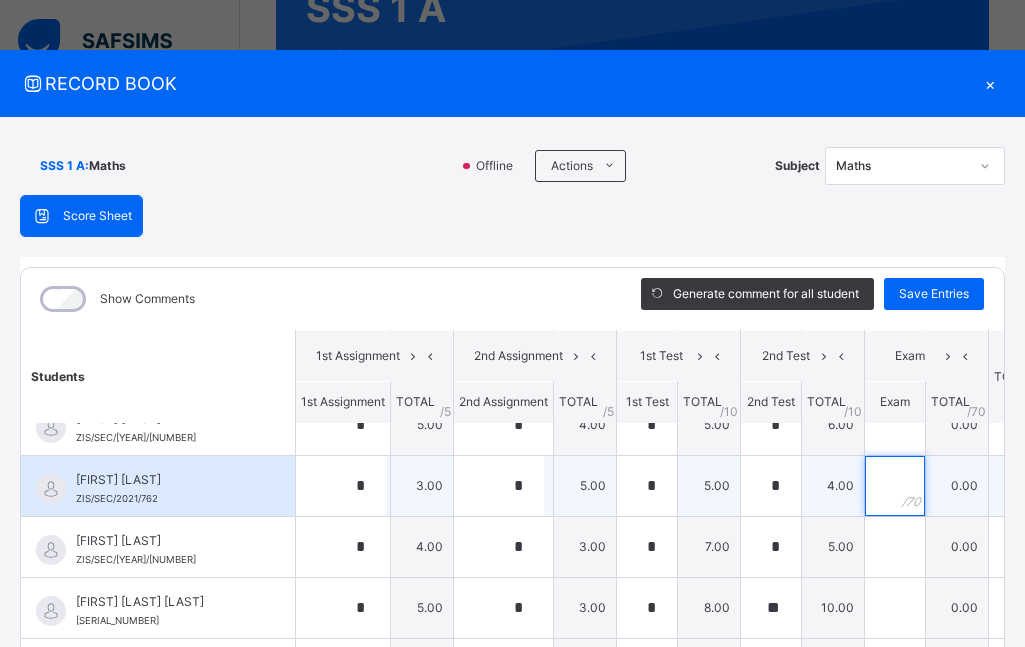 click at bounding box center (895, 486) 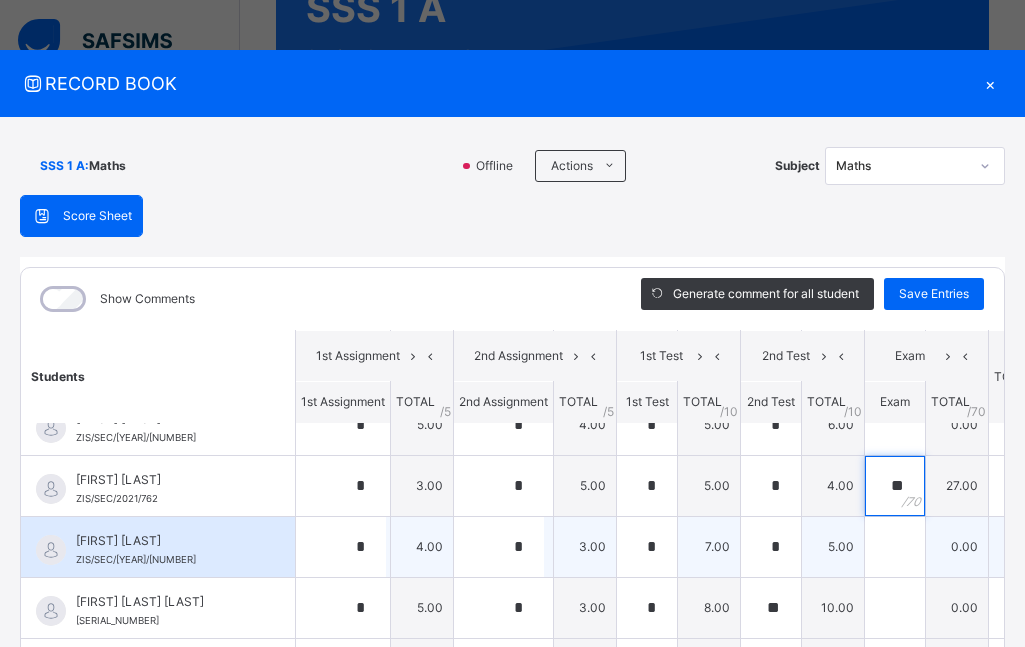 type on "**" 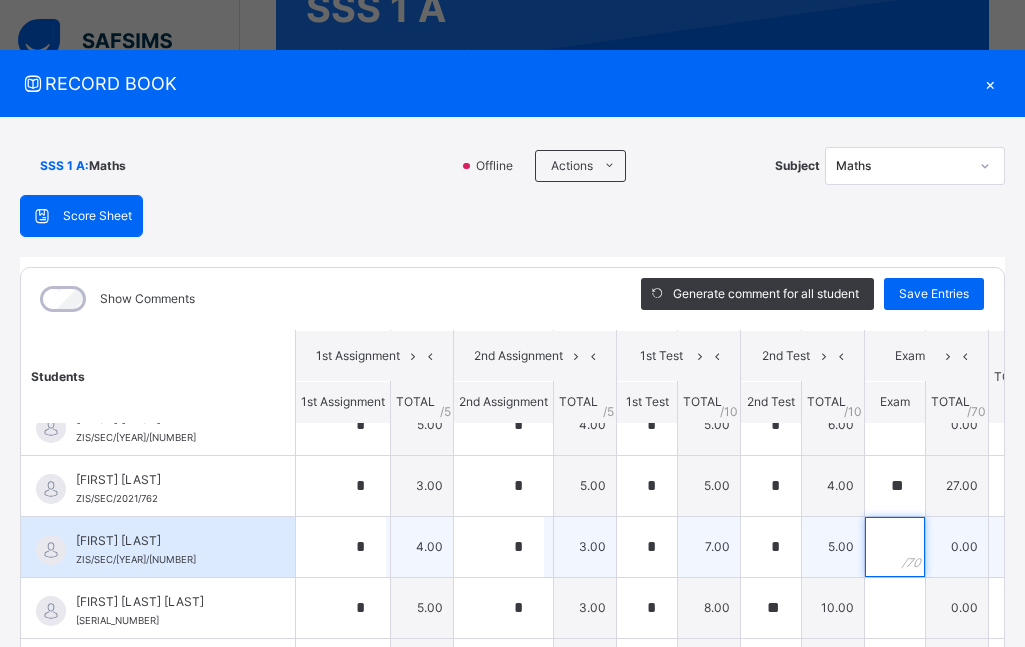 click at bounding box center (895, 547) 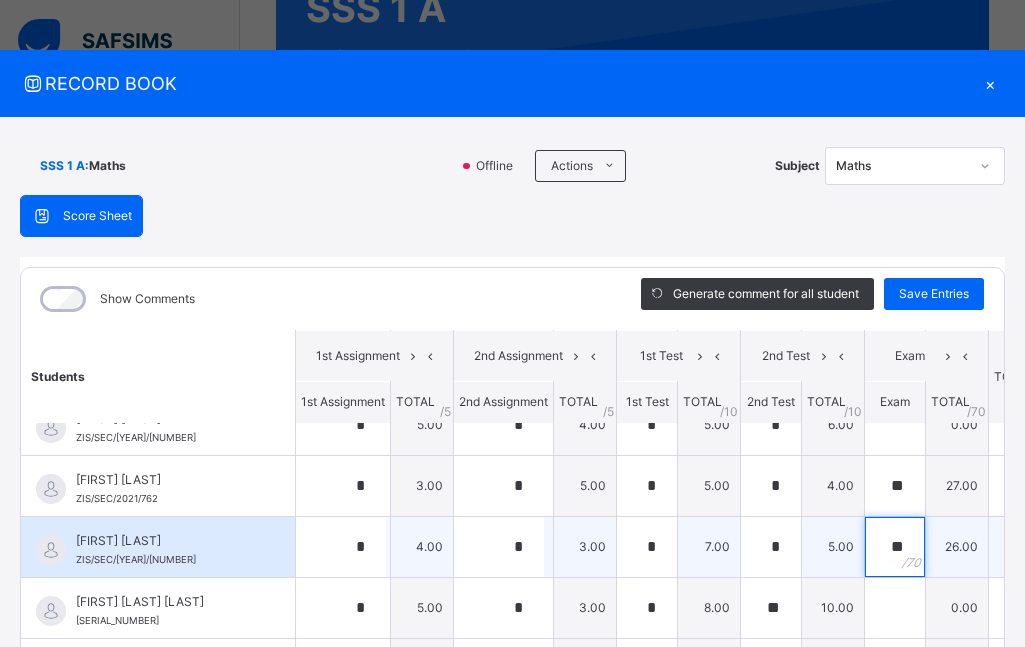 type on "**" 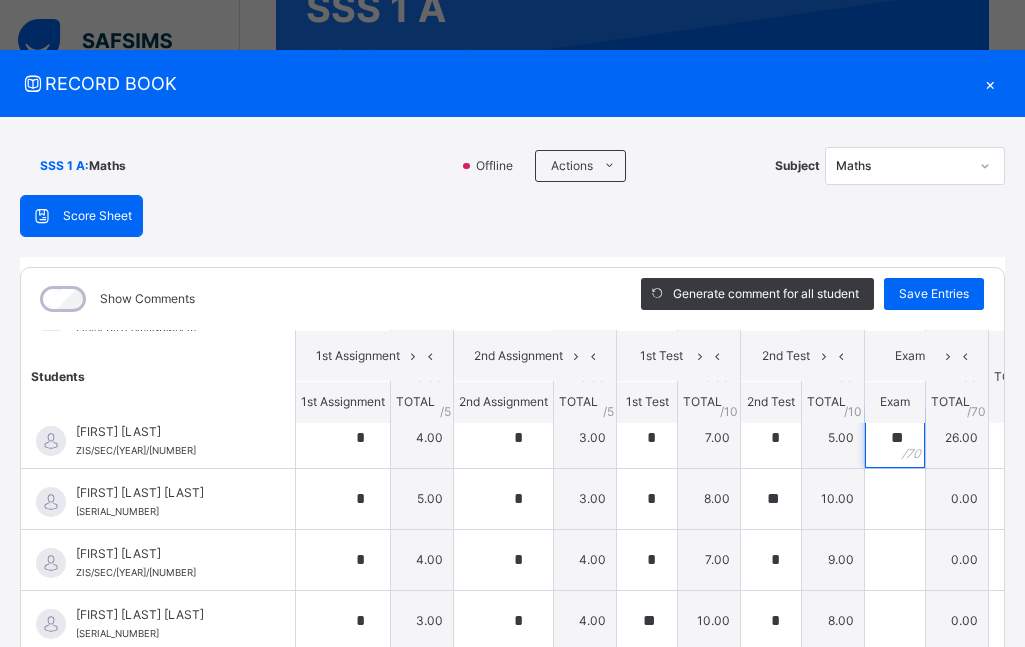 scroll, scrollTop: 217, scrollLeft: 0, axis: vertical 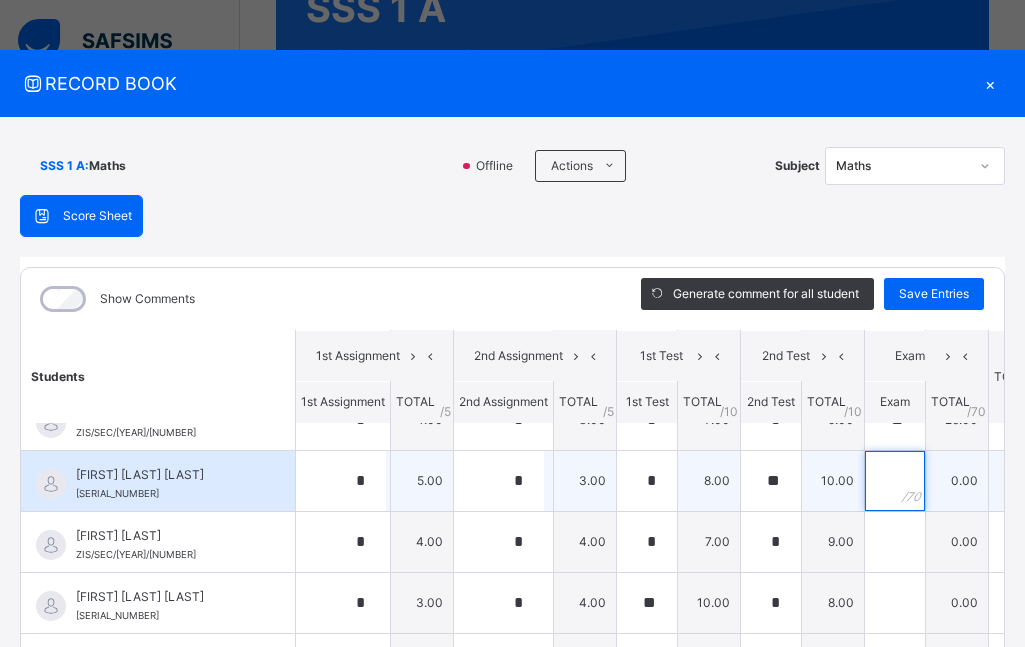 click at bounding box center [895, 481] 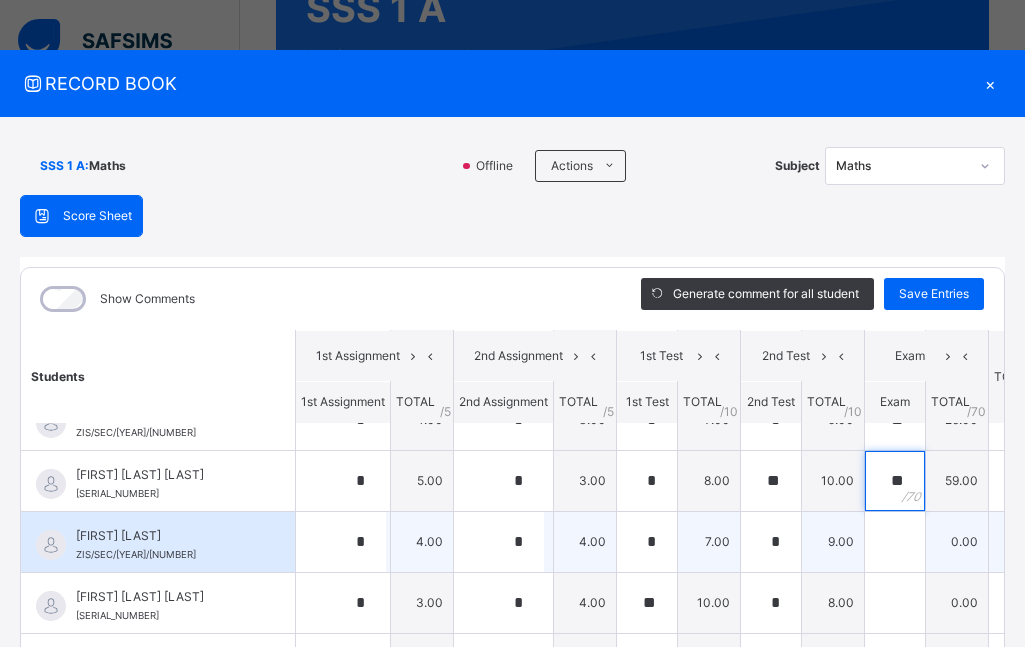 type on "**" 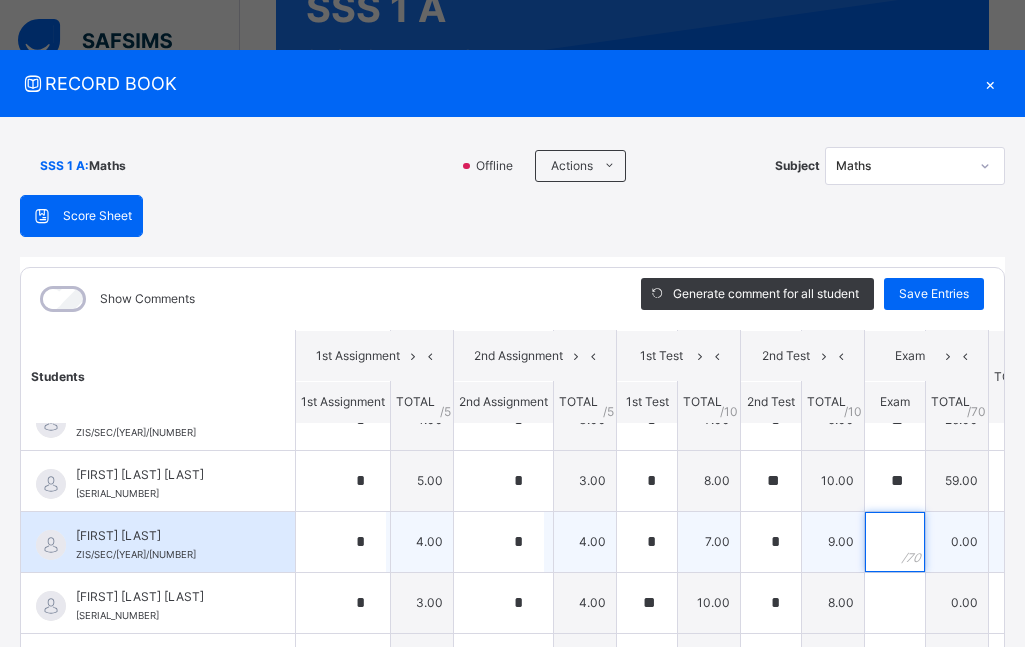 click at bounding box center [895, 542] 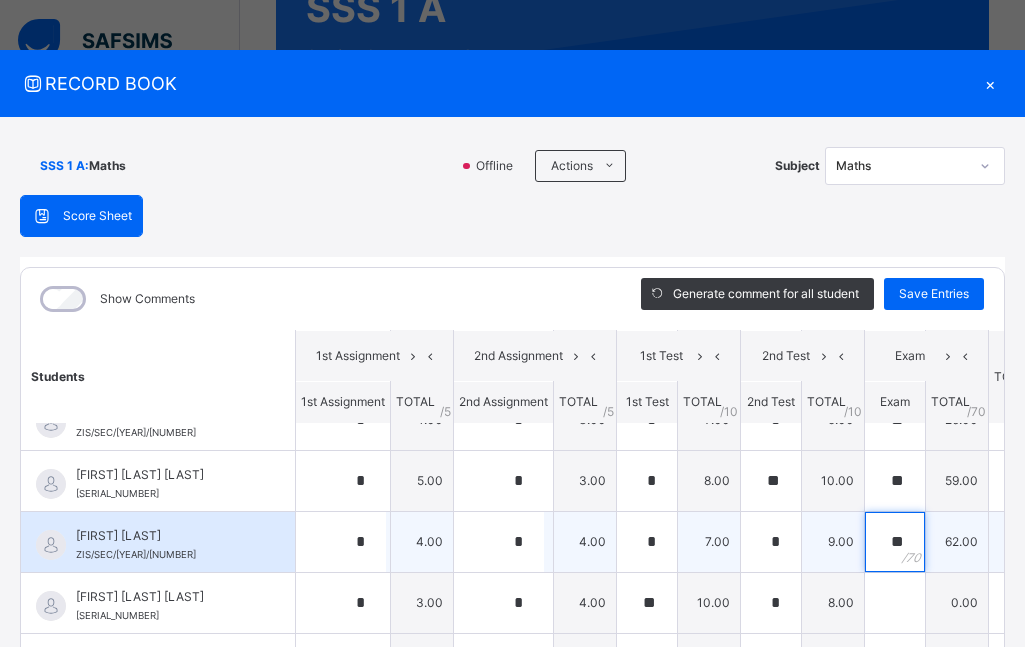 type on "**" 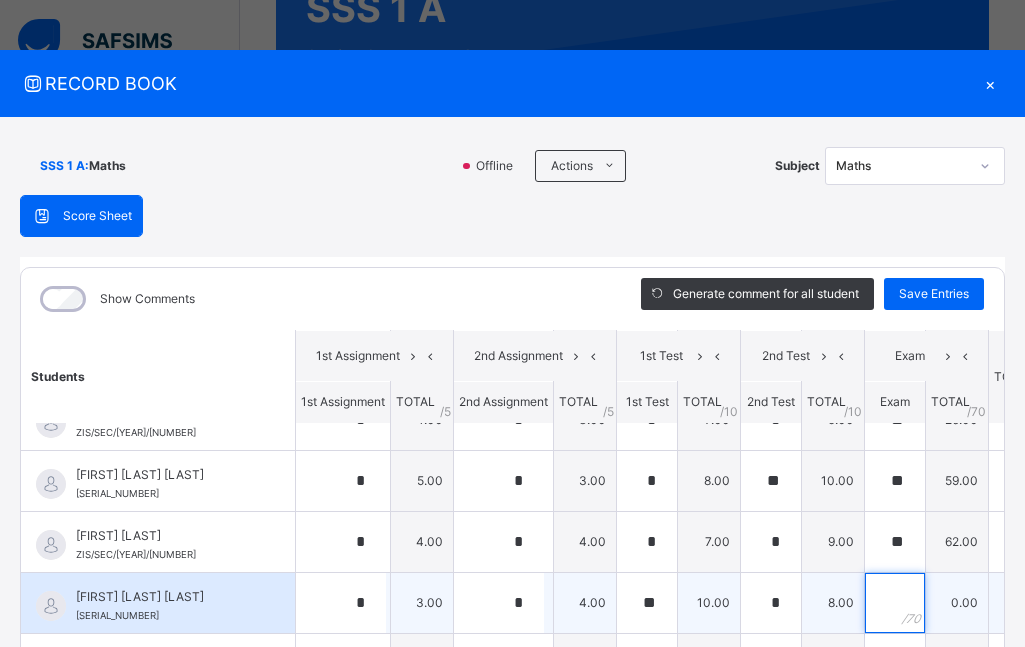 click at bounding box center (895, 603) 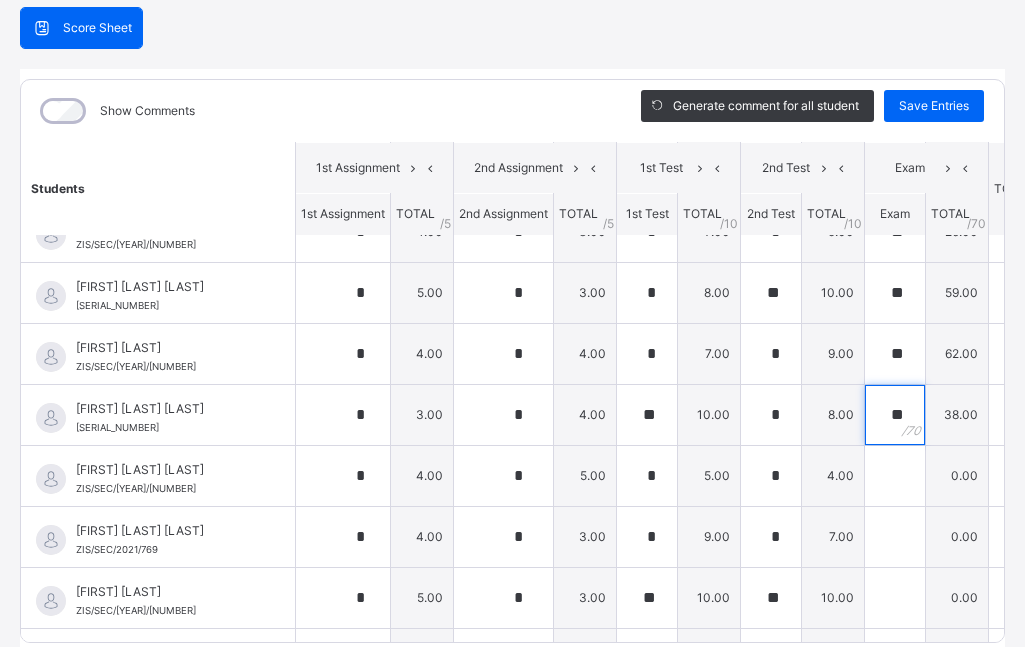 scroll, scrollTop: 189, scrollLeft: 0, axis: vertical 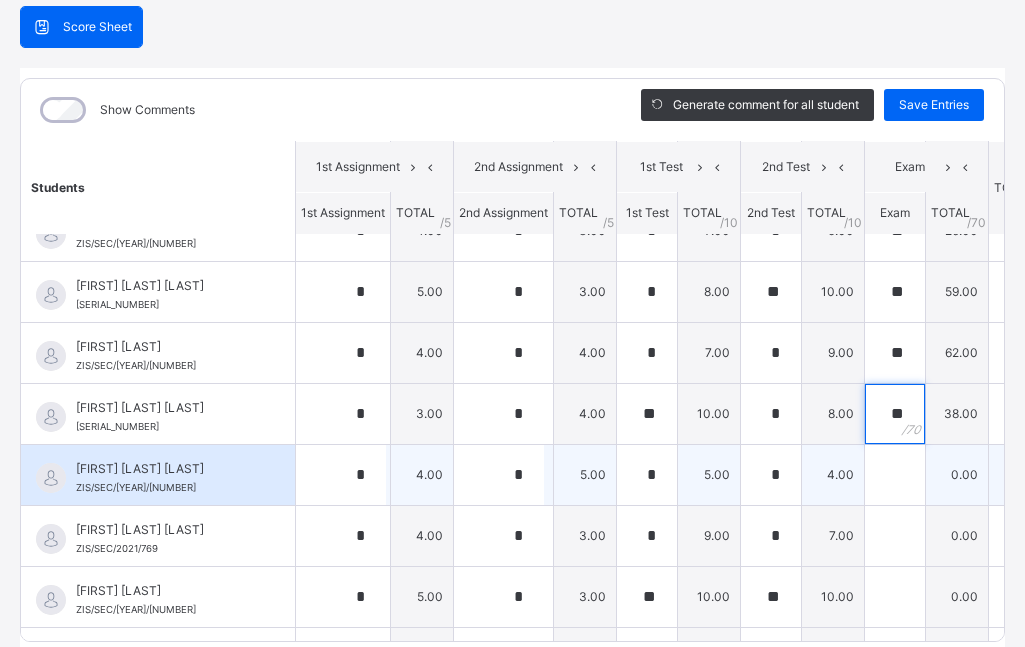 type on "**" 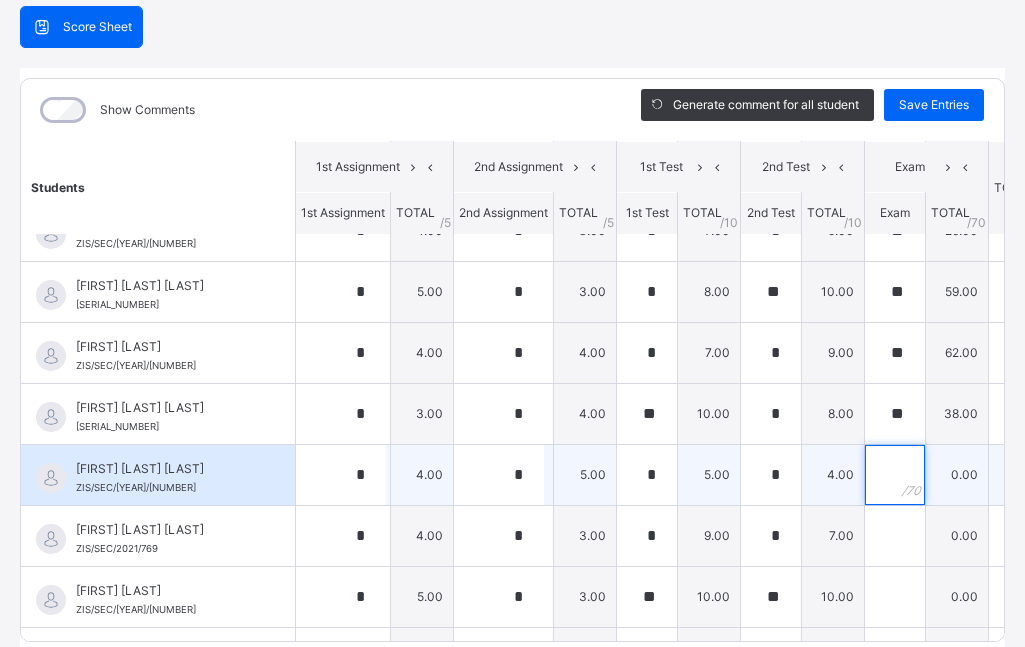click at bounding box center [895, 475] 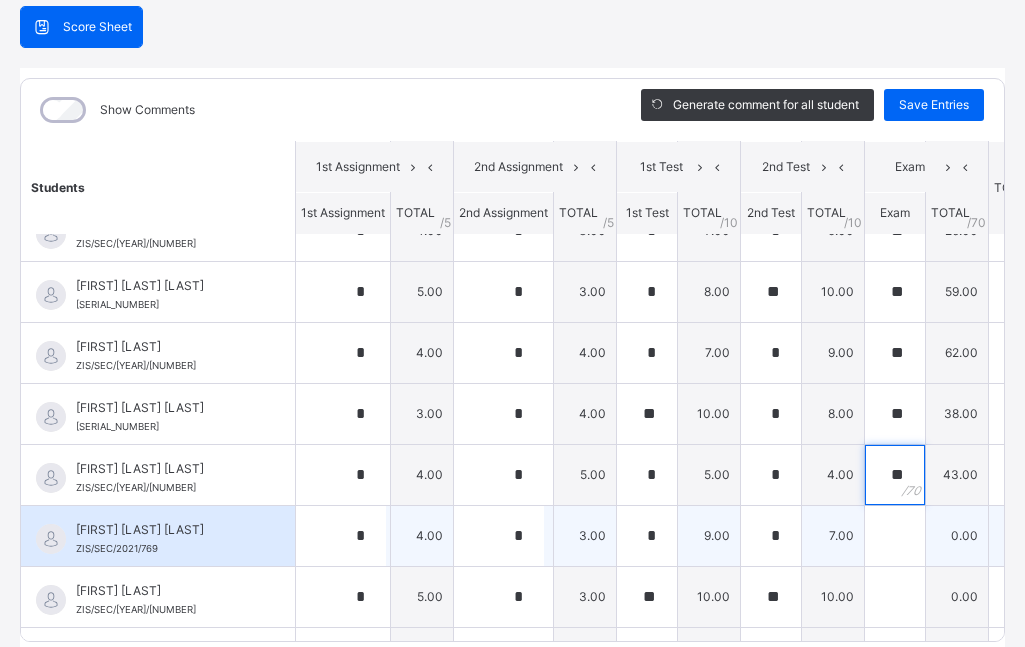 type on "**" 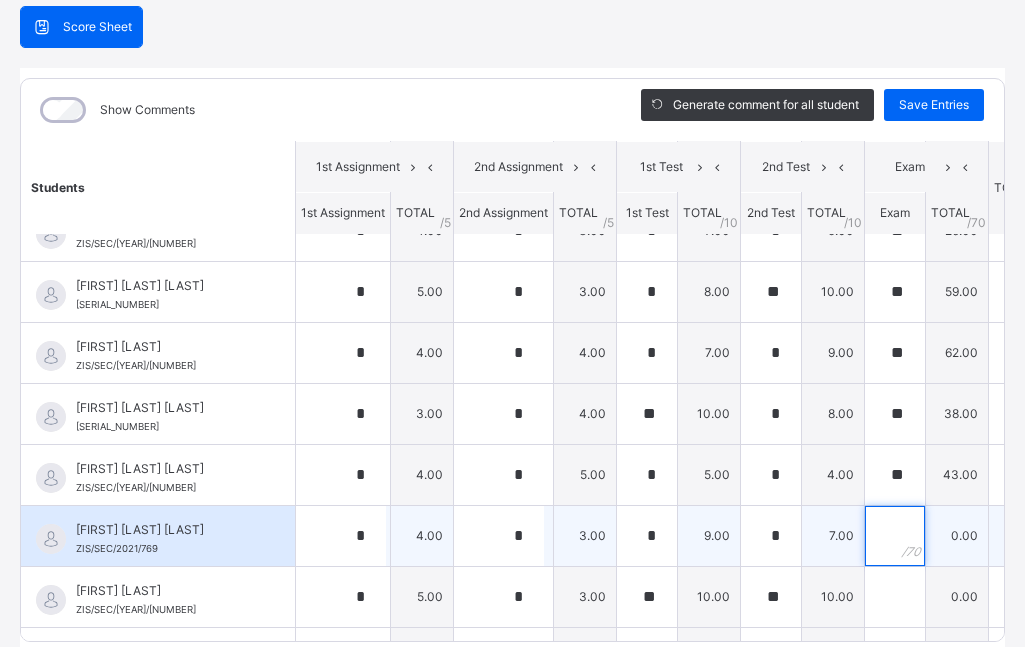 click at bounding box center (895, 536) 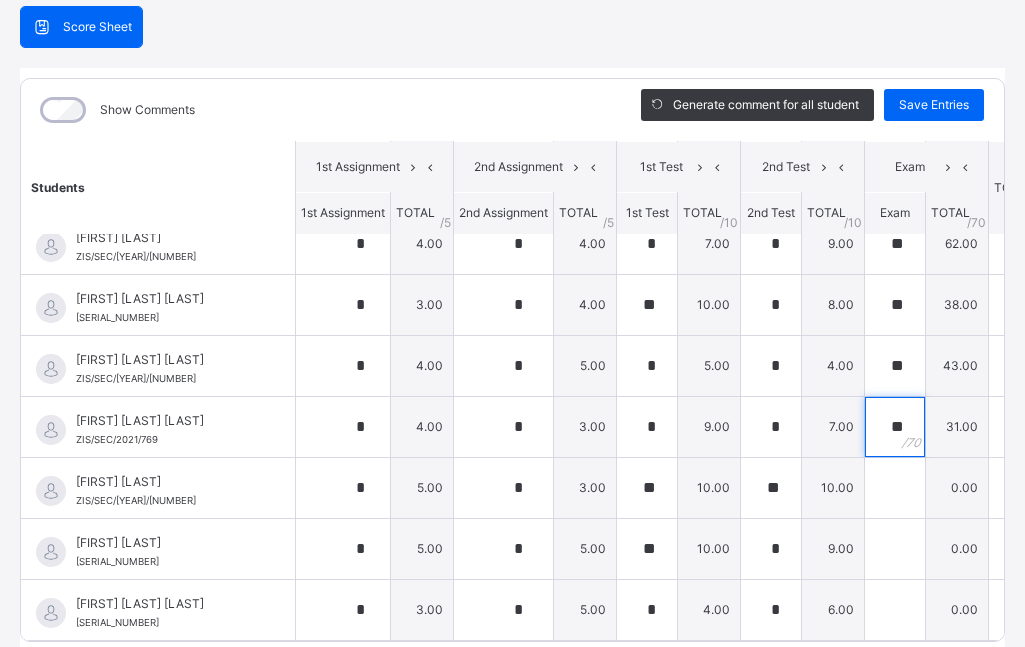 scroll, scrollTop: 332, scrollLeft: 0, axis: vertical 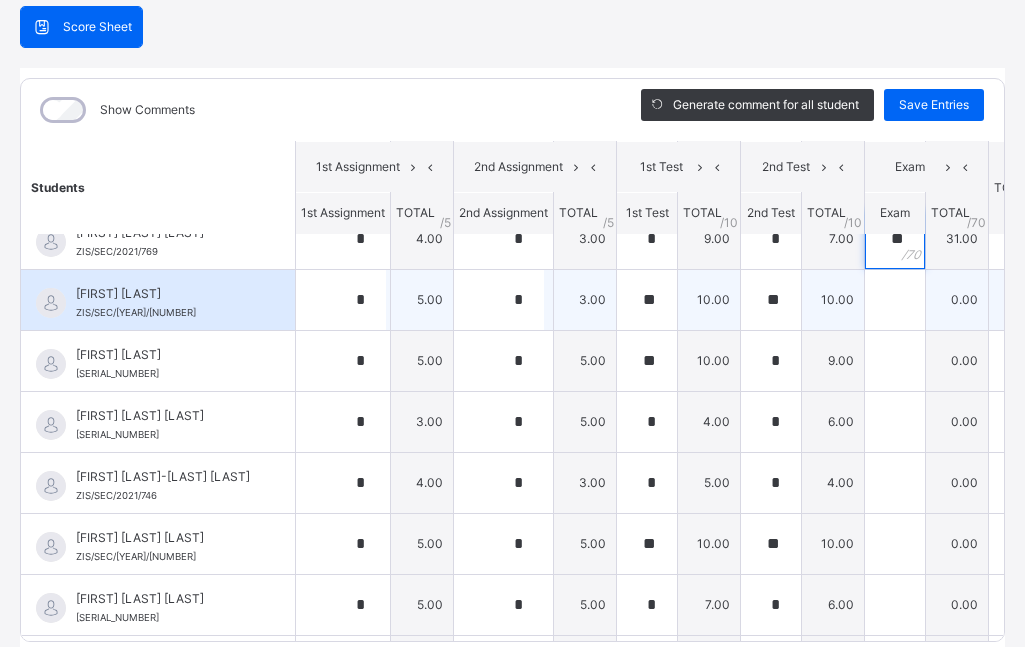 type on "**" 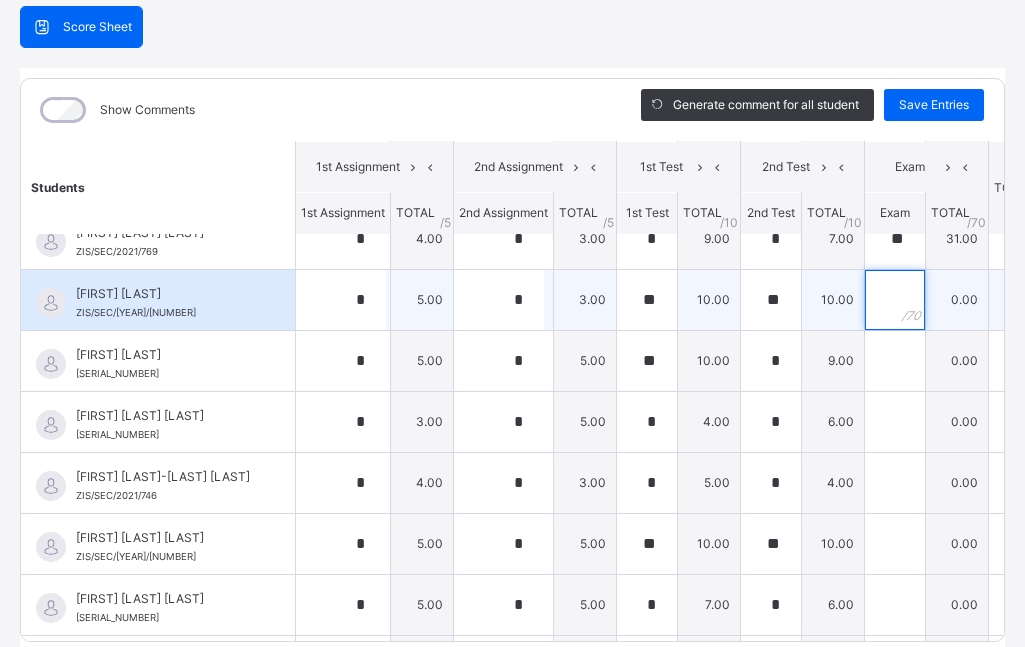 click at bounding box center [895, 300] 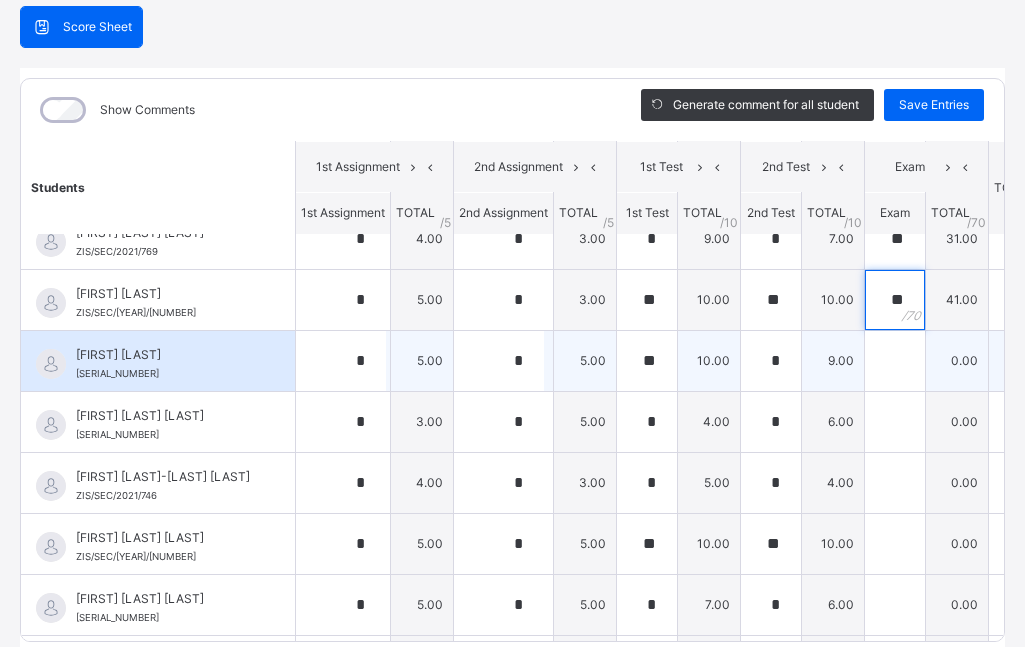 type on "**" 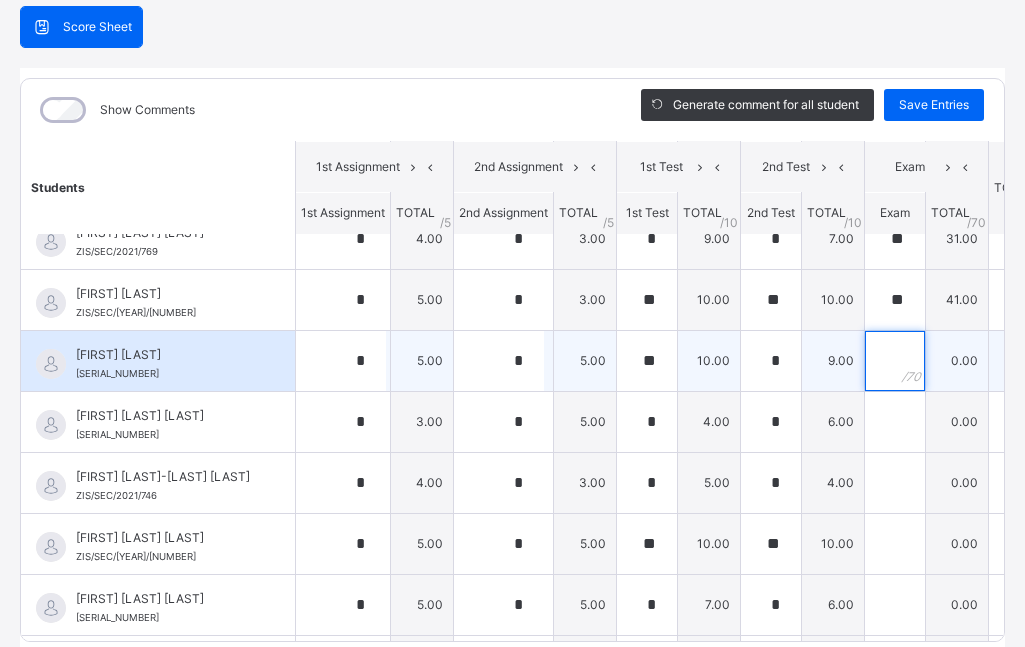 click at bounding box center (895, 361) 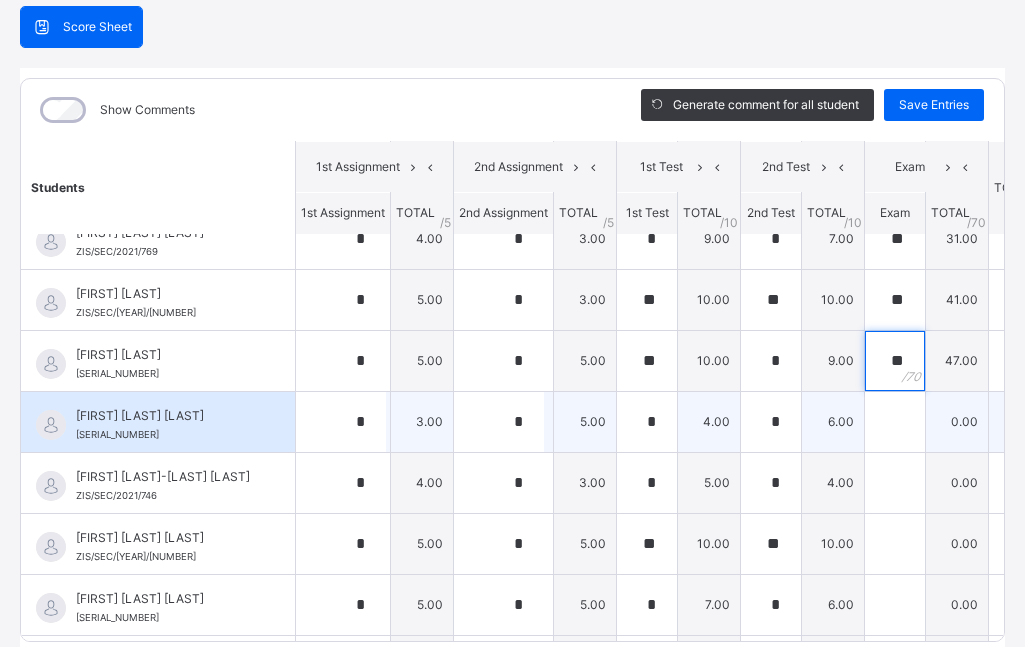 type on "**" 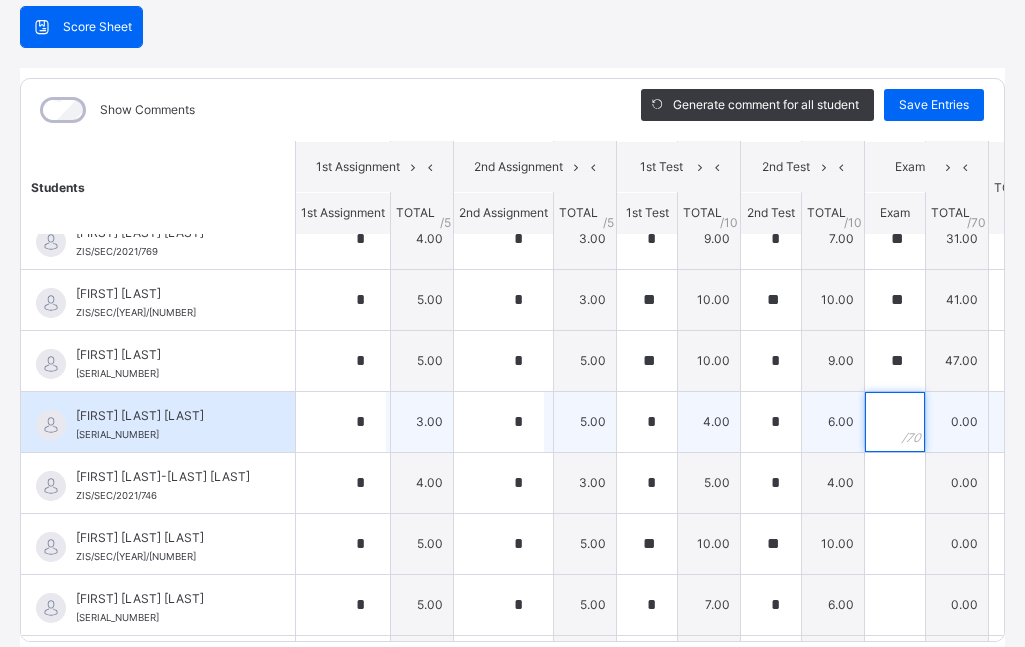 click at bounding box center (895, 422) 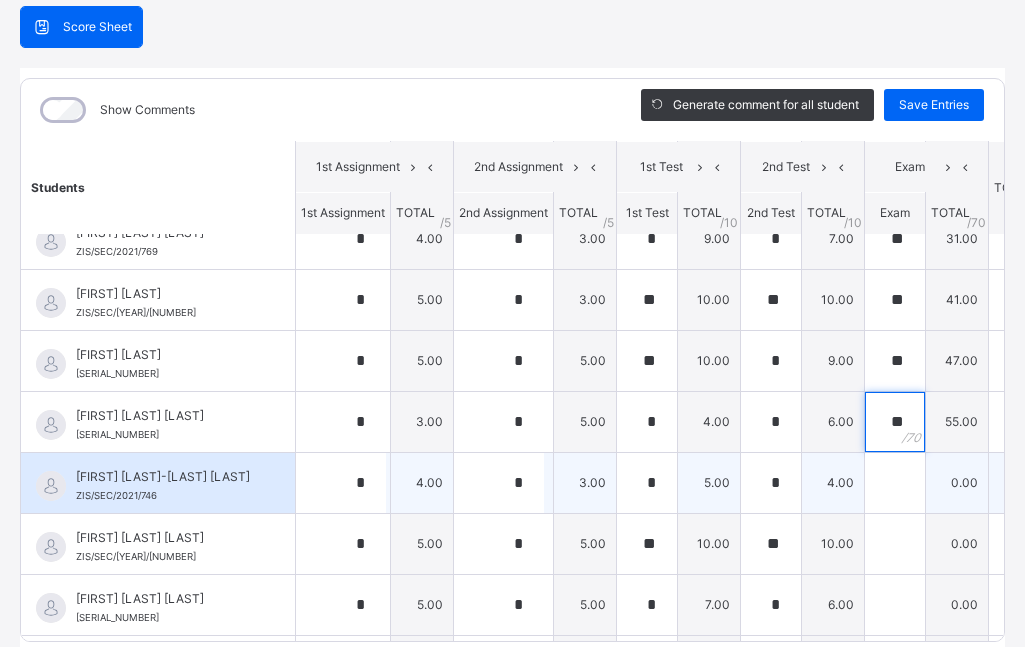type on "**" 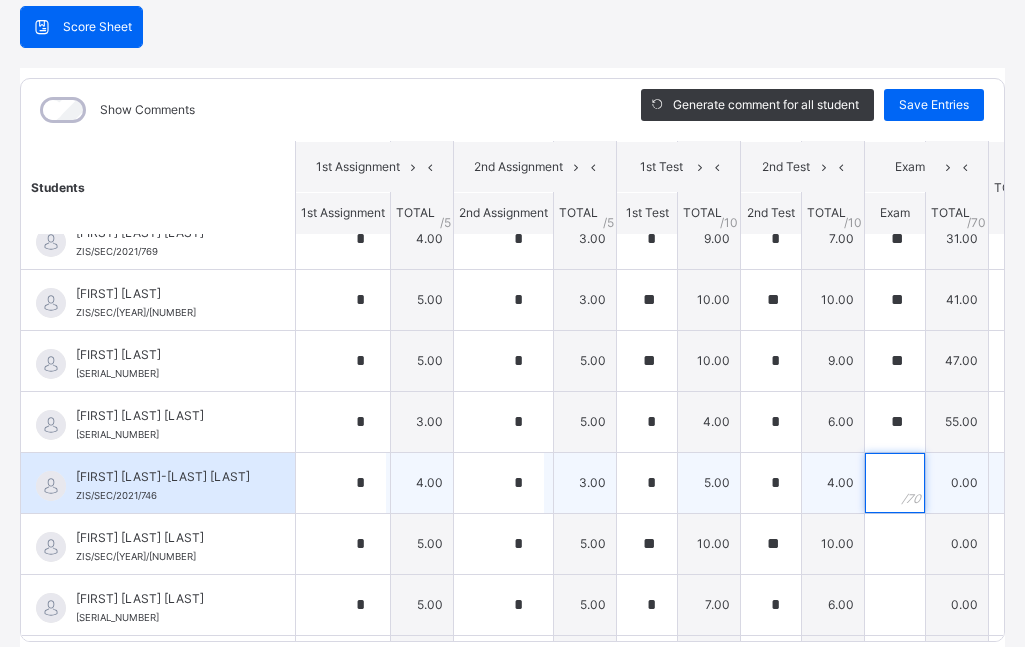 click at bounding box center [895, 483] 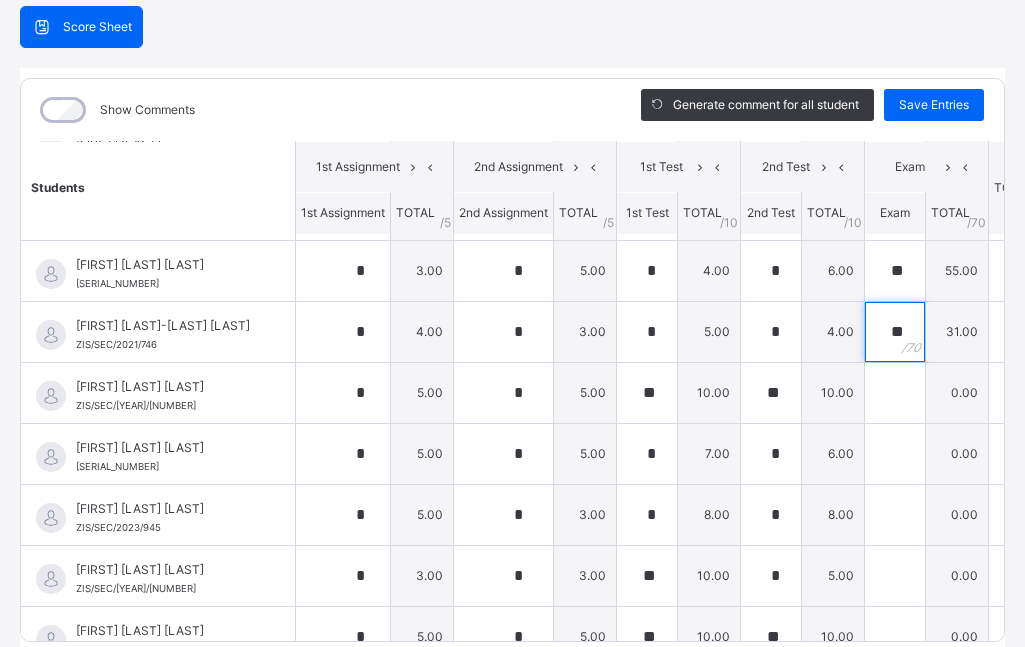 scroll, scrollTop: 678, scrollLeft: 0, axis: vertical 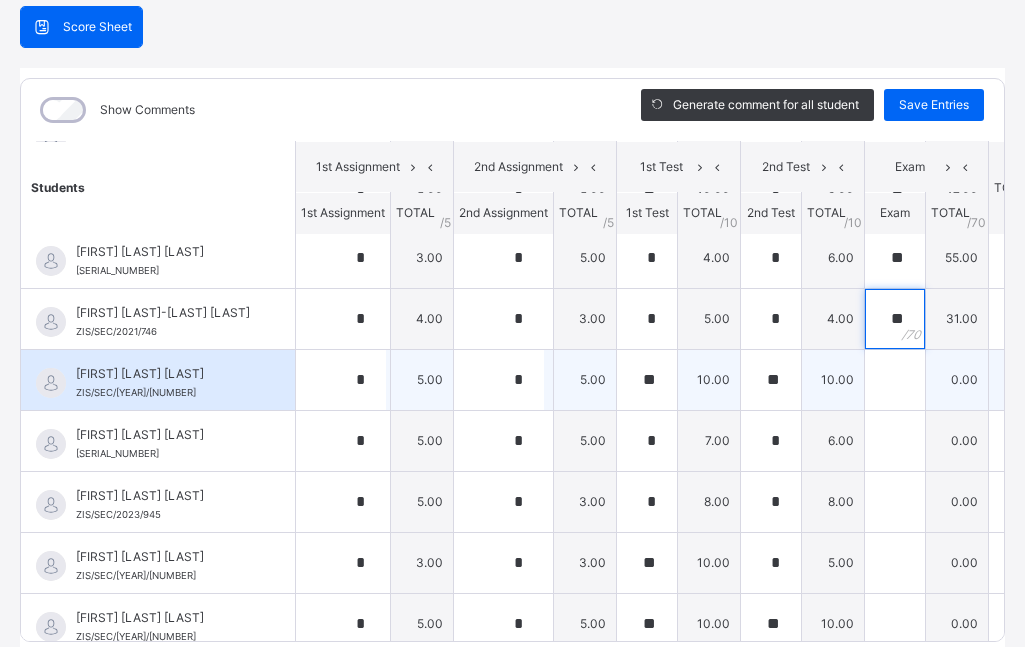 type on "**" 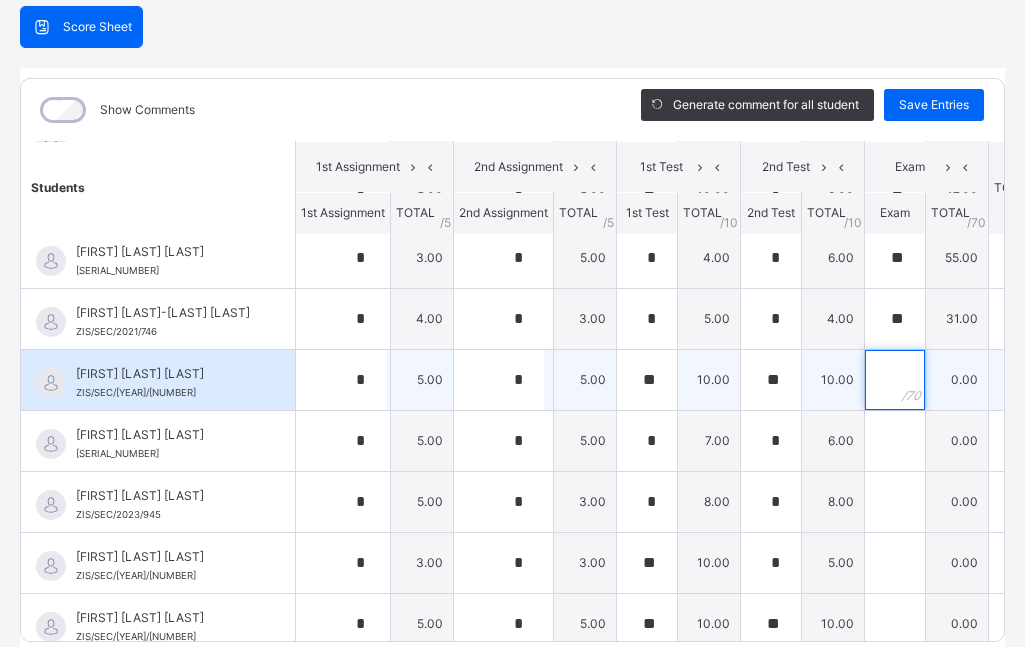 click at bounding box center (895, 380) 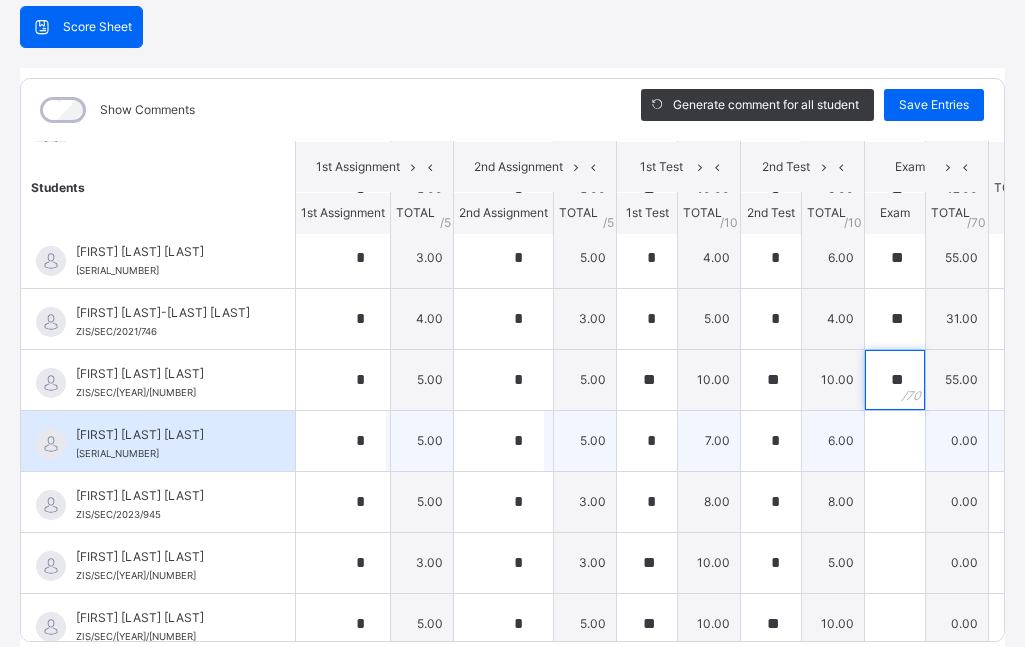 type on "**" 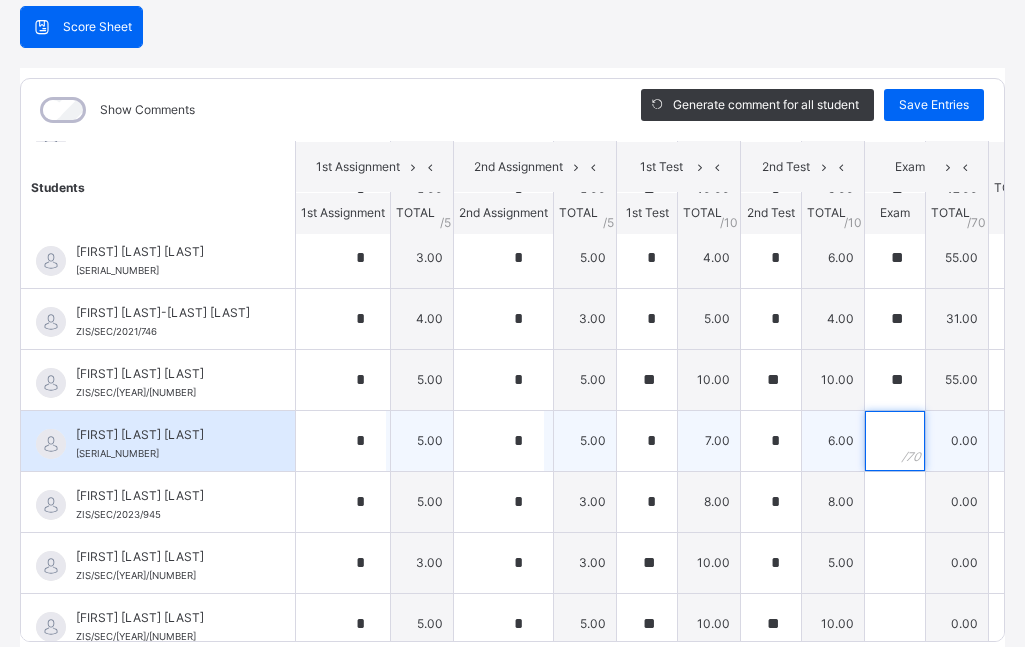 click at bounding box center [895, 441] 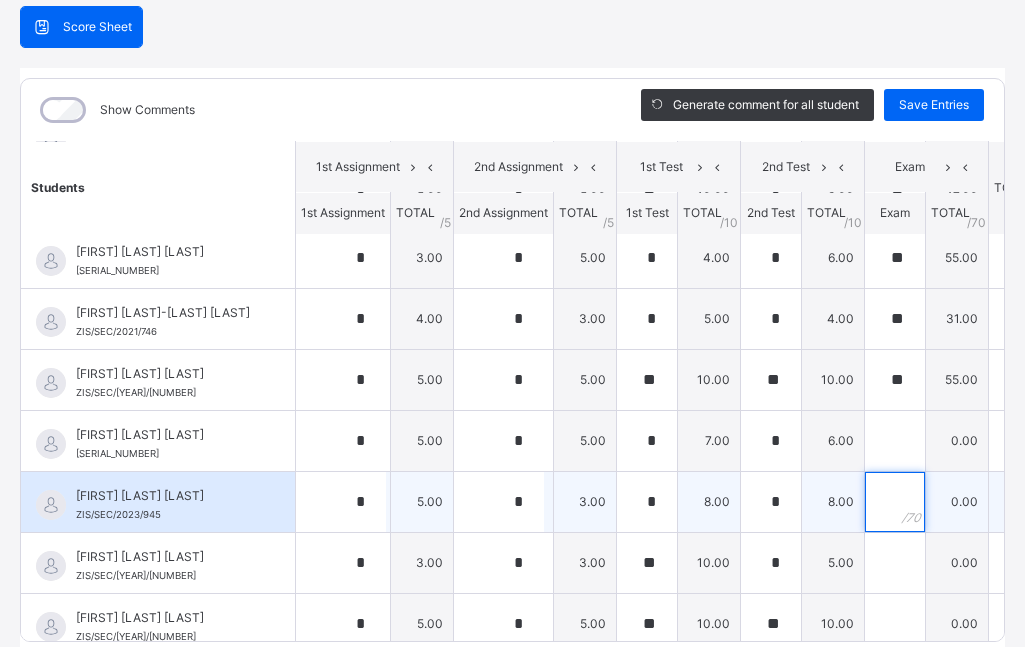 click at bounding box center (895, 502) 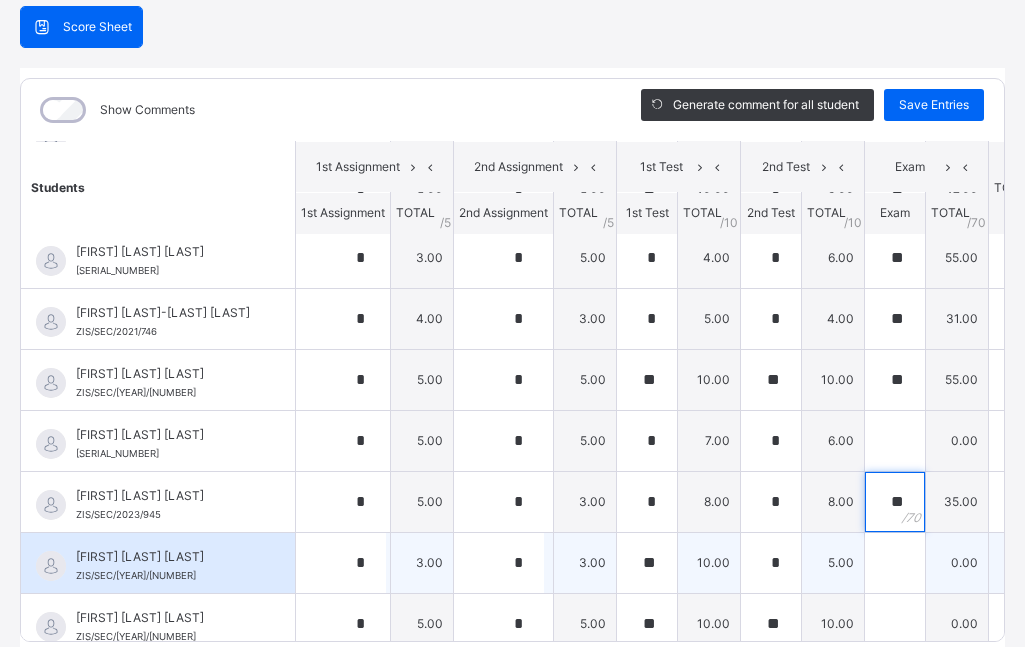 type on "**" 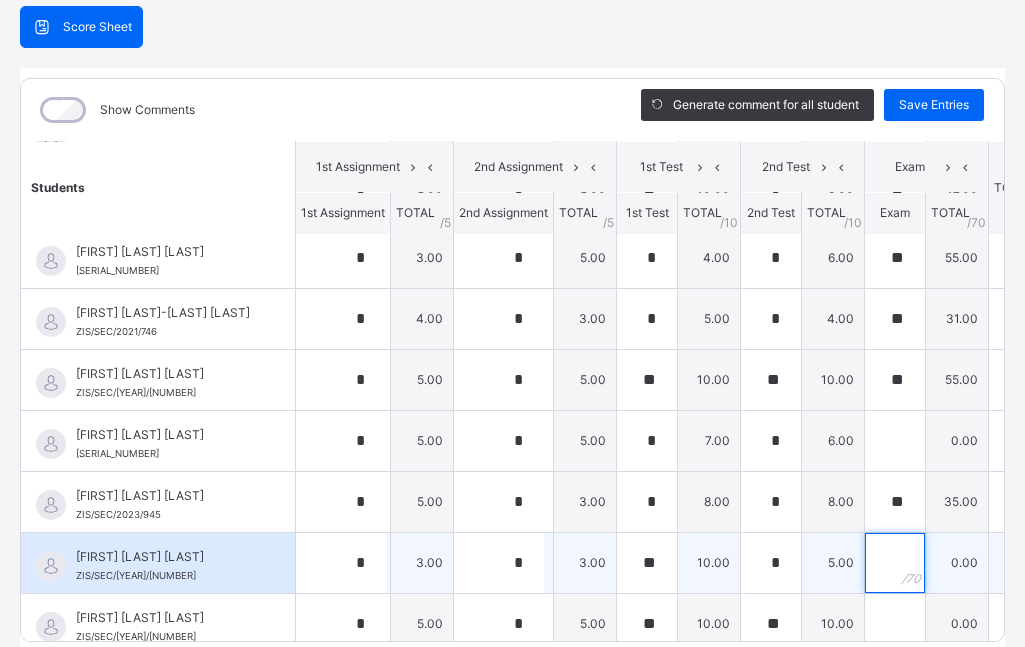 click at bounding box center (895, 563) 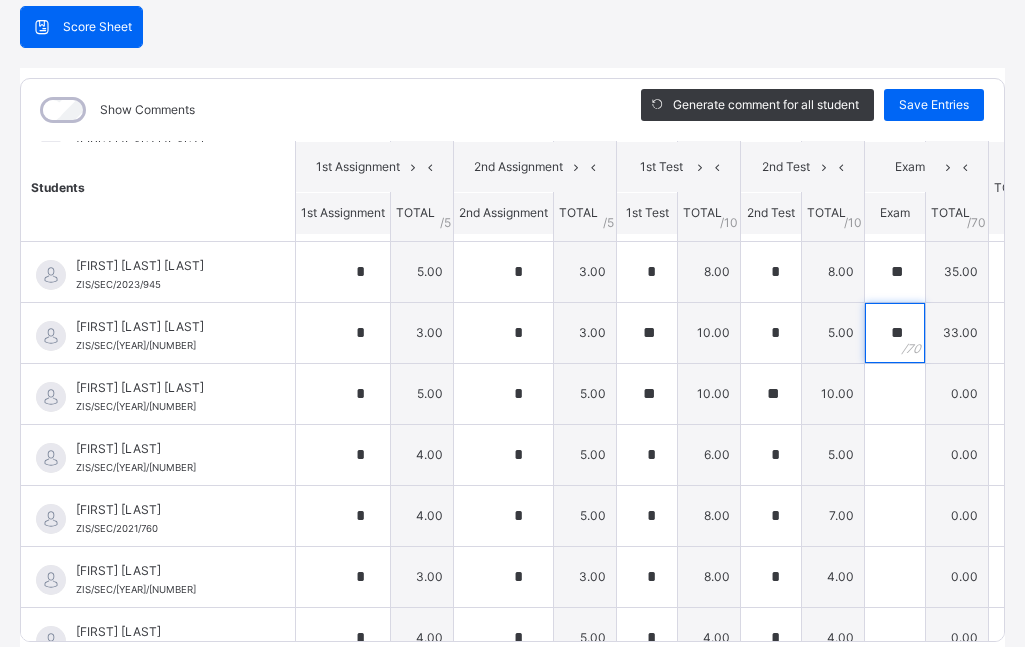 scroll, scrollTop: 926, scrollLeft: 0, axis: vertical 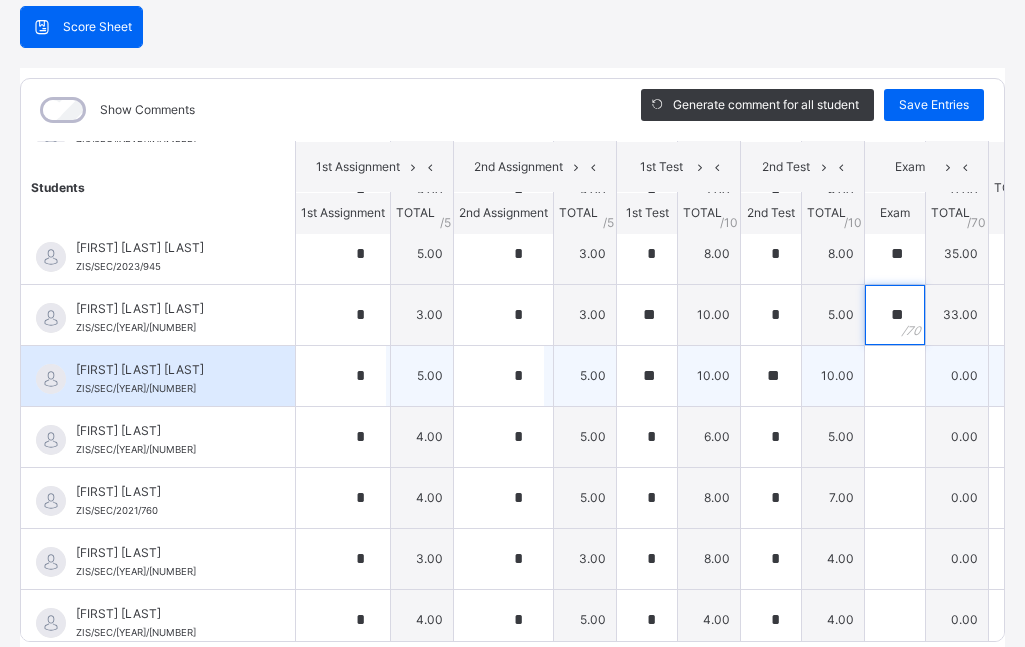 type on "**" 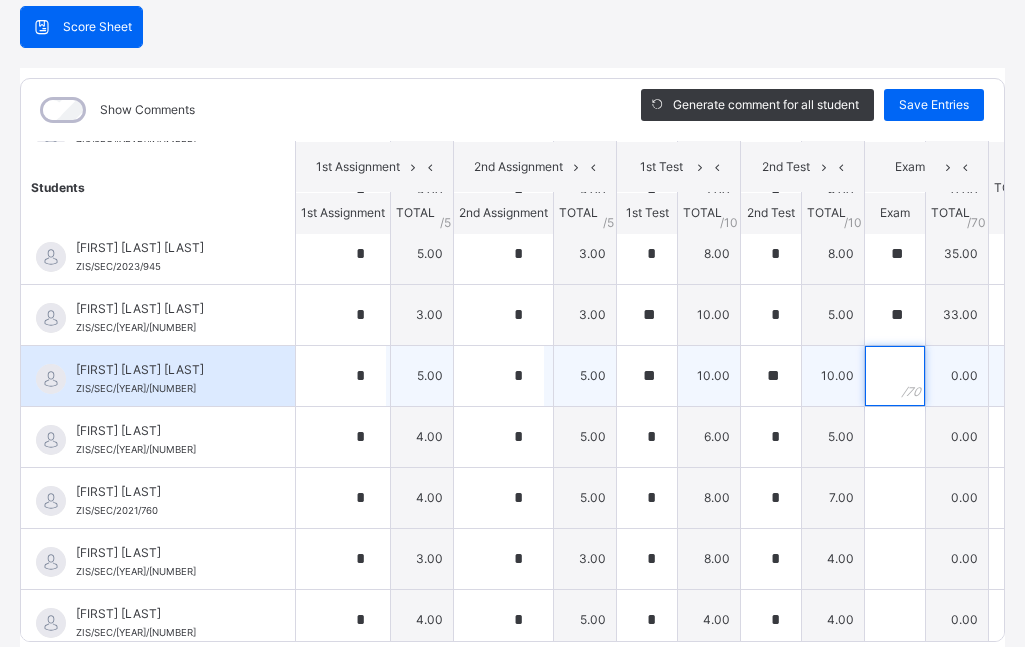 click at bounding box center [895, 376] 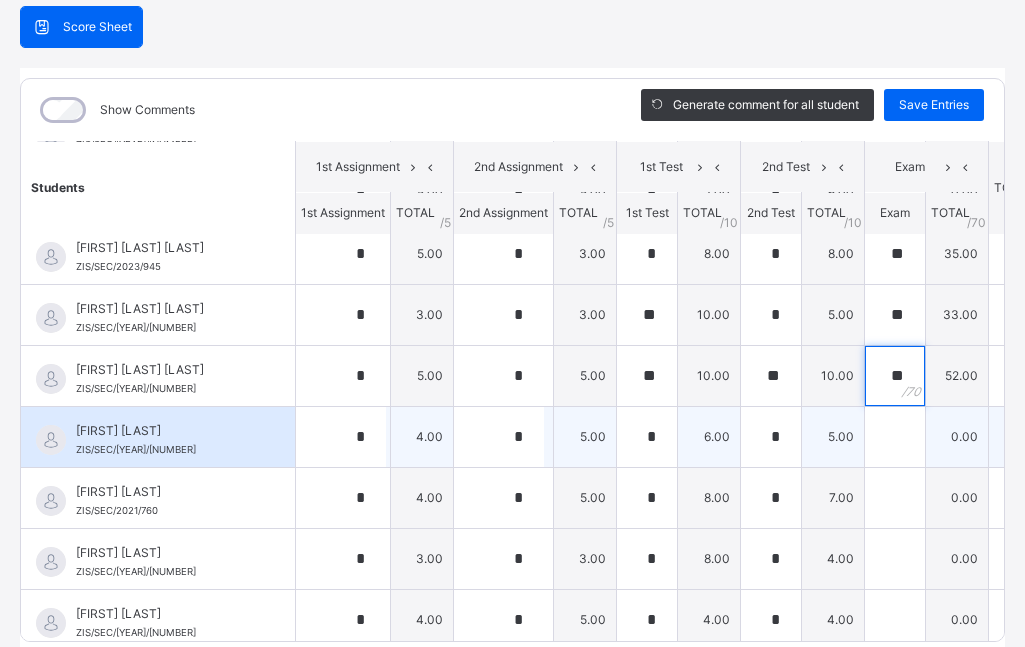 type on "**" 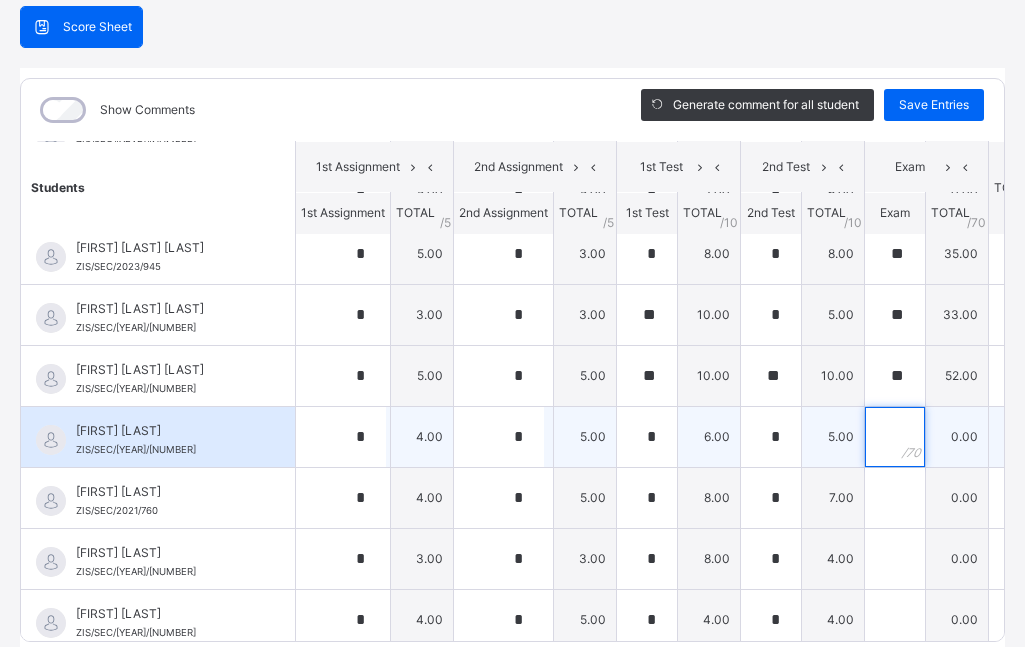 click at bounding box center (895, 437) 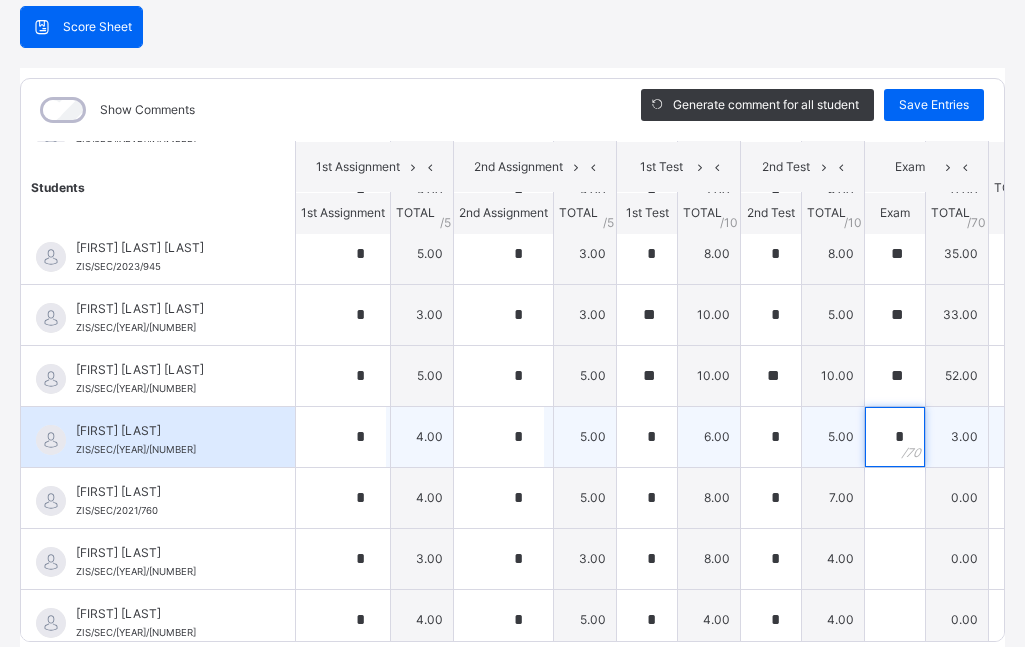 type on "**" 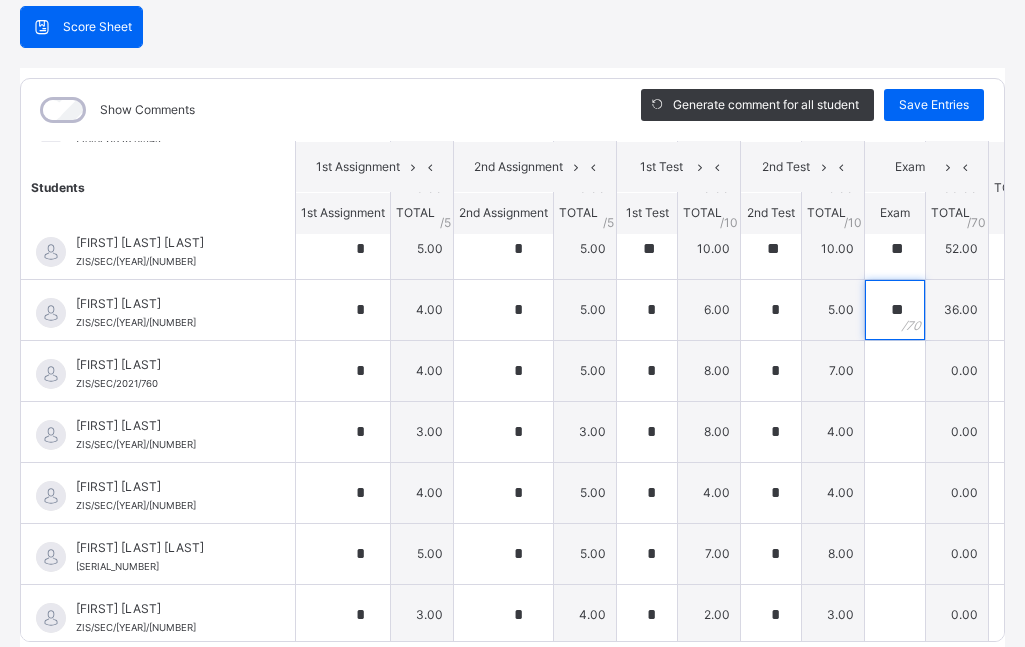 scroll, scrollTop: 1065, scrollLeft: 0, axis: vertical 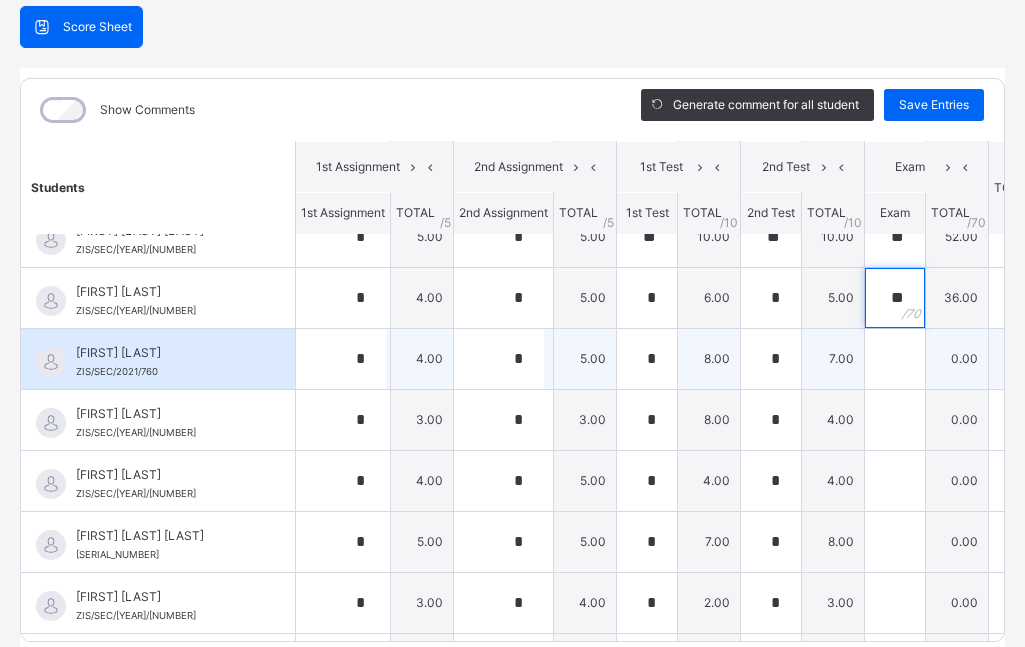 type on "**" 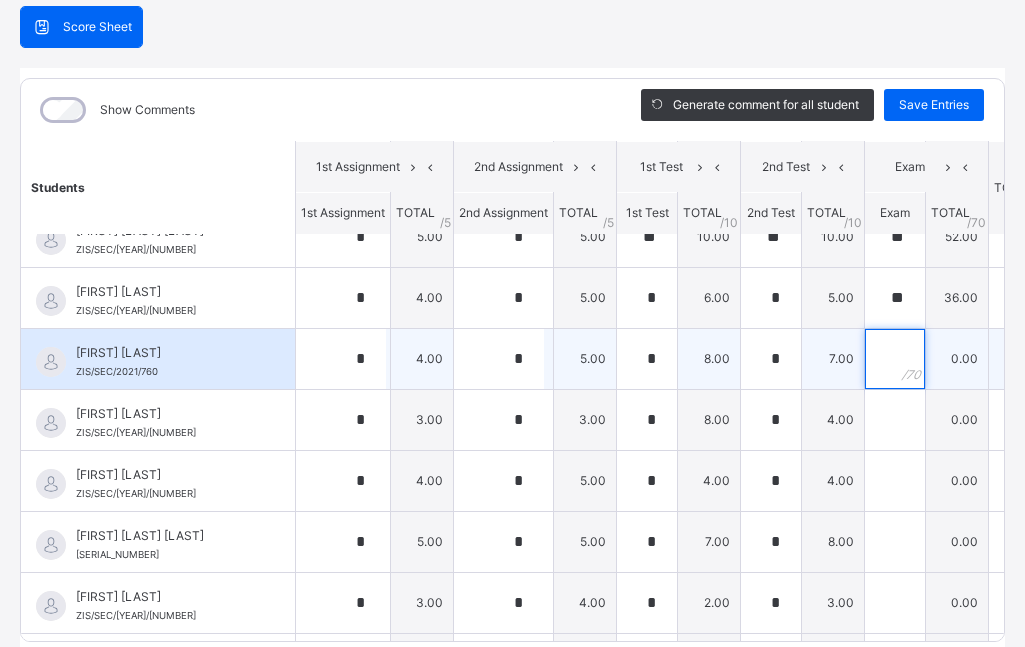 click at bounding box center (895, 359) 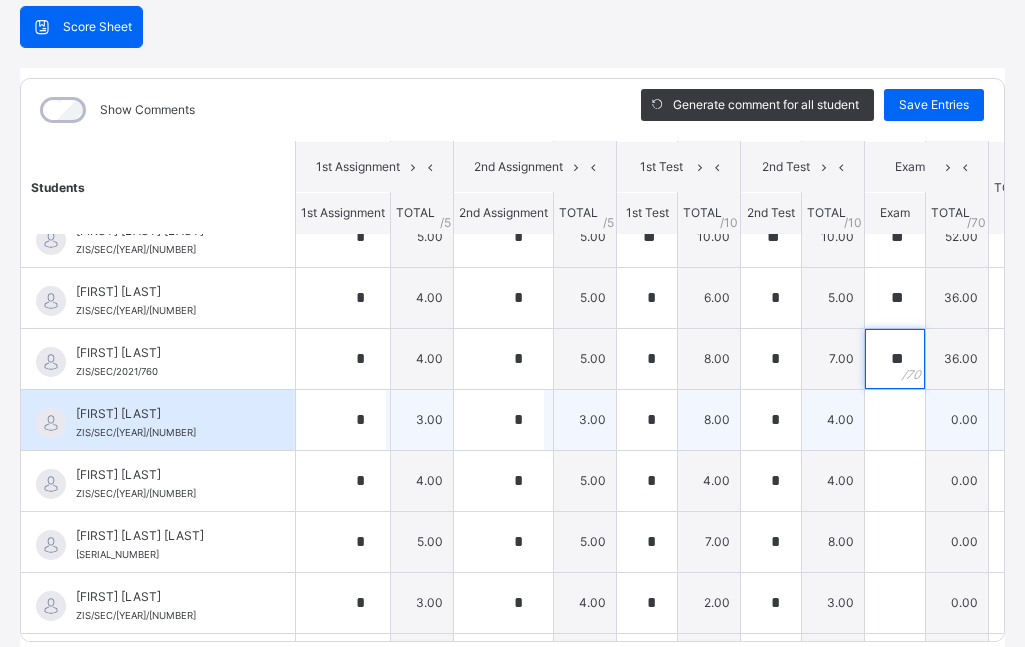 type on "**" 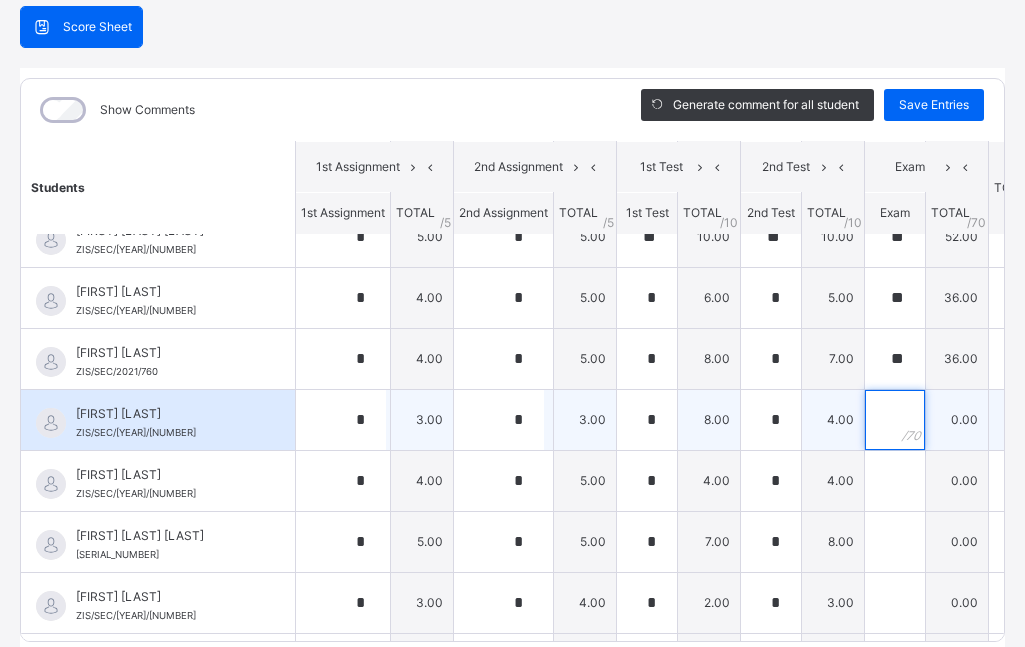 click at bounding box center (895, 420) 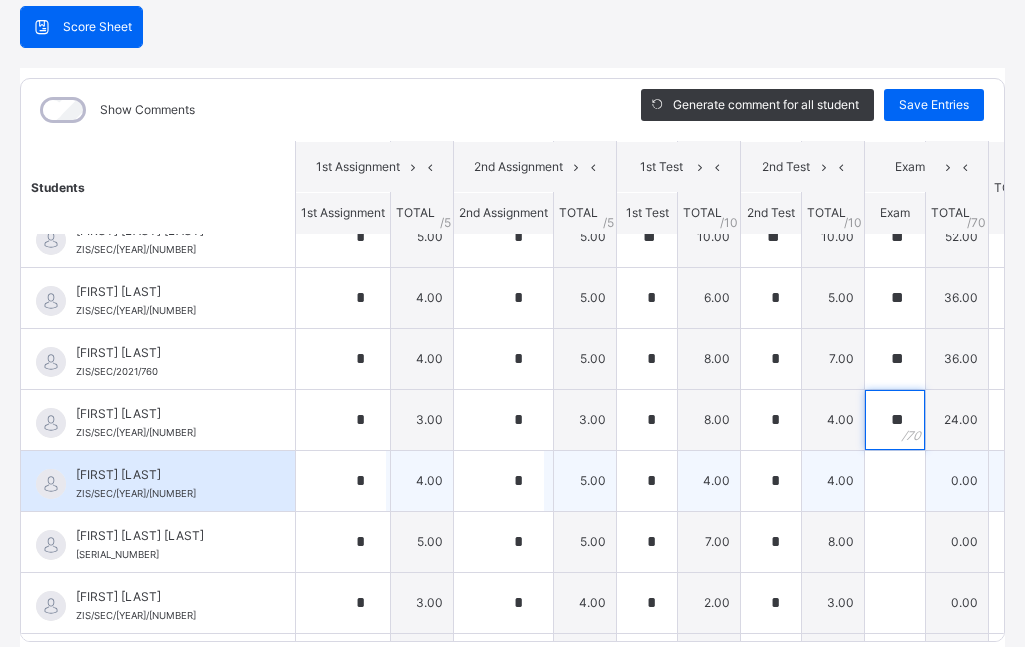 type on "**" 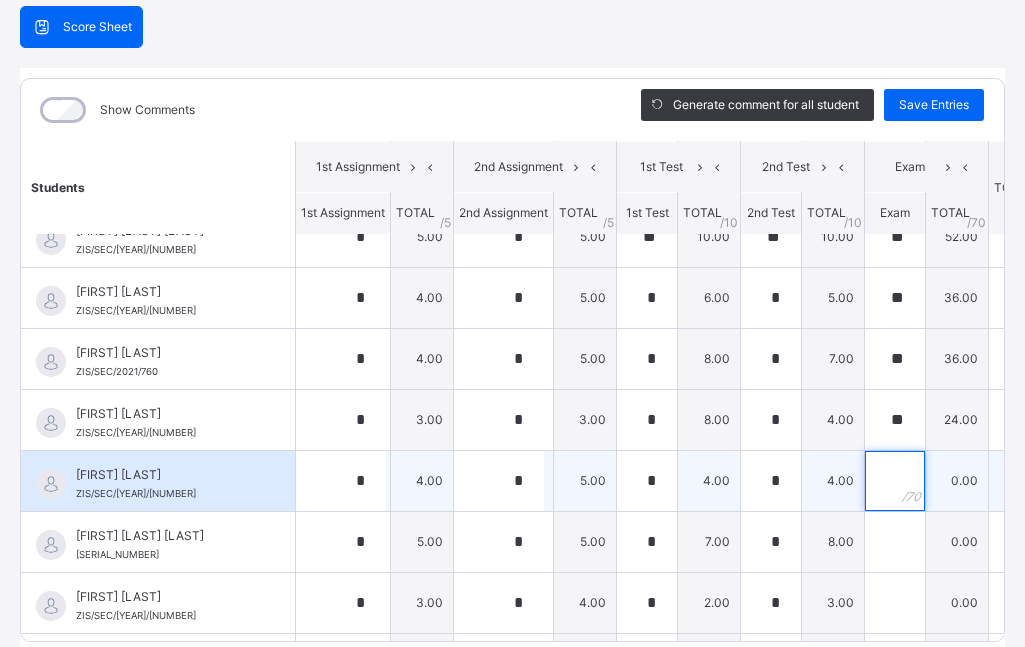 click at bounding box center [895, 481] 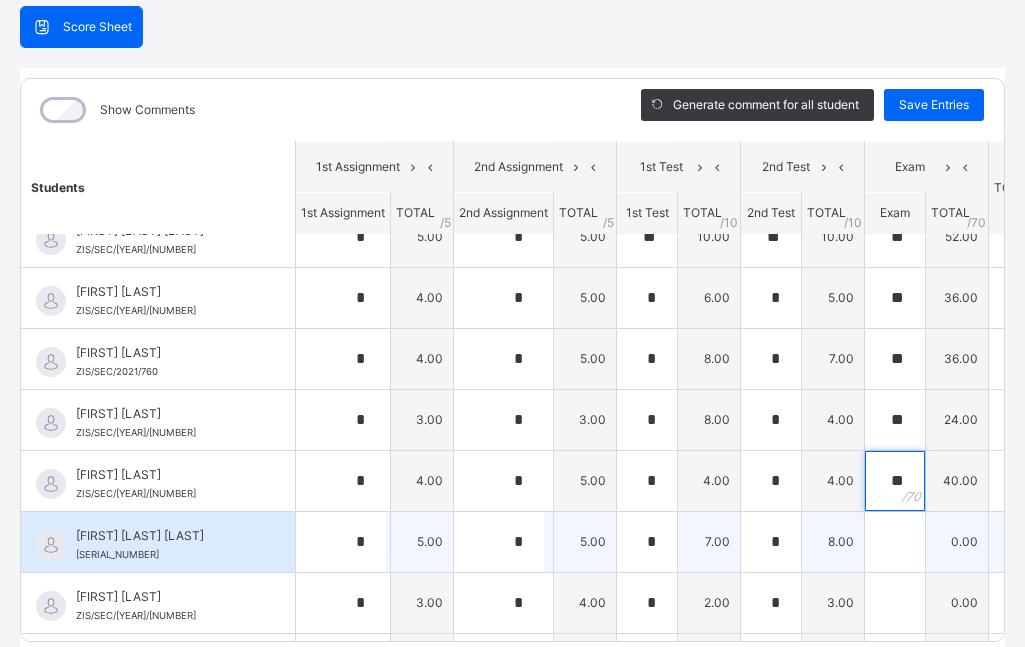 type on "**" 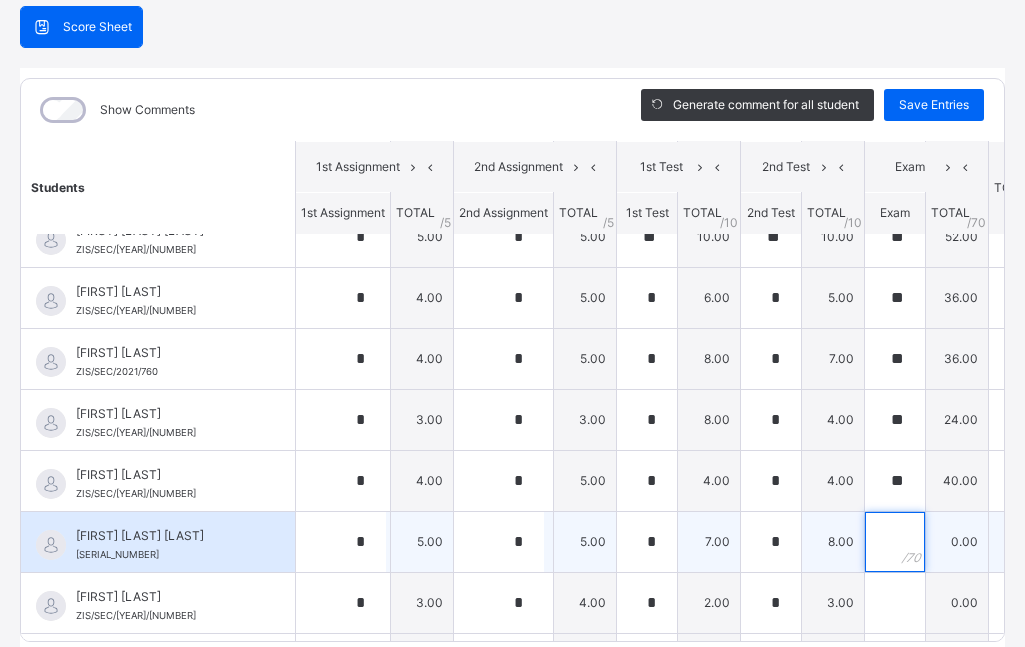 click at bounding box center (895, 542) 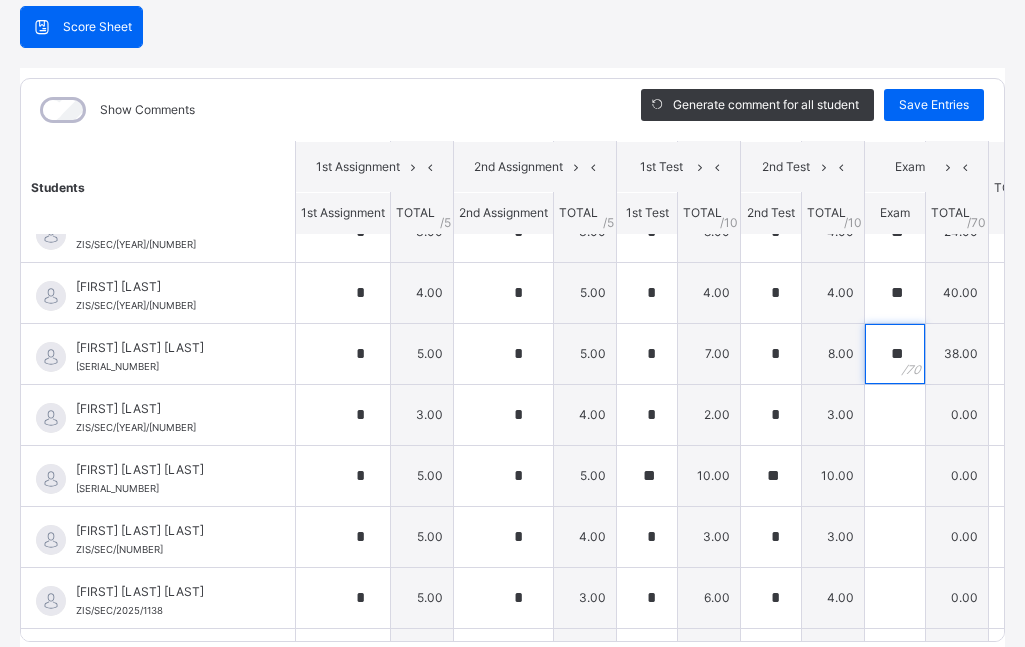 scroll, scrollTop: 1271, scrollLeft: 0, axis: vertical 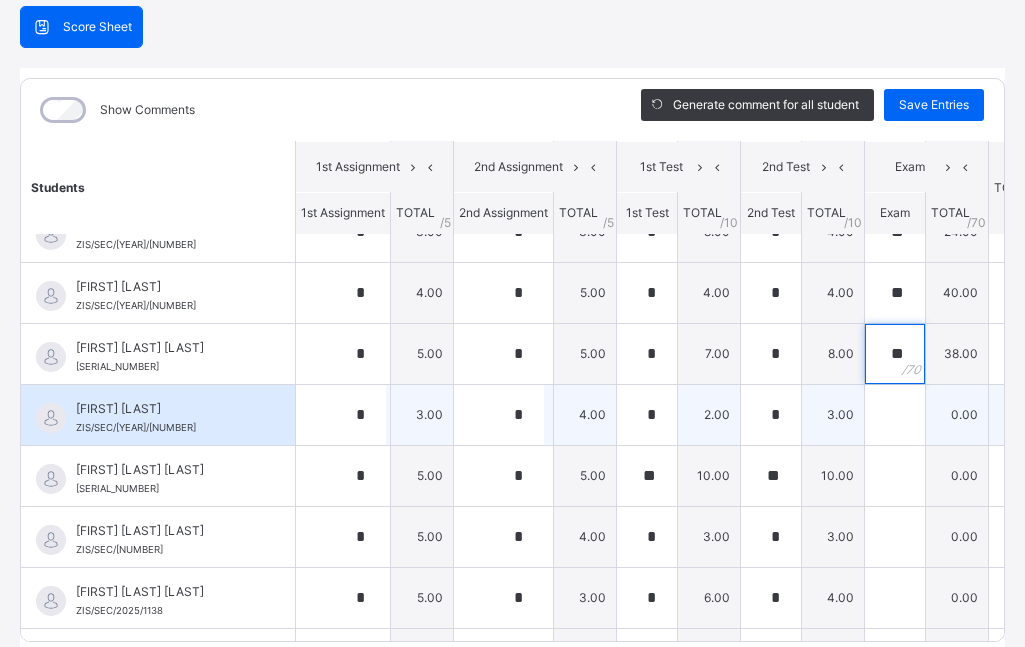 type on "**" 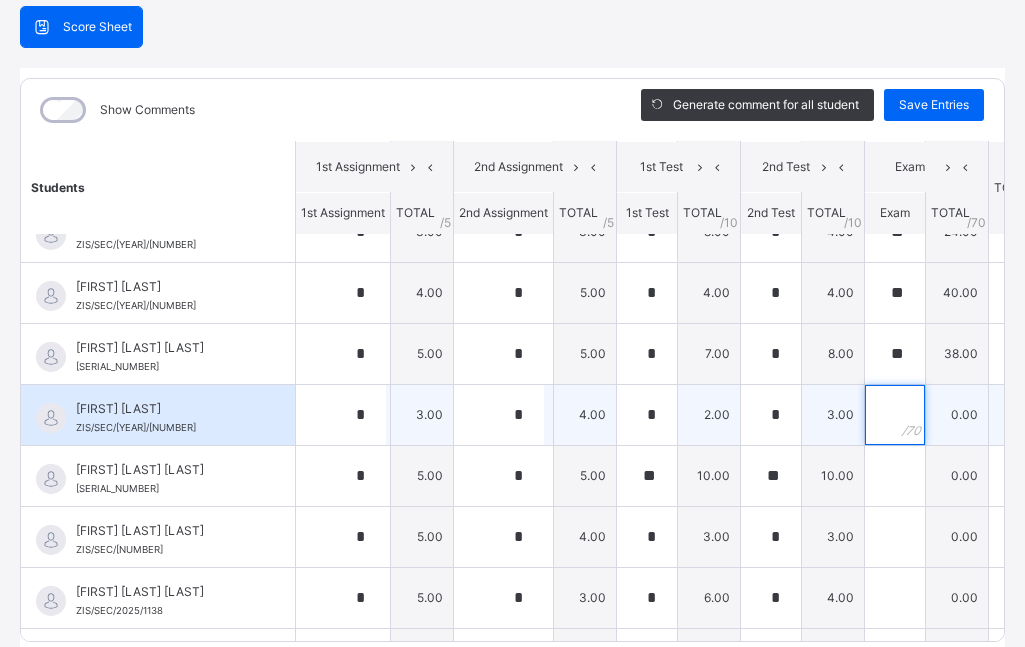 click at bounding box center [895, 415] 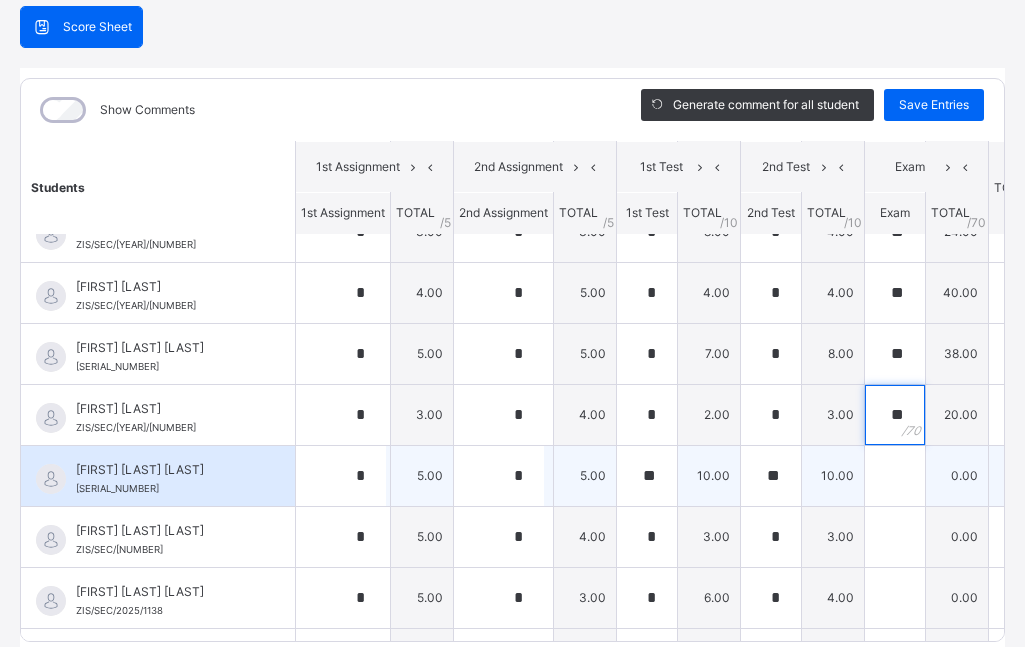 type on "**" 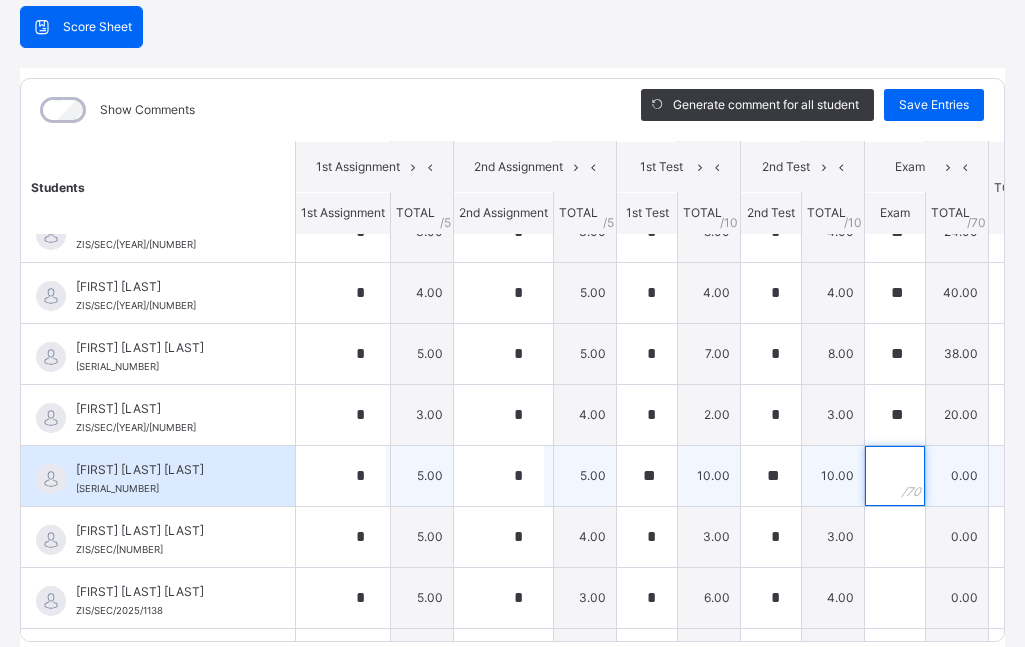 click at bounding box center (895, 476) 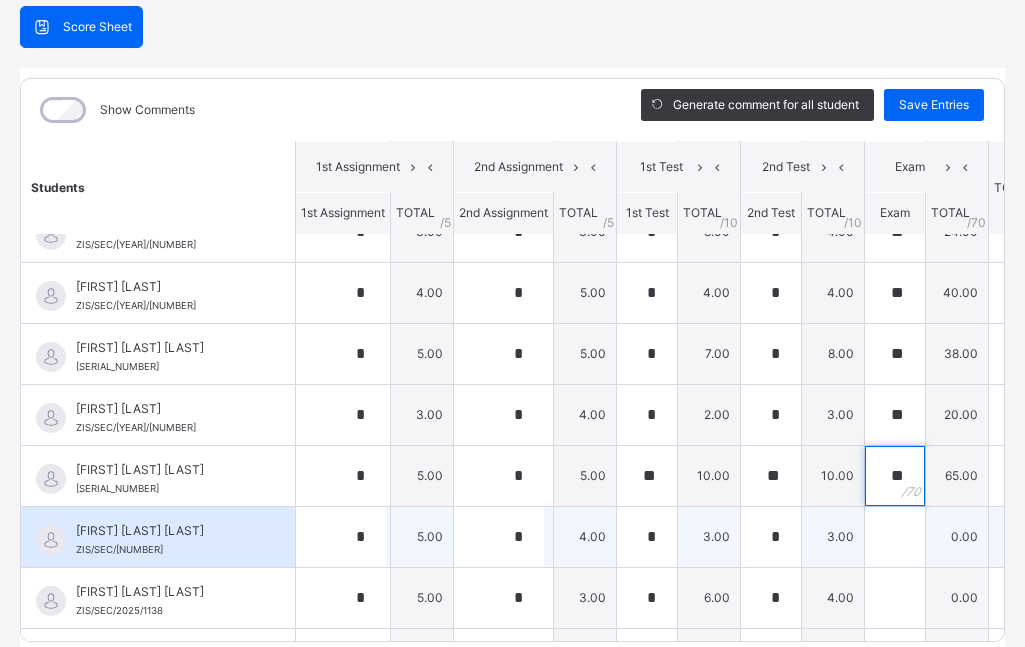 type on "**" 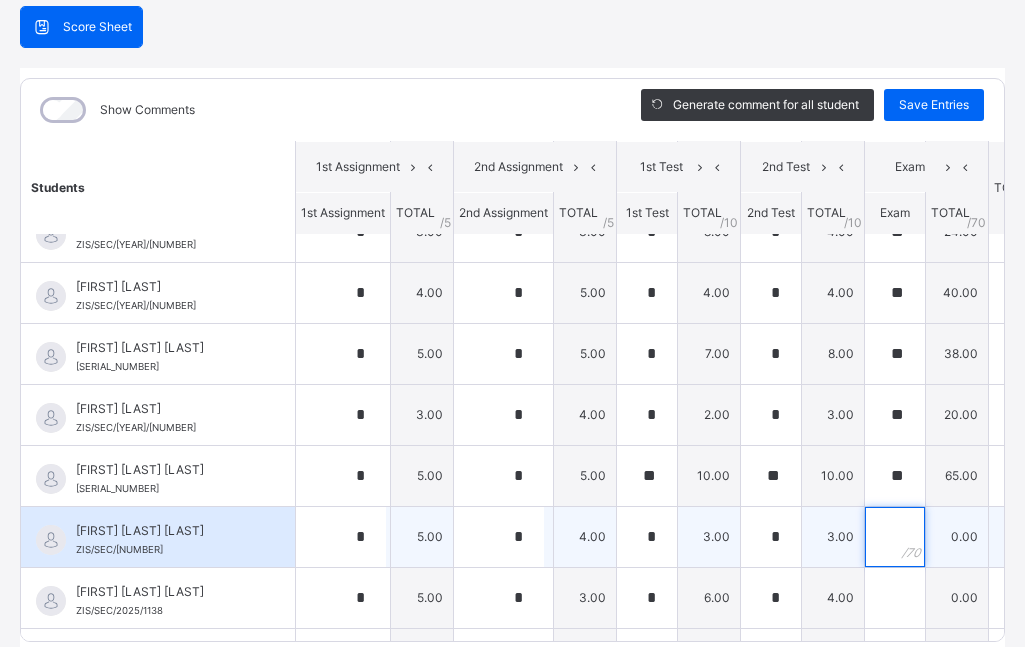 click at bounding box center (895, 537) 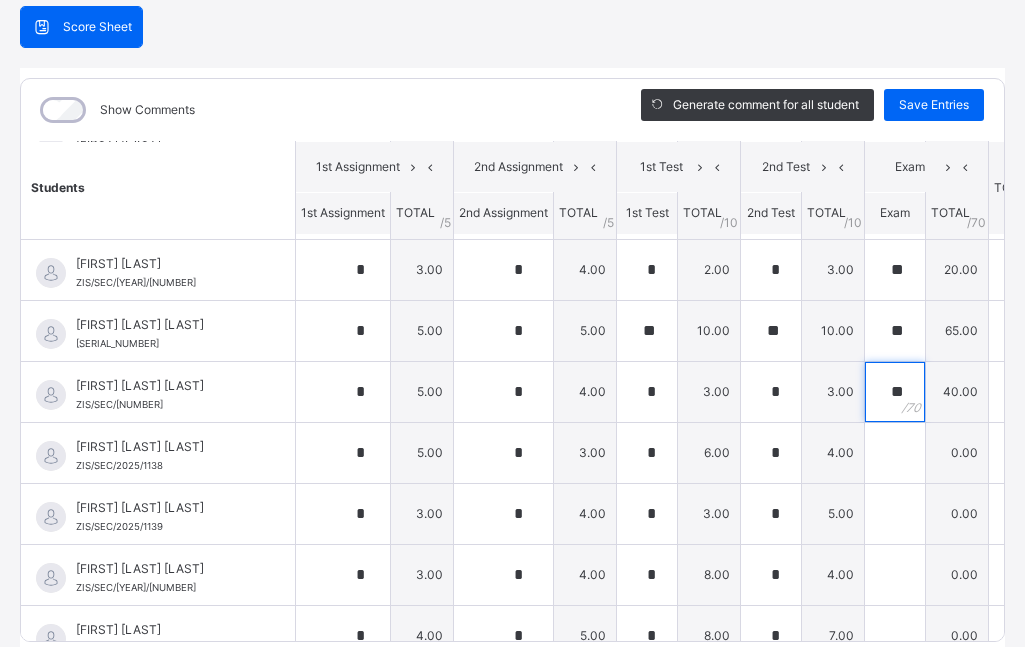 scroll, scrollTop: 1404, scrollLeft: 0, axis: vertical 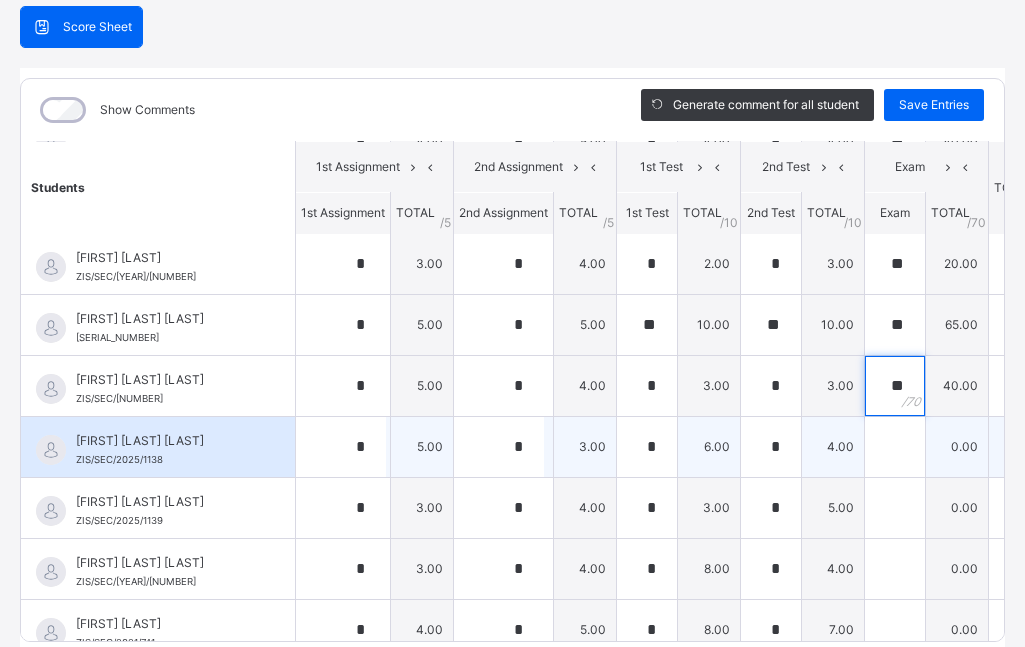type on "**" 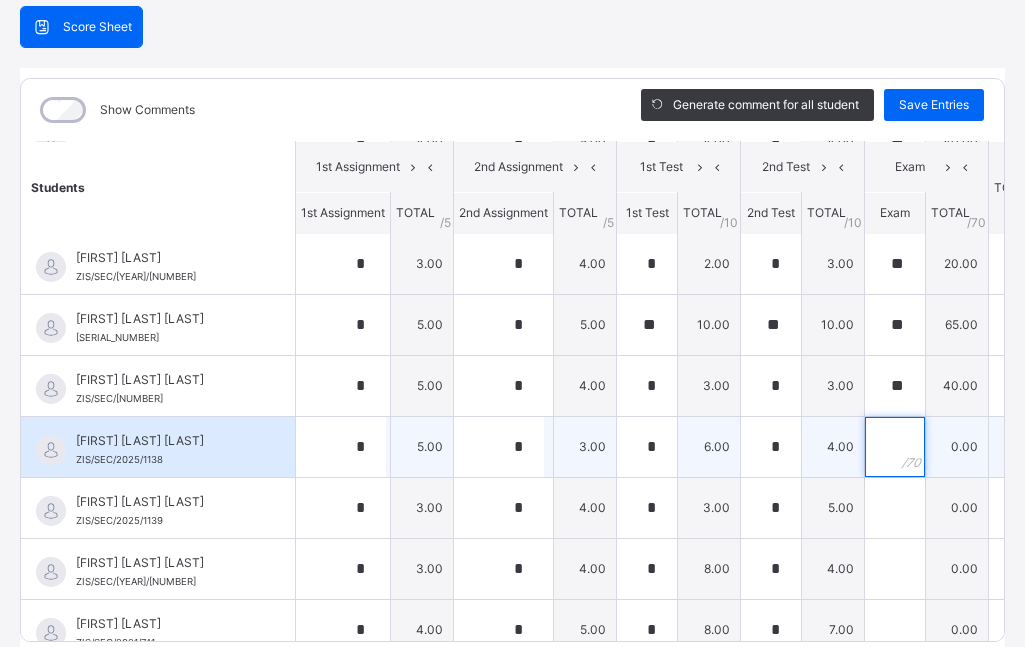 click at bounding box center (895, 447) 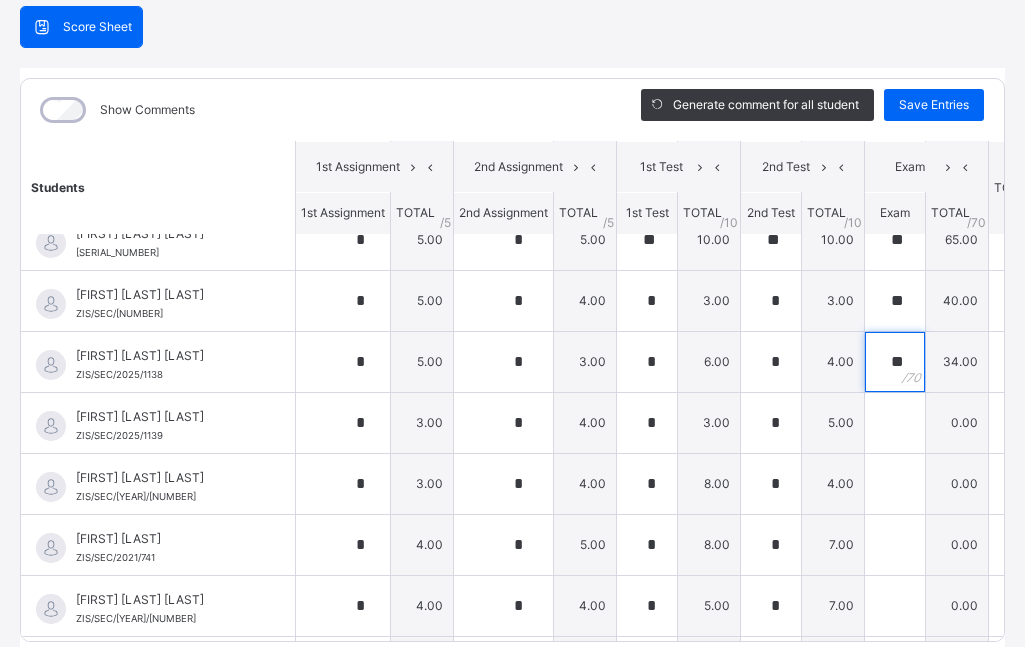 scroll, scrollTop: 1531, scrollLeft: 0, axis: vertical 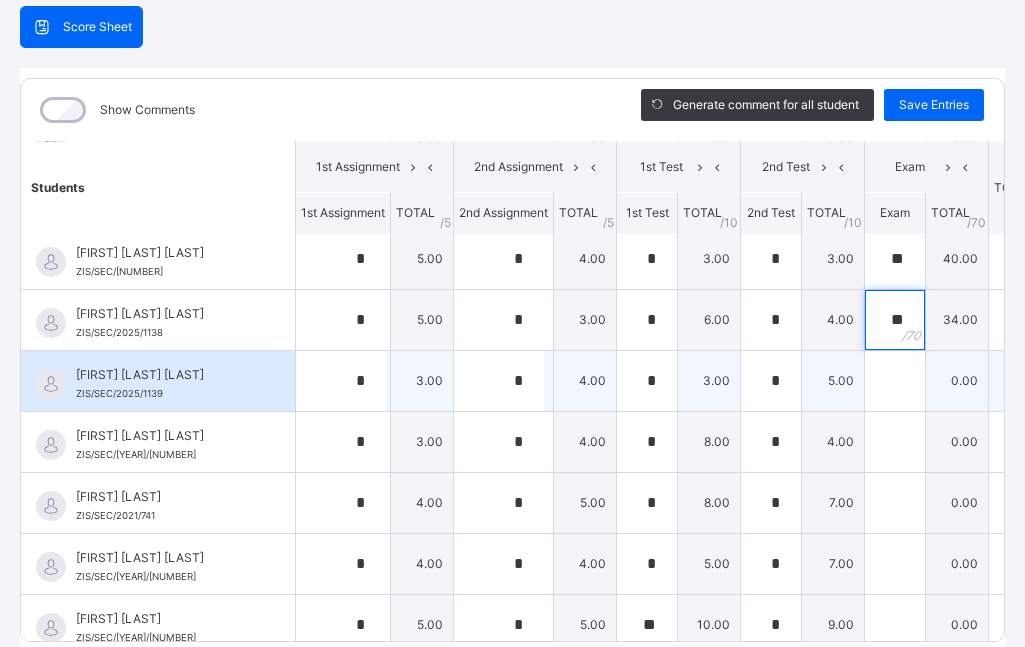 type on "**" 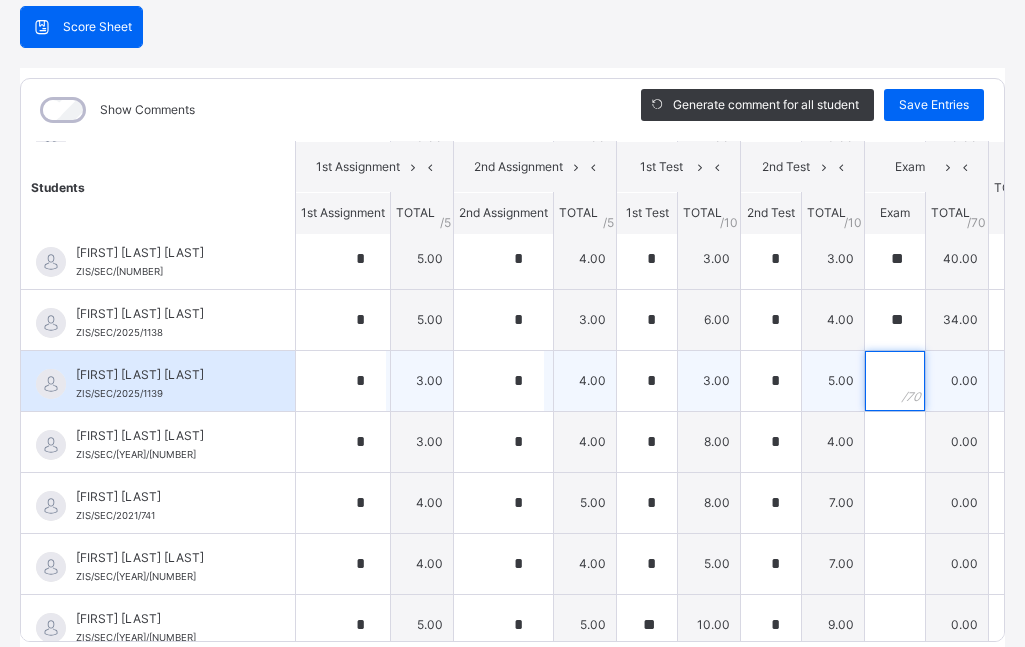 click at bounding box center [895, 381] 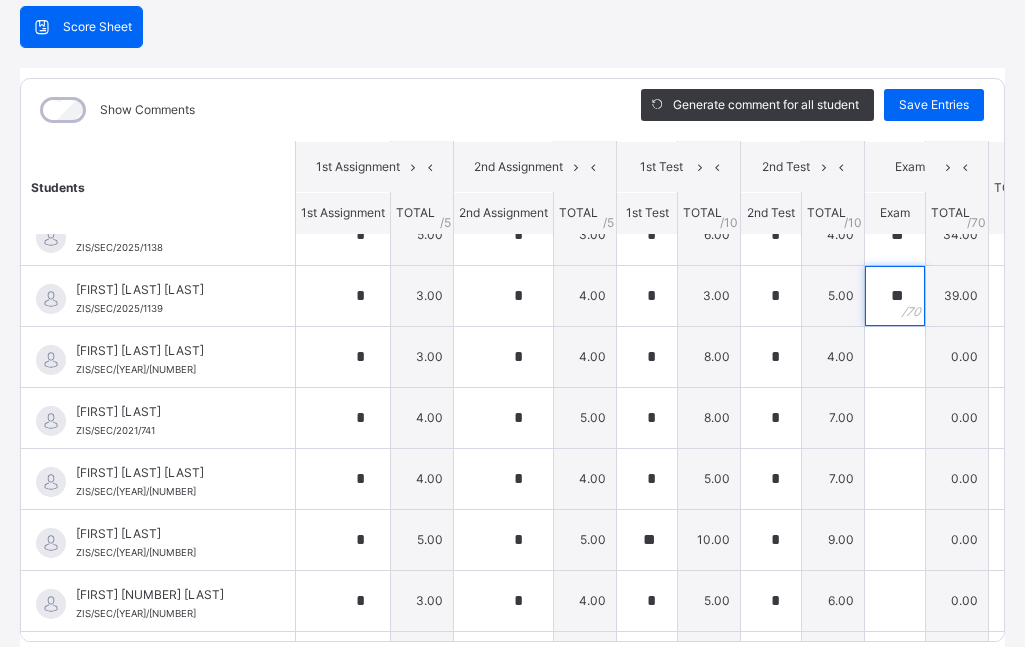 scroll, scrollTop: 1628, scrollLeft: 0, axis: vertical 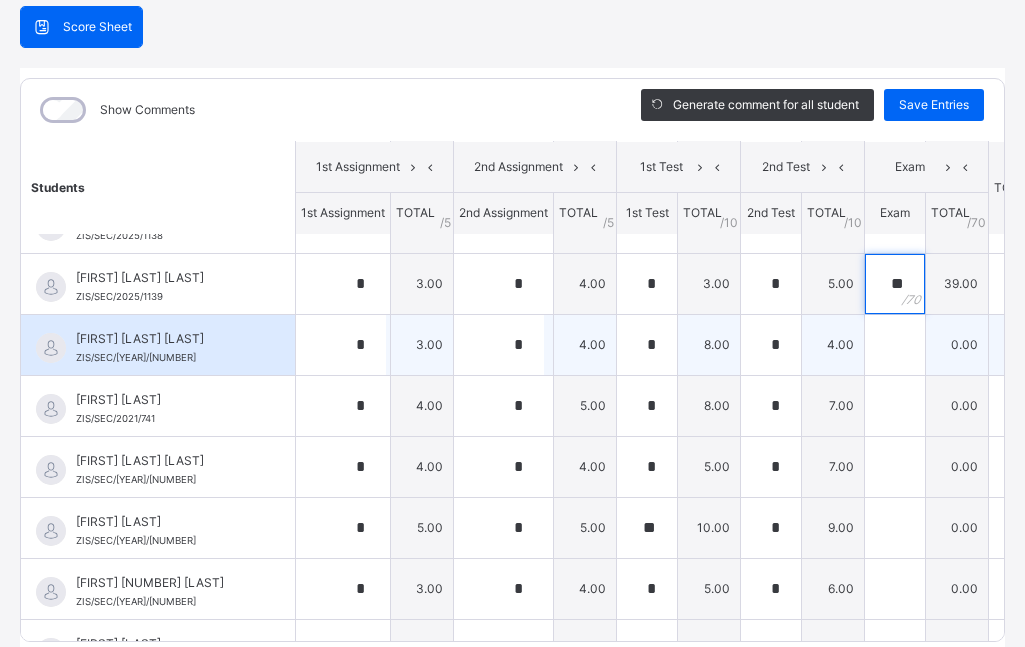 type on "**" 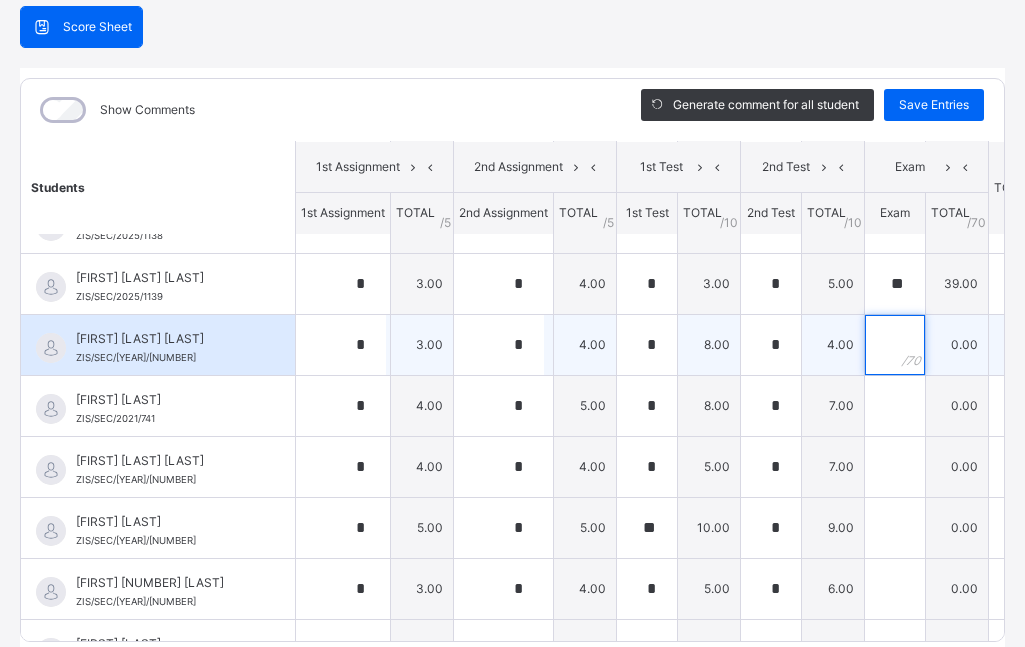 click at bounding box center [895, 345] 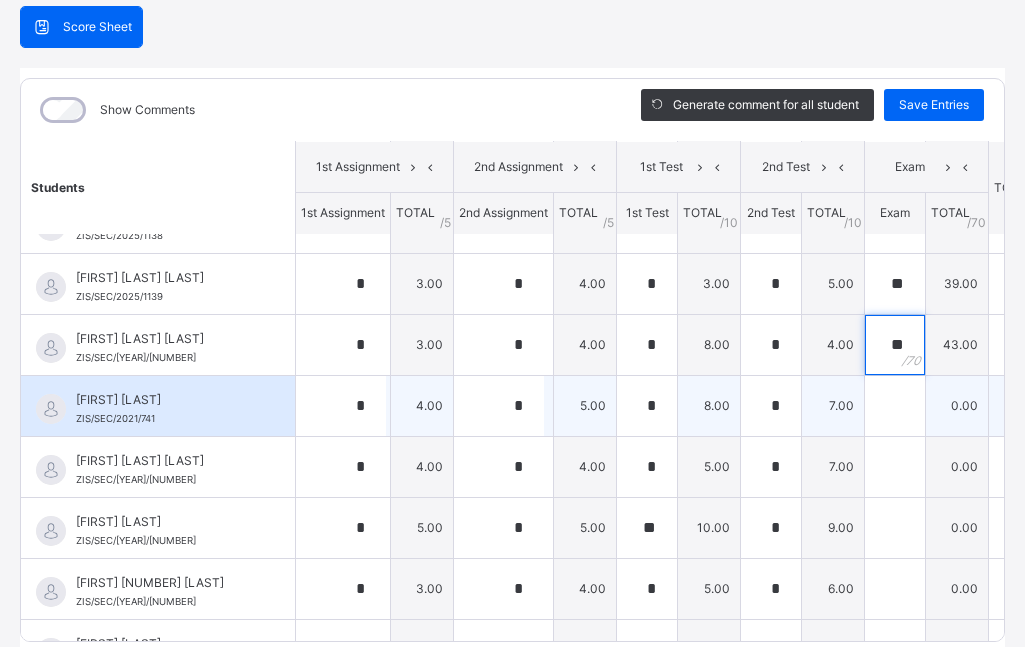 type on "**" 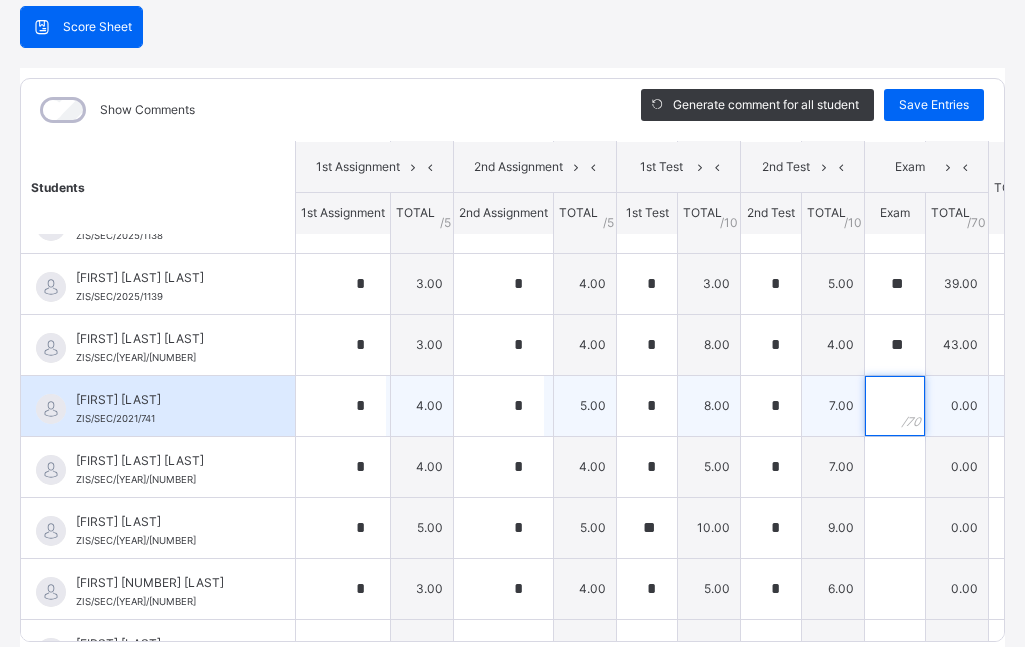 click at bounding box center [895, 406] 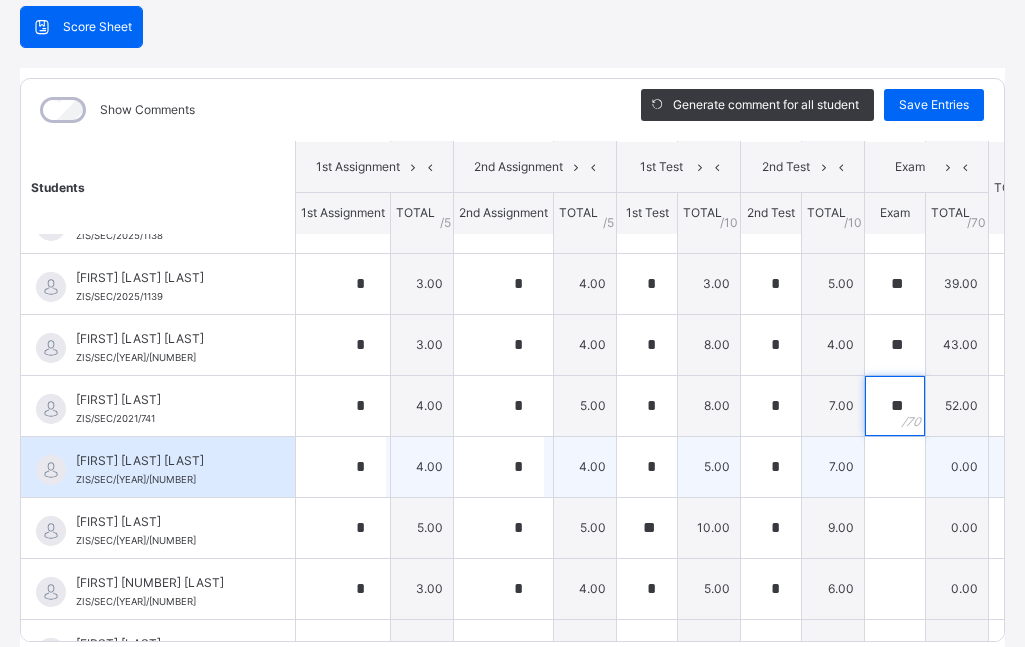 type on "**" 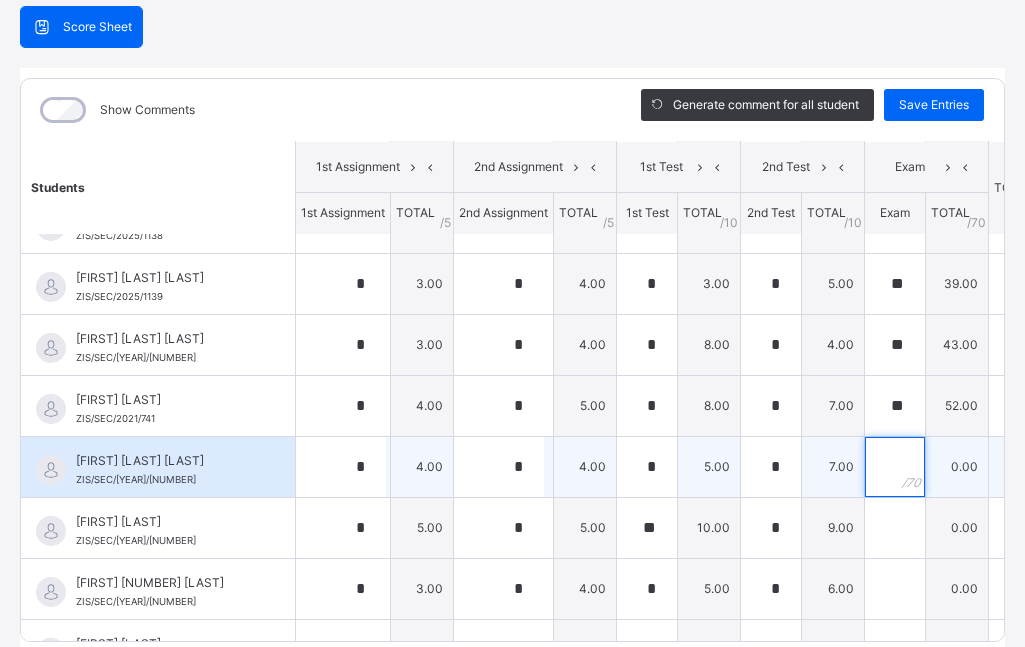 click at bounding box center [895, 467] 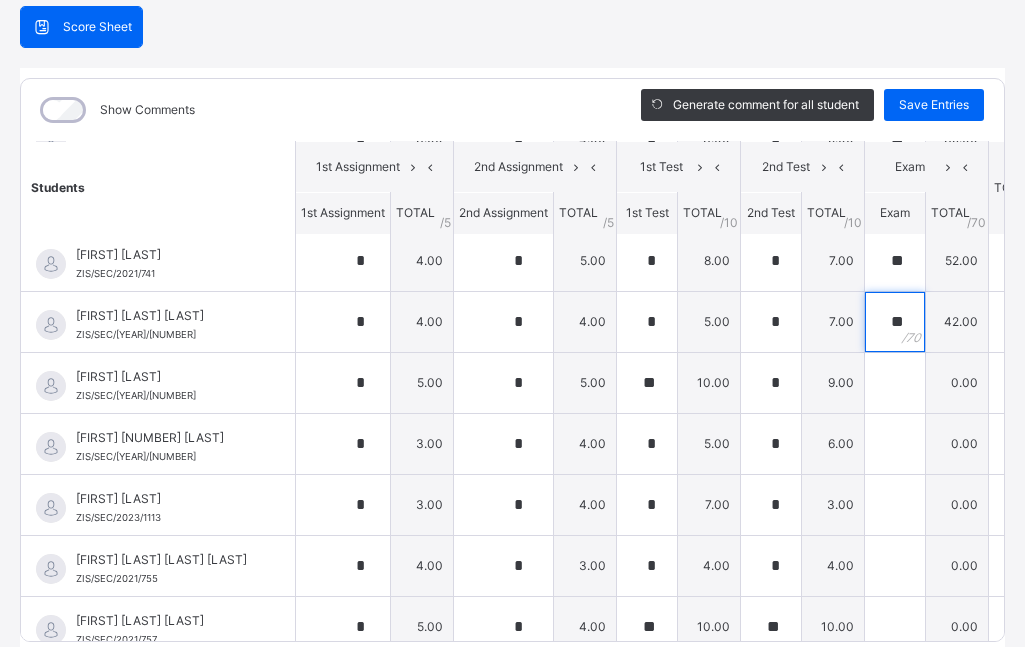 scroll, scrollTop: 1792, scrollLeft: 0, axis: vertical 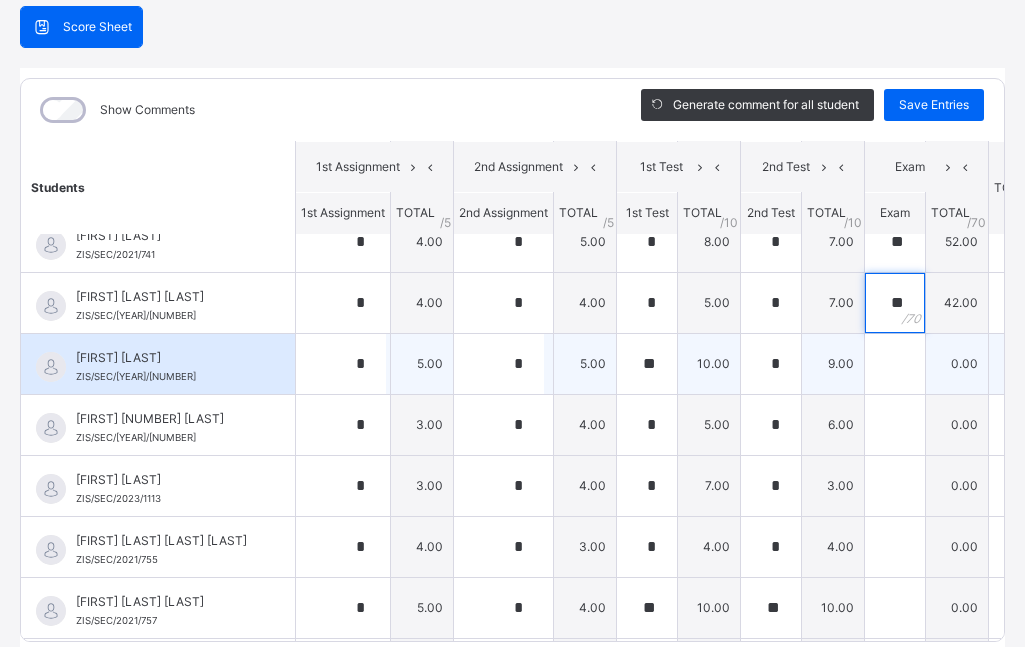 type on "**" 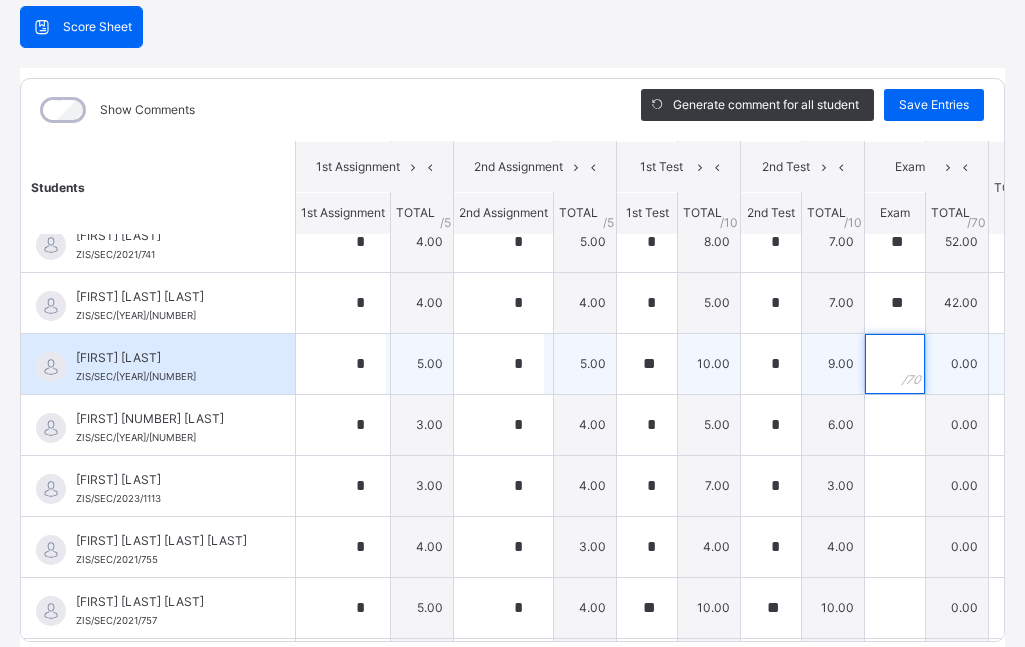 click at bounding box center (895, 364) 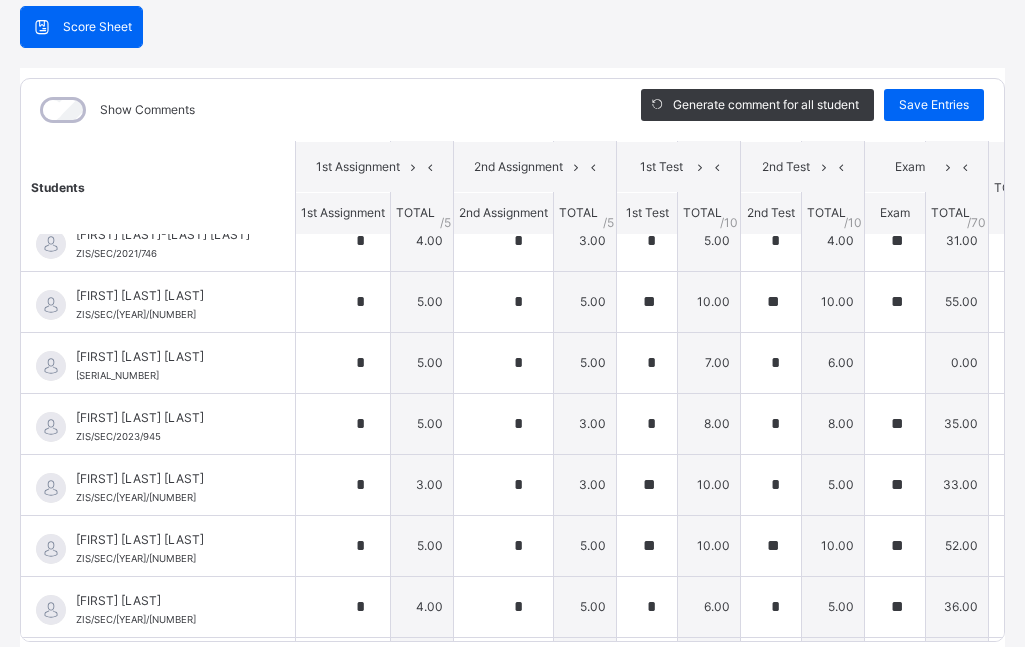 scroll, scrollTop: 714, scrollLeft: 0, axis: vertical 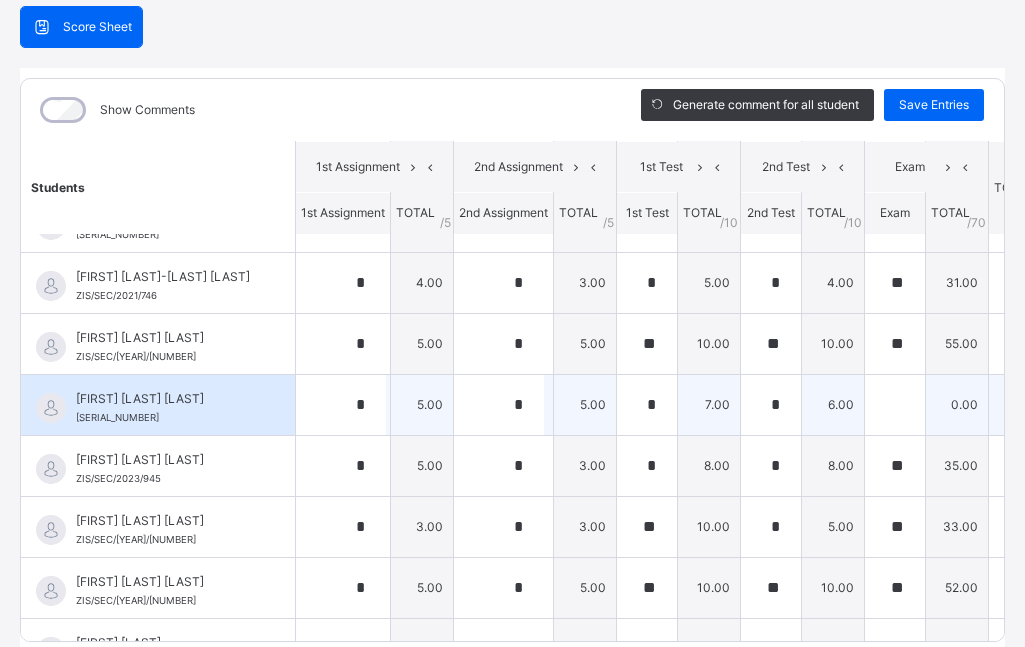 type on "**" 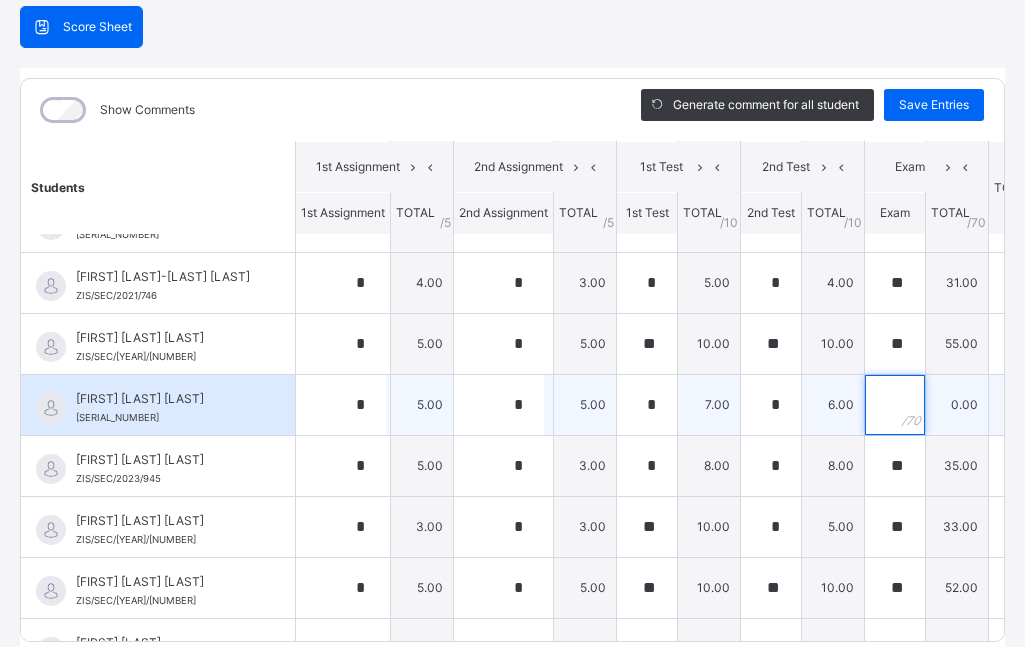 click at bounding box center [895, 405] 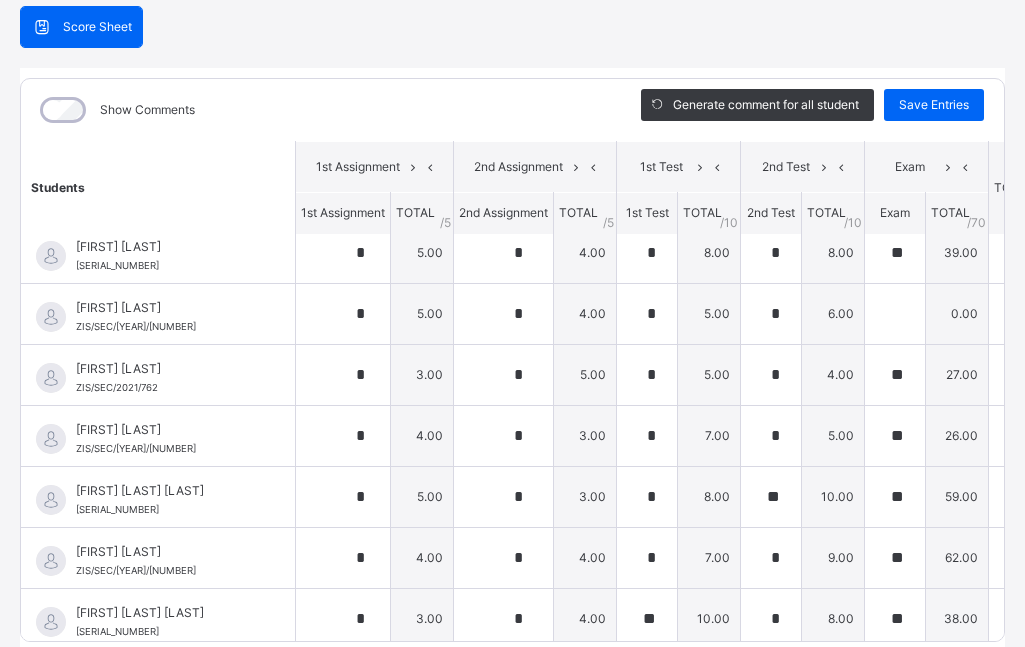 scroll, scrollTop: 0, scrollLeft: 0, axis: both 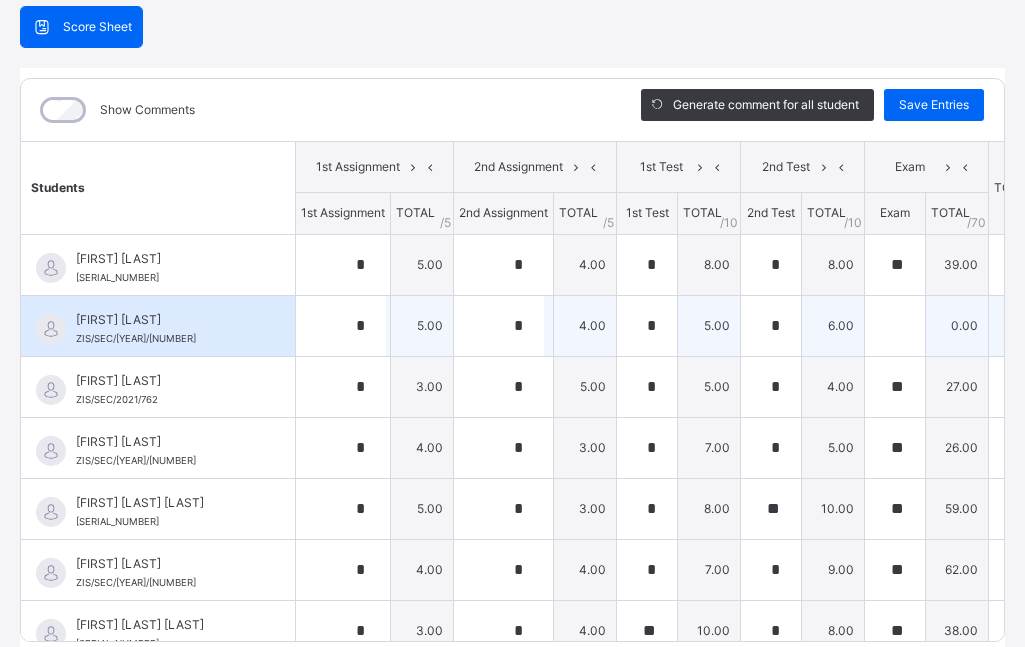 type on "**" 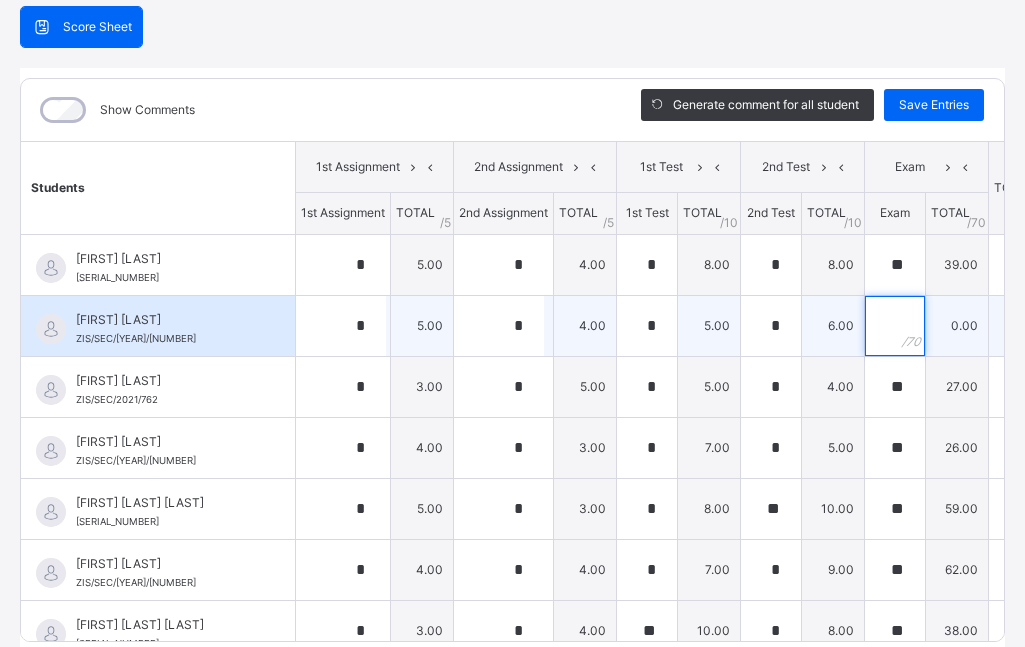 click at bounding box center [895, 326] 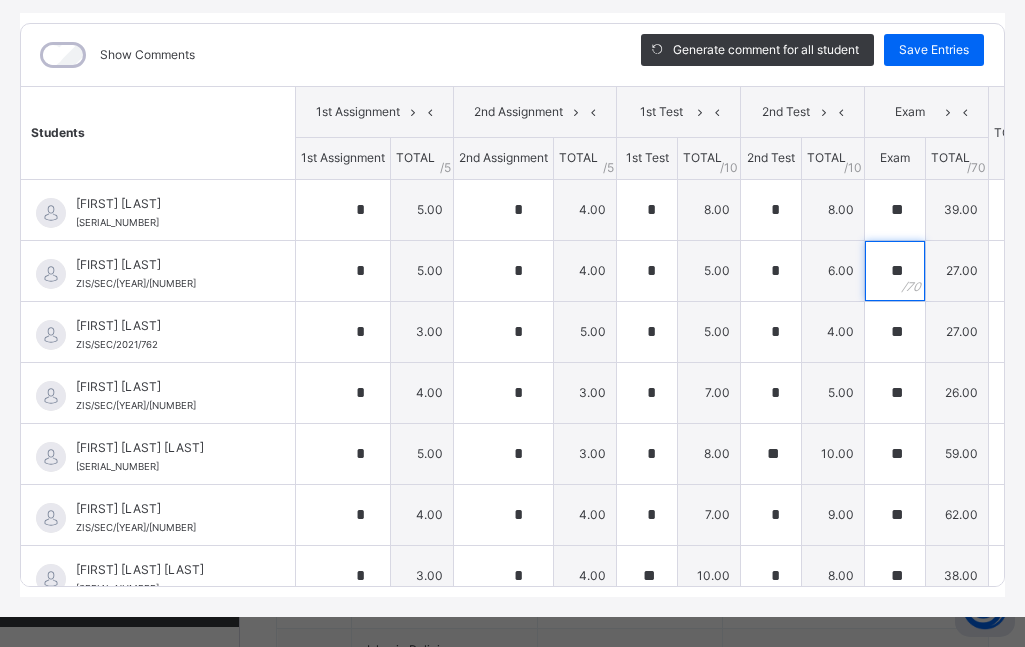 scroll, scrollTop: 246, scrollLeft: 0, axis: vertical 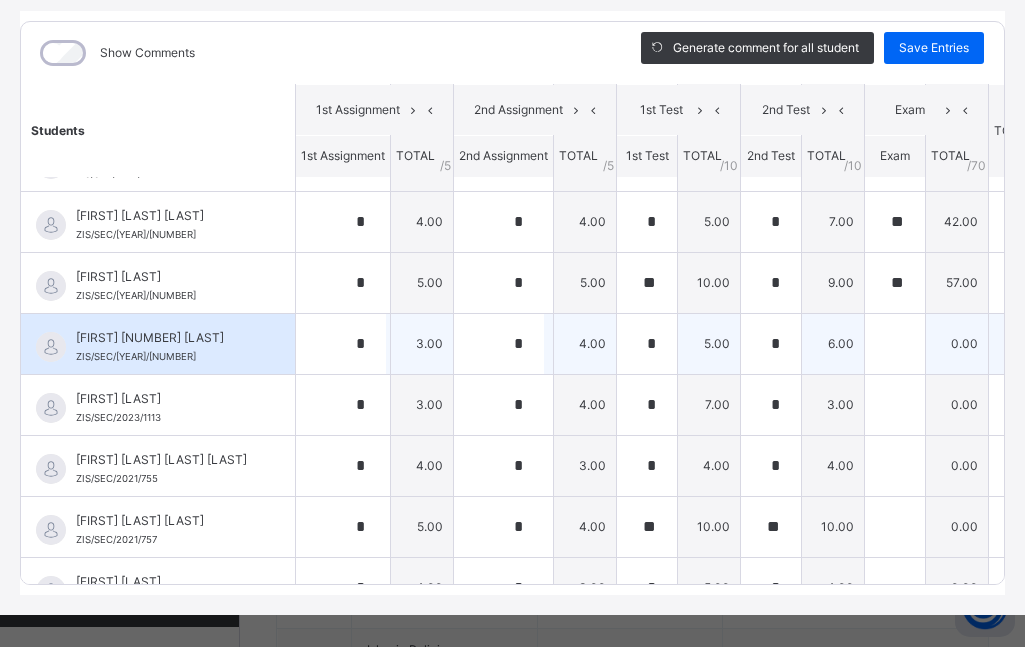 type on "**" 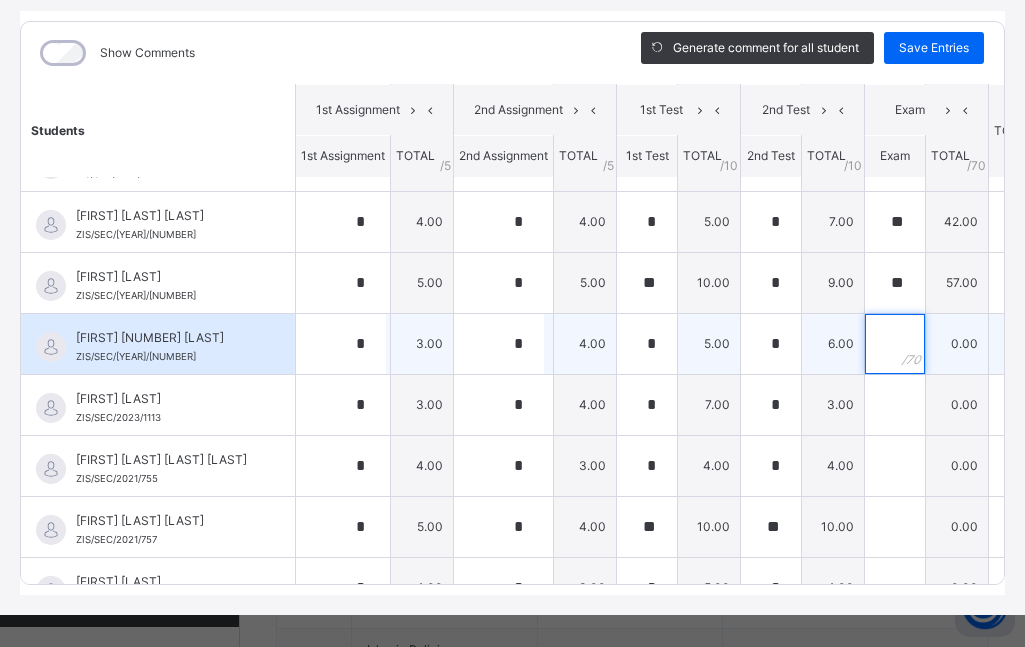 click at bounding box center (895, 344) 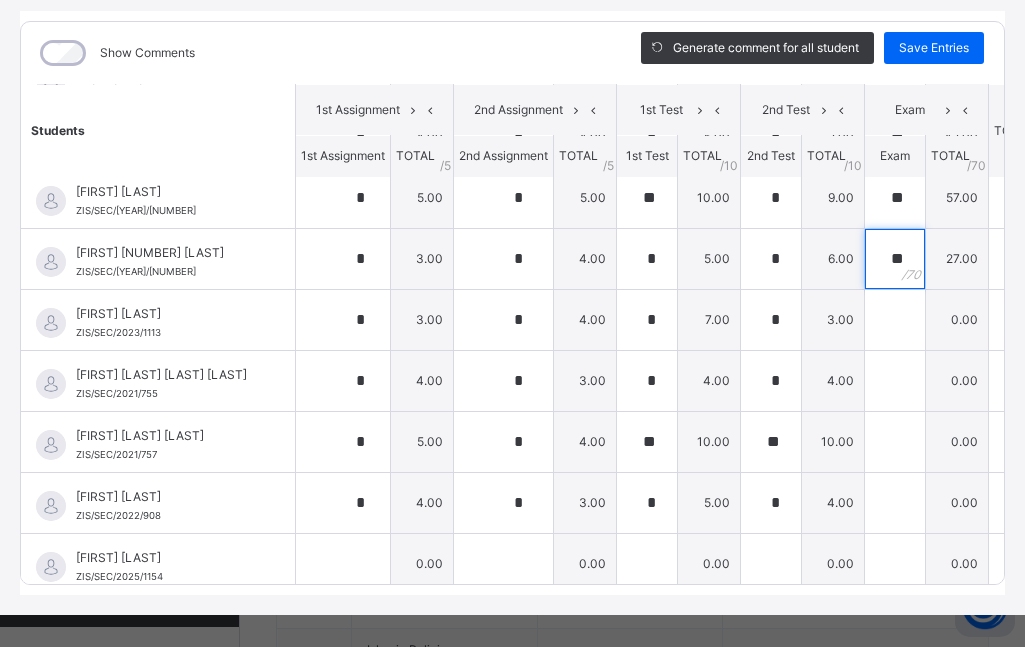 scroll, scrollTop: 1949, scrollLeft: 0, axis: vertical 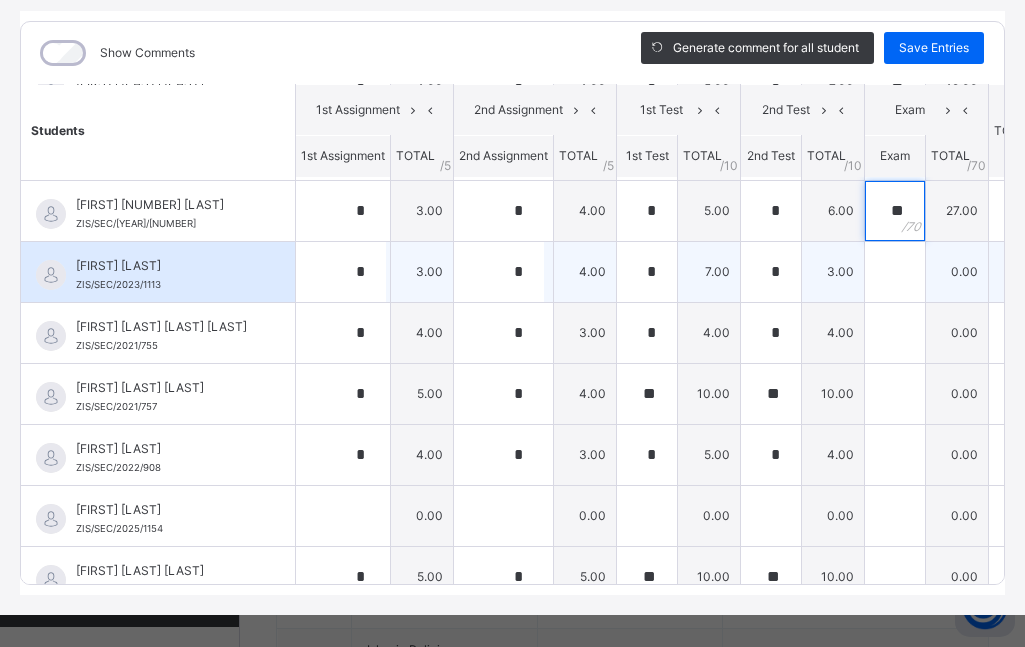 type on "**" 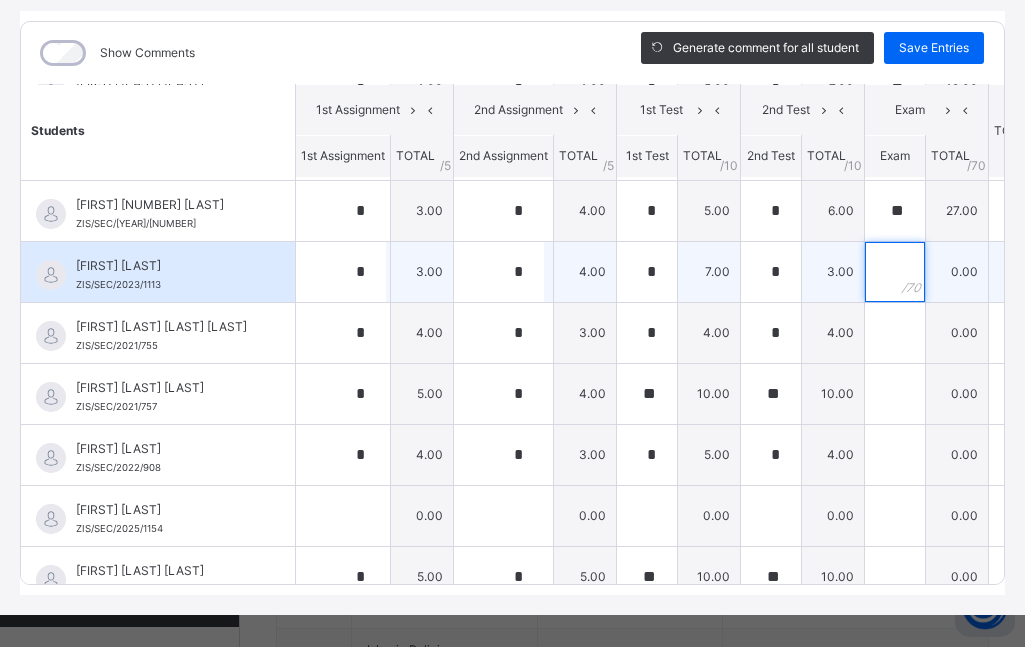 click at bounding box center [895, 272] 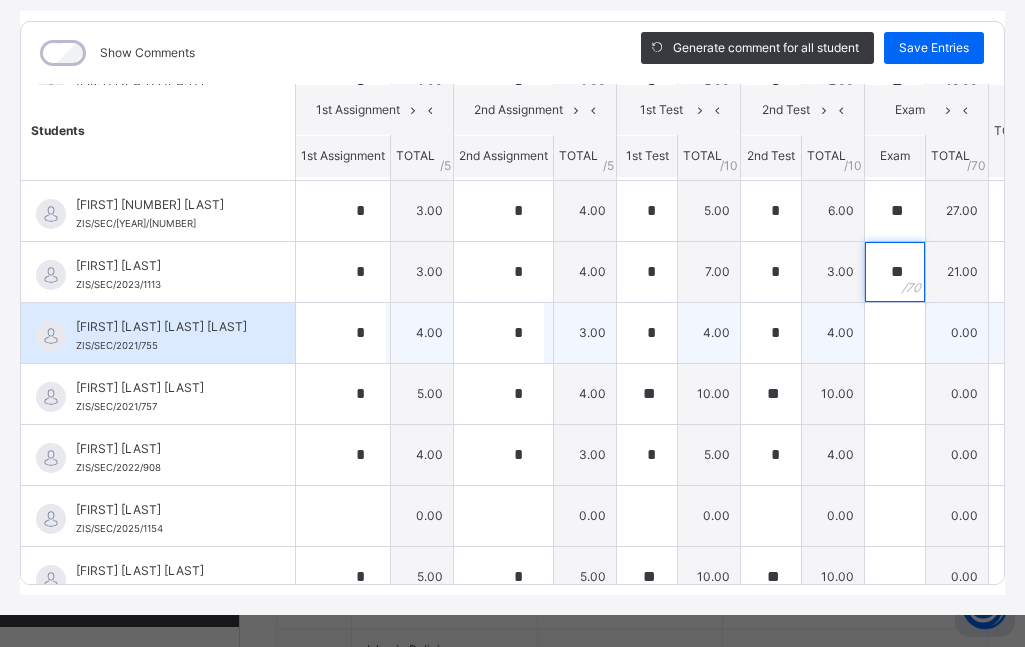 type on "**" 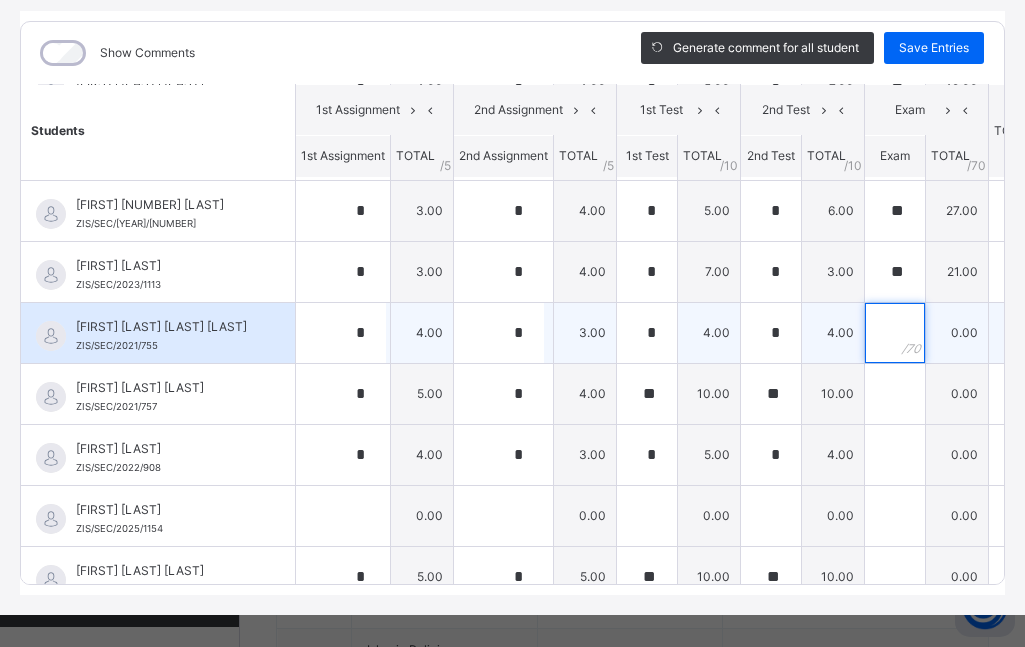 click at bounding box center [895, 333] 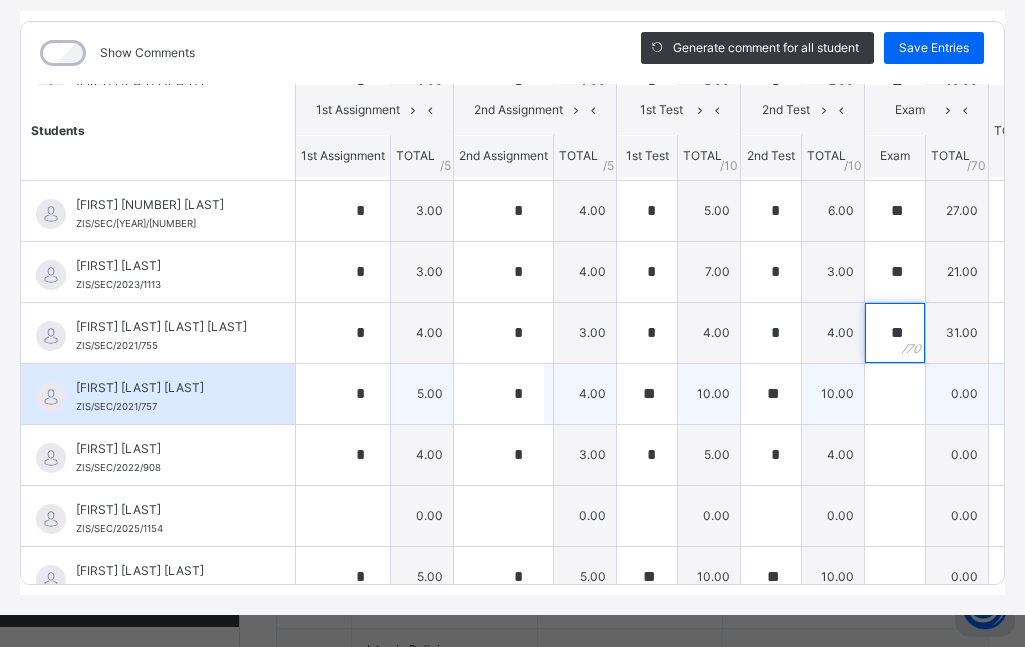 type on "**" 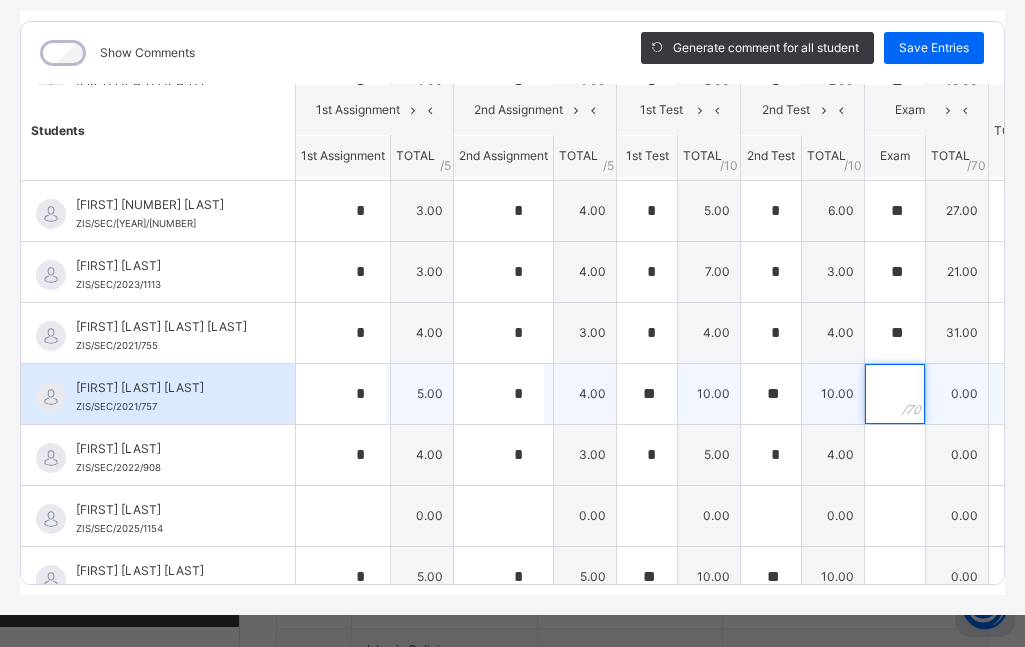 click at bounding box center (895, 394) 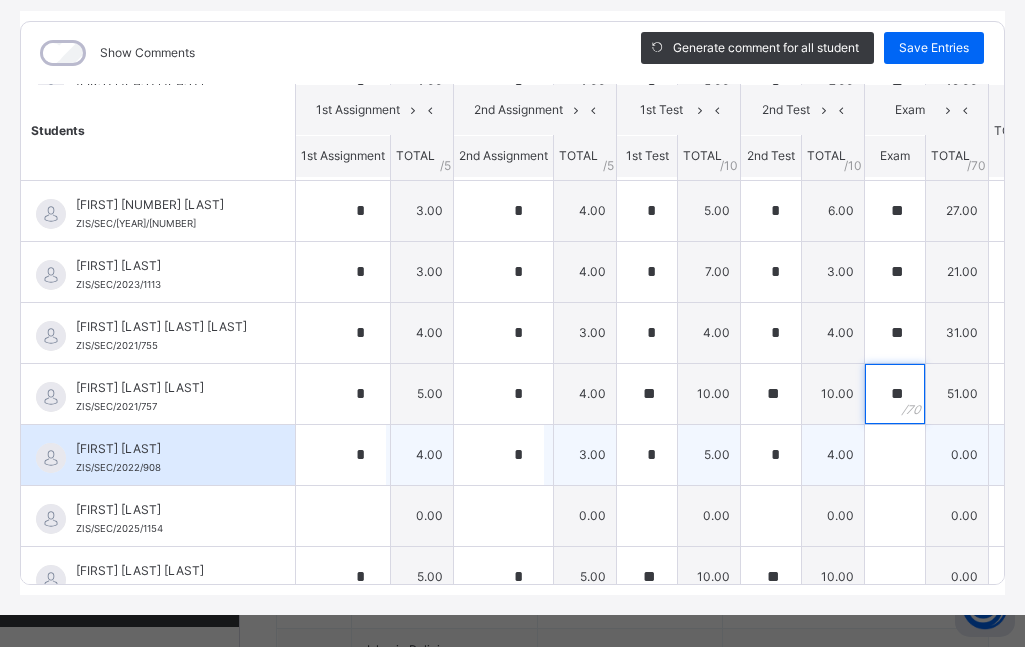 type on "**" 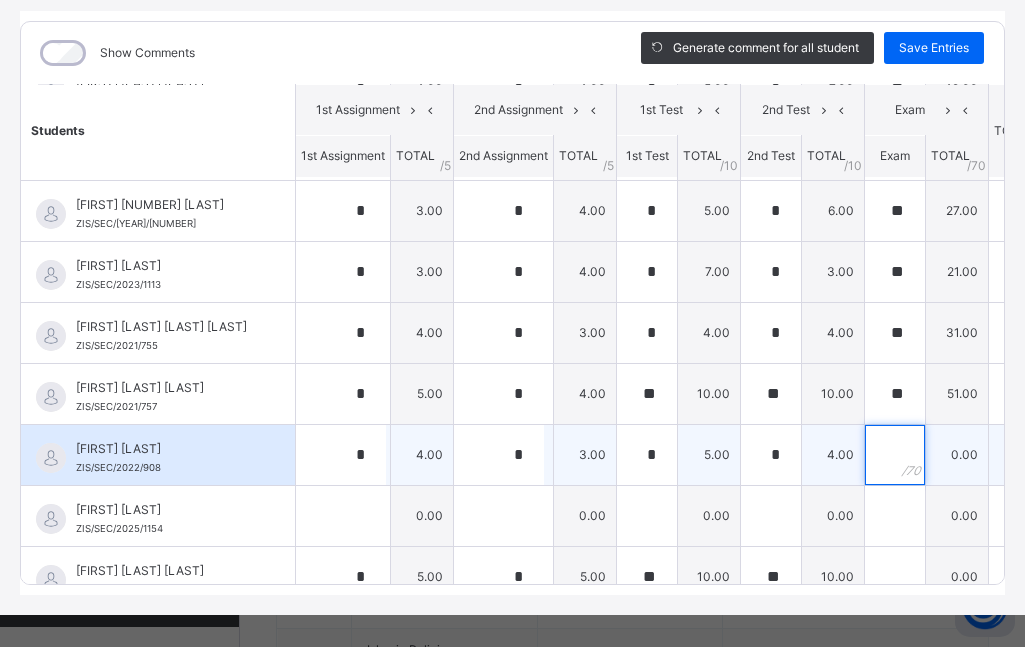 click at bounding box center (895, 455) 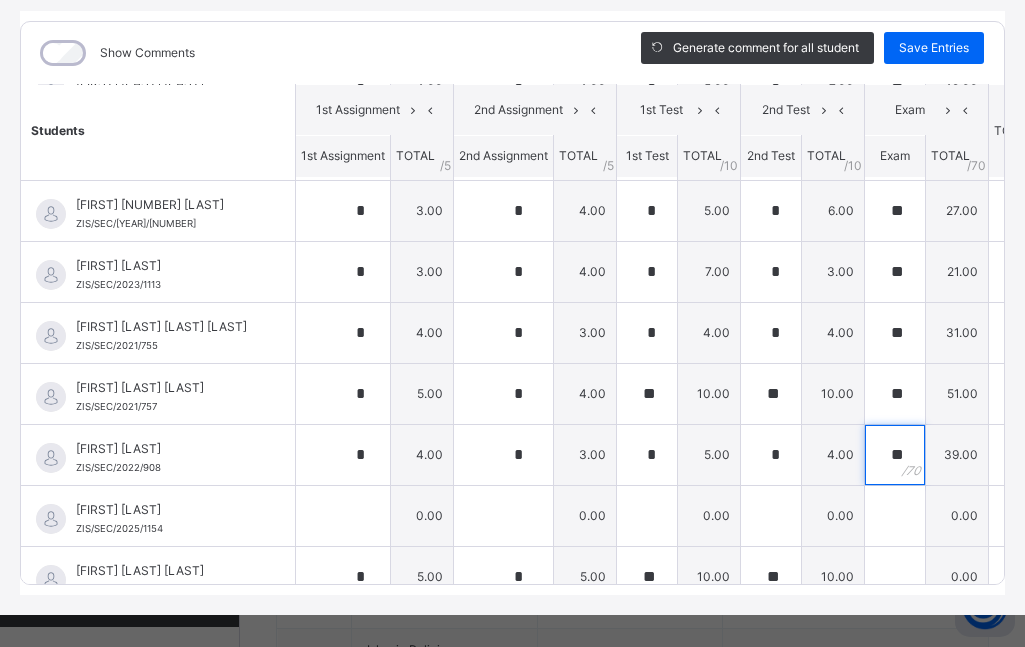 scroll, scrollTop: 2106, scrollLeft: 0, axis: vertical 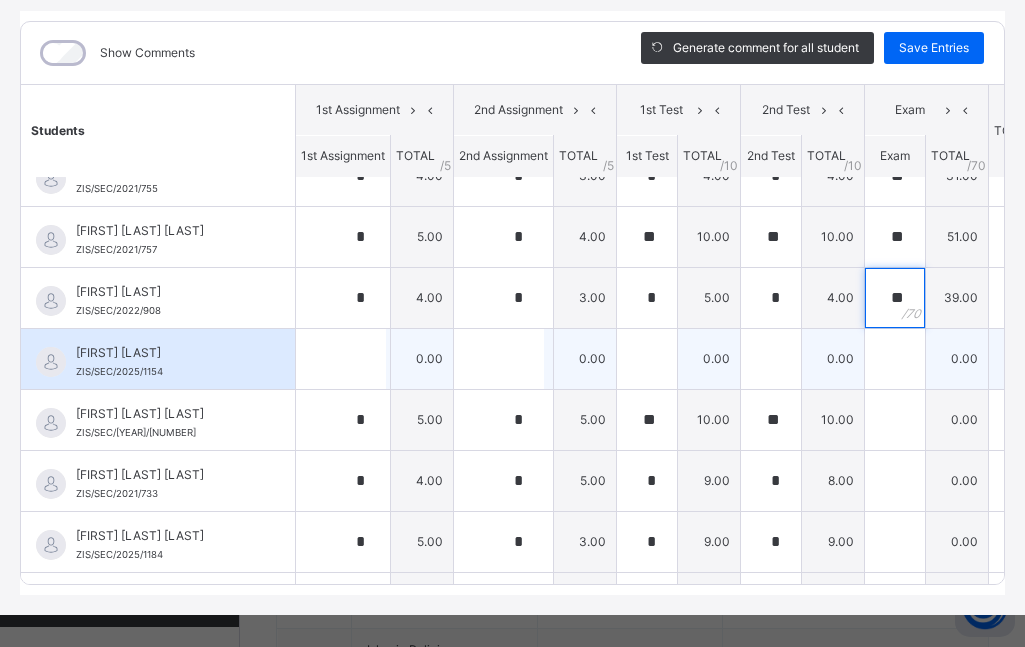 type on "**" 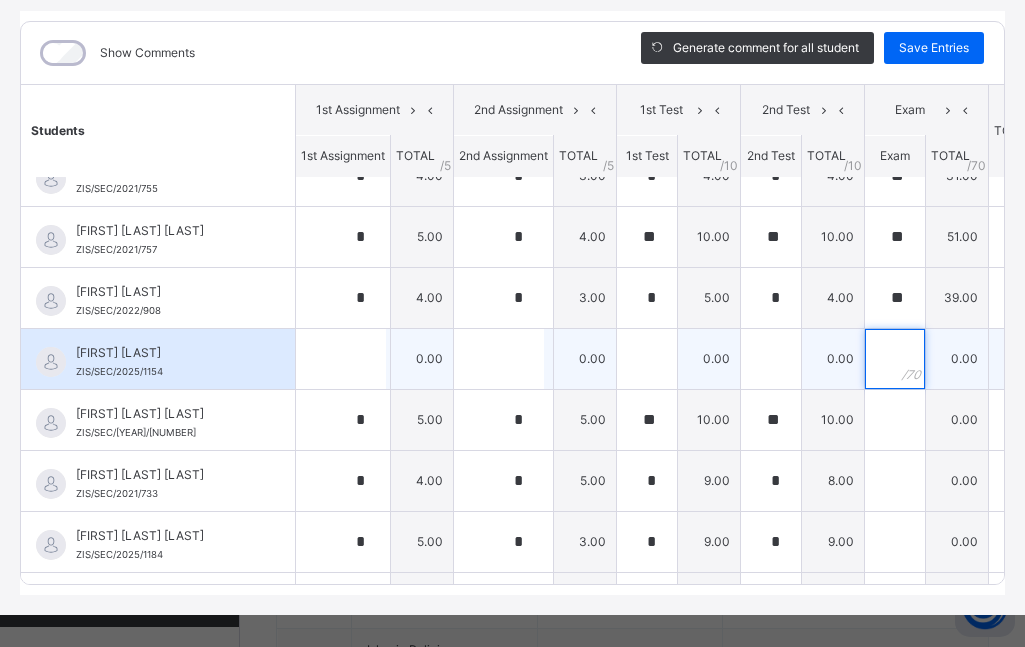 click at bounding box center (895, 359) 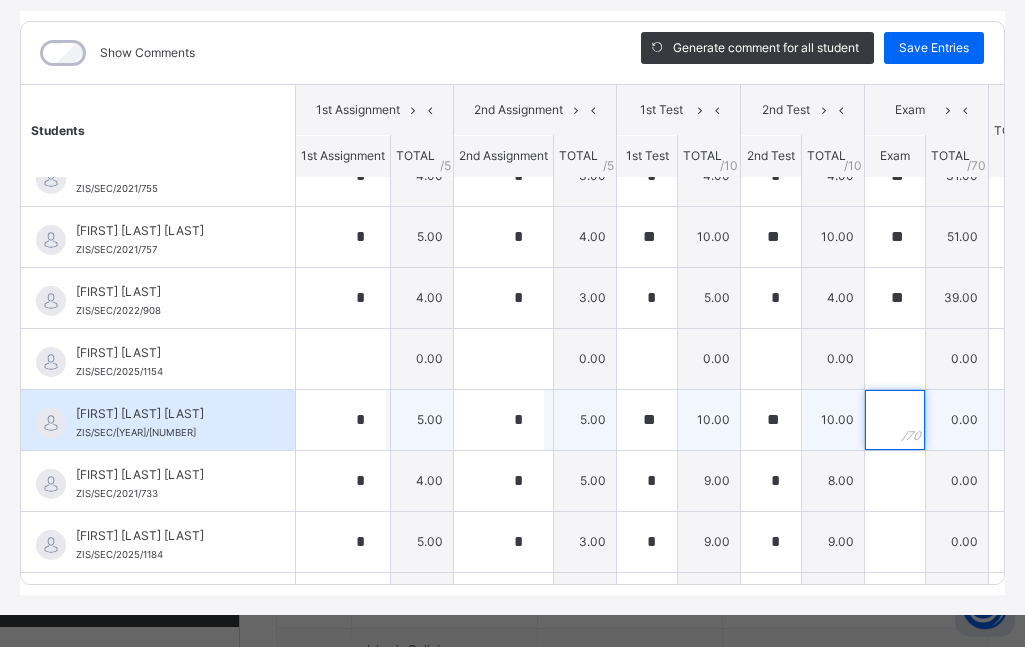 click at bounding box center (895, 420) 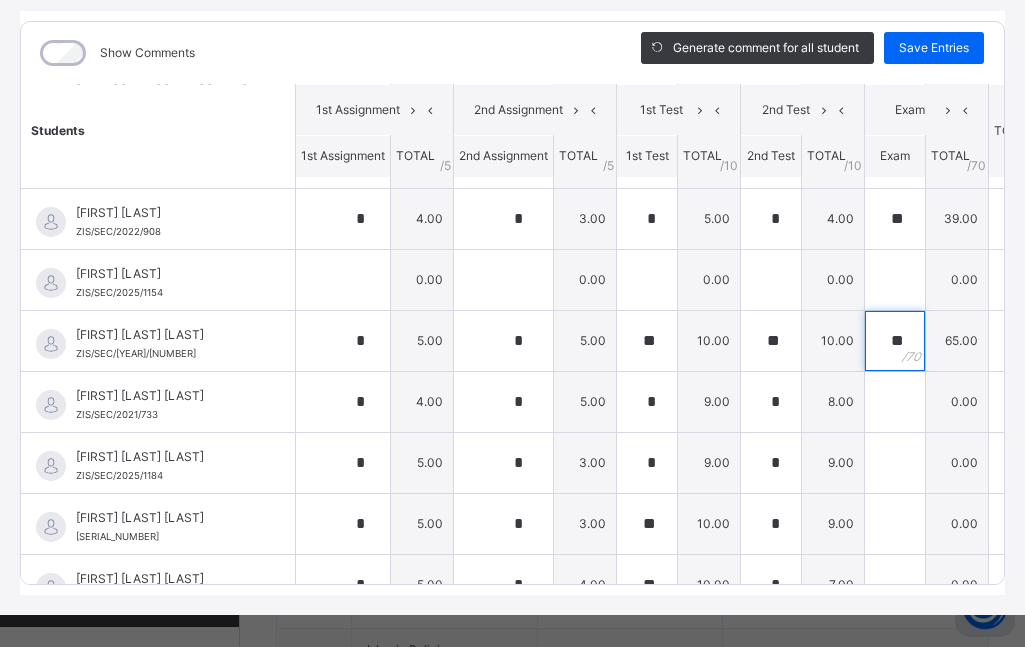 scroll, scrollTop: 2209, scrollLeft: 0, axis: vertical 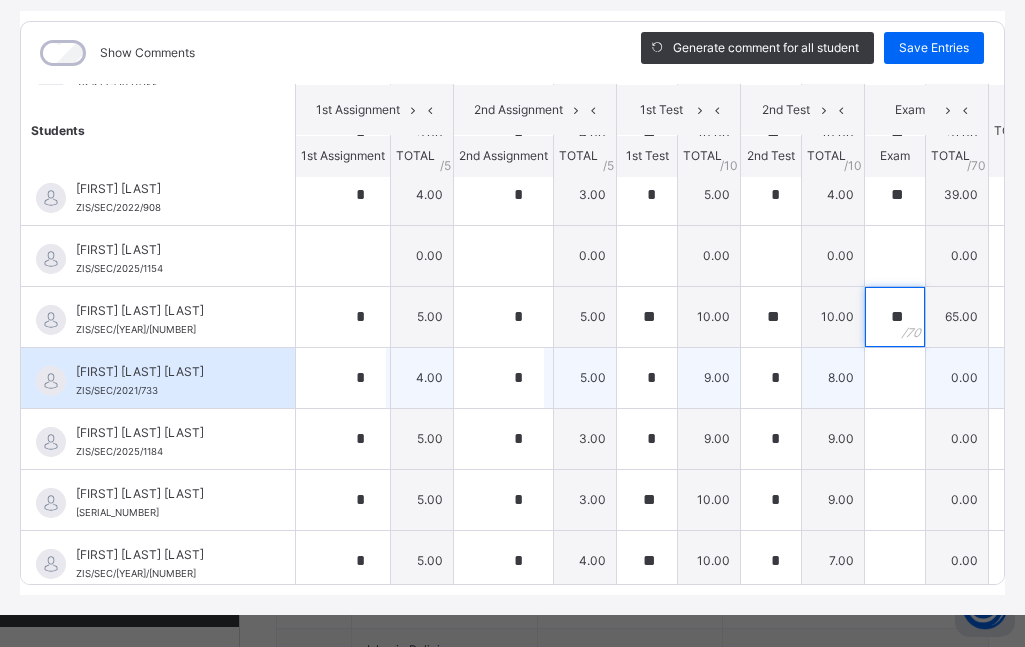 type on "**" 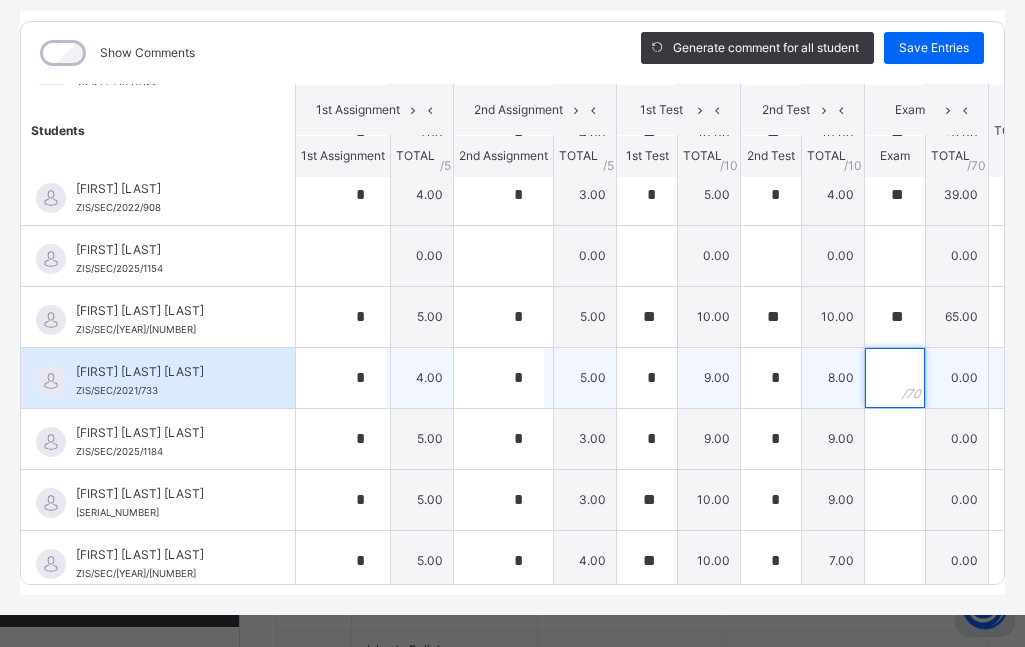 click at bounding box center (895, 378) 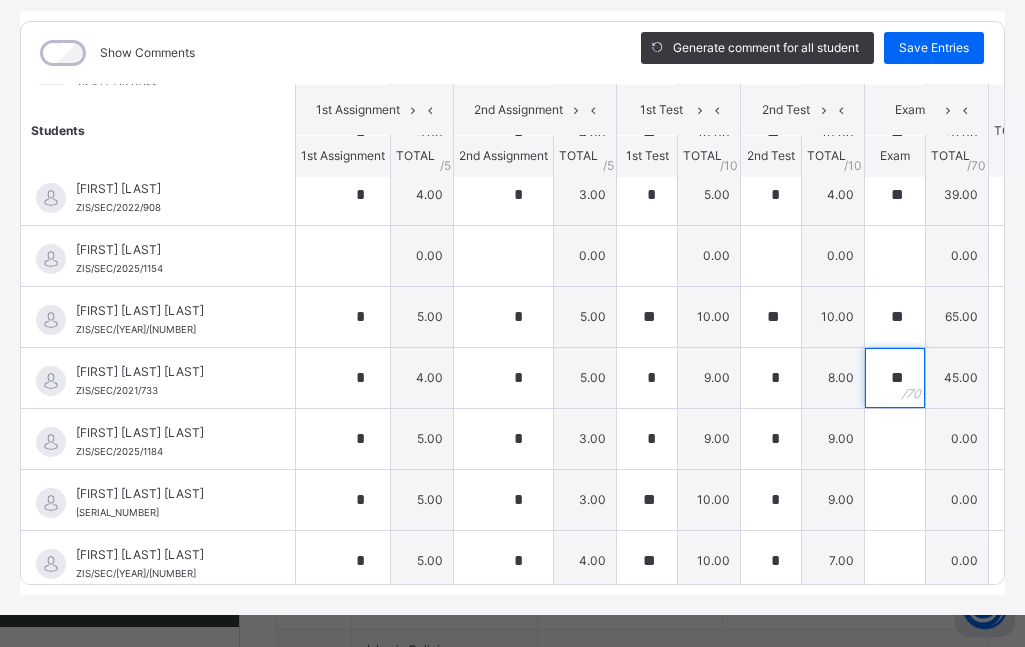 scroll, scrollTop: 2234, scrollLeft: 0, axis: vertical 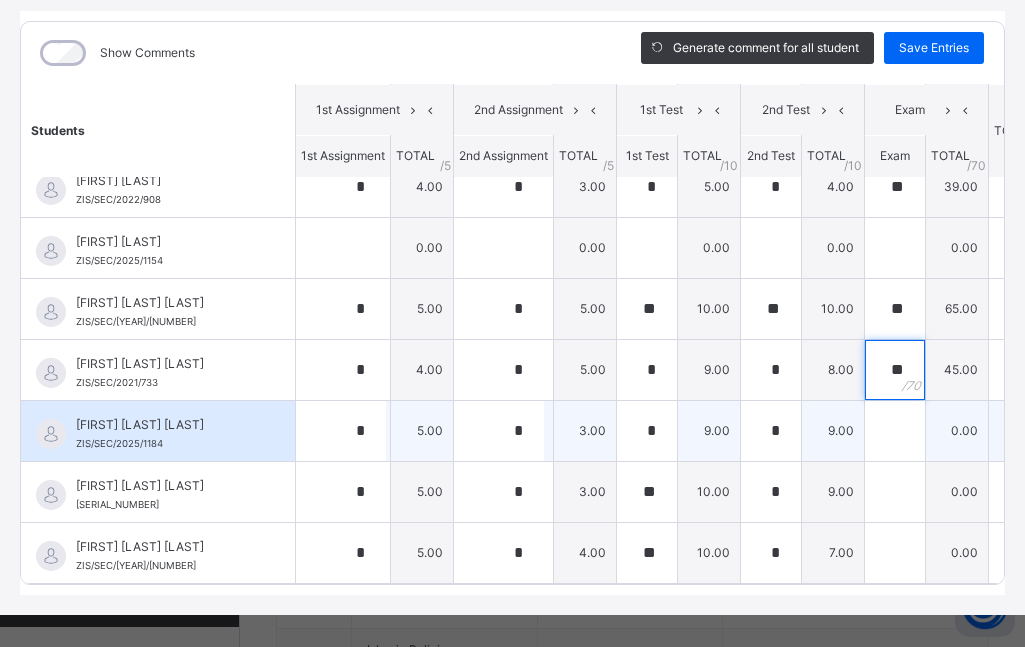 type on "**" 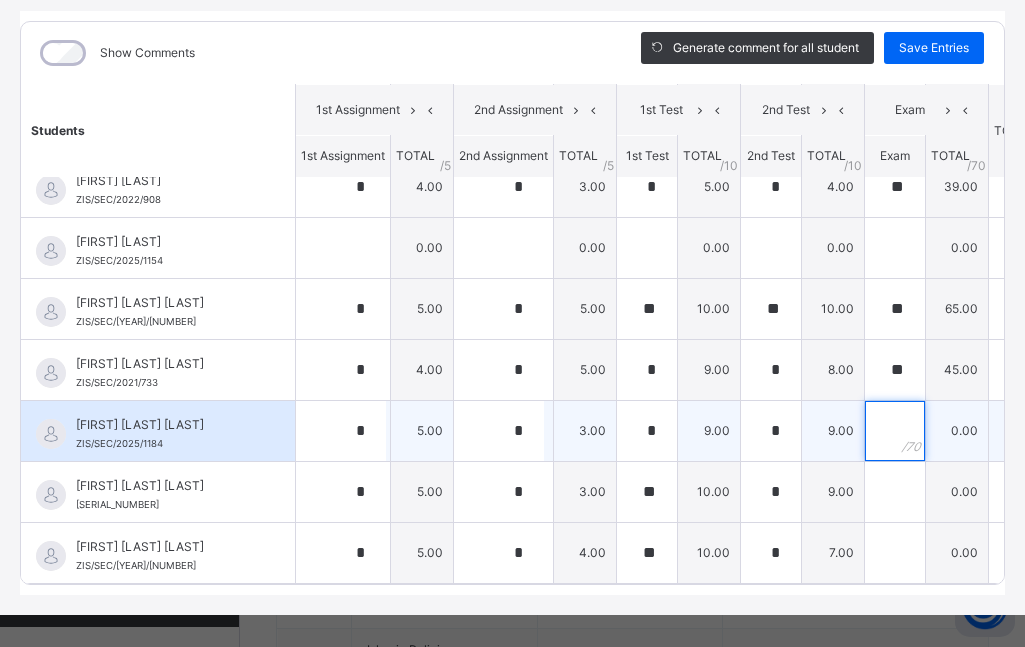 click at bounding box center (895, 431) 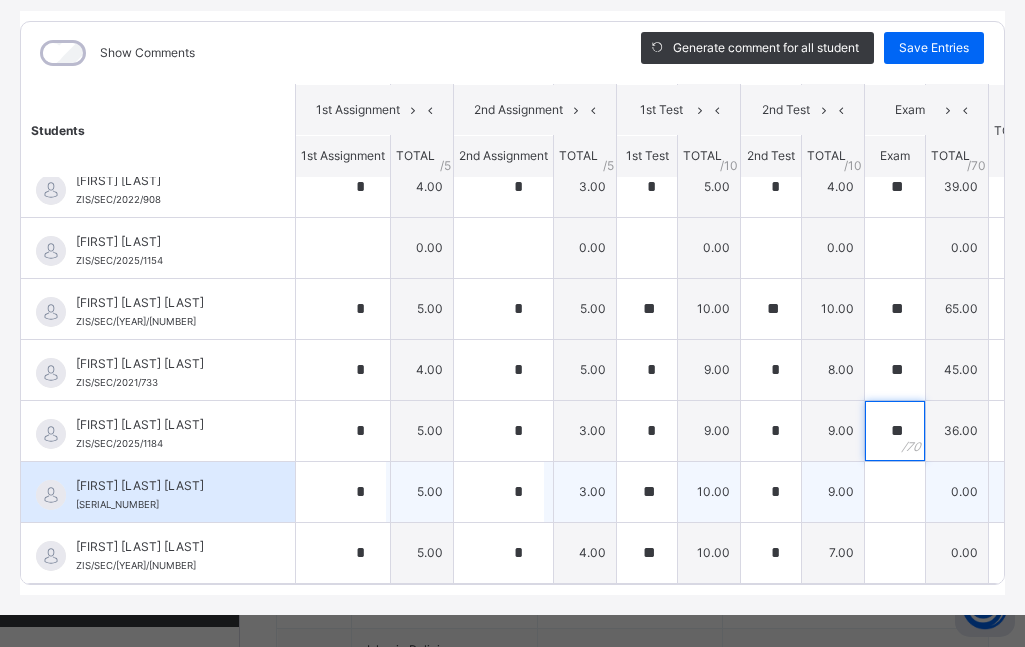 type on "**" 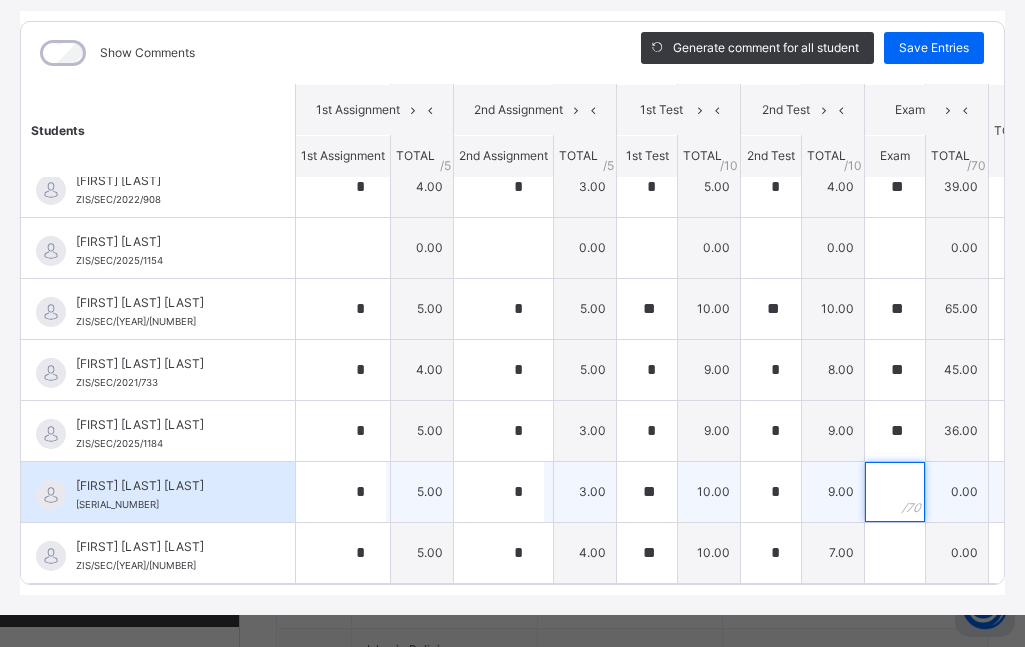 click at bounding box center [895, 492] 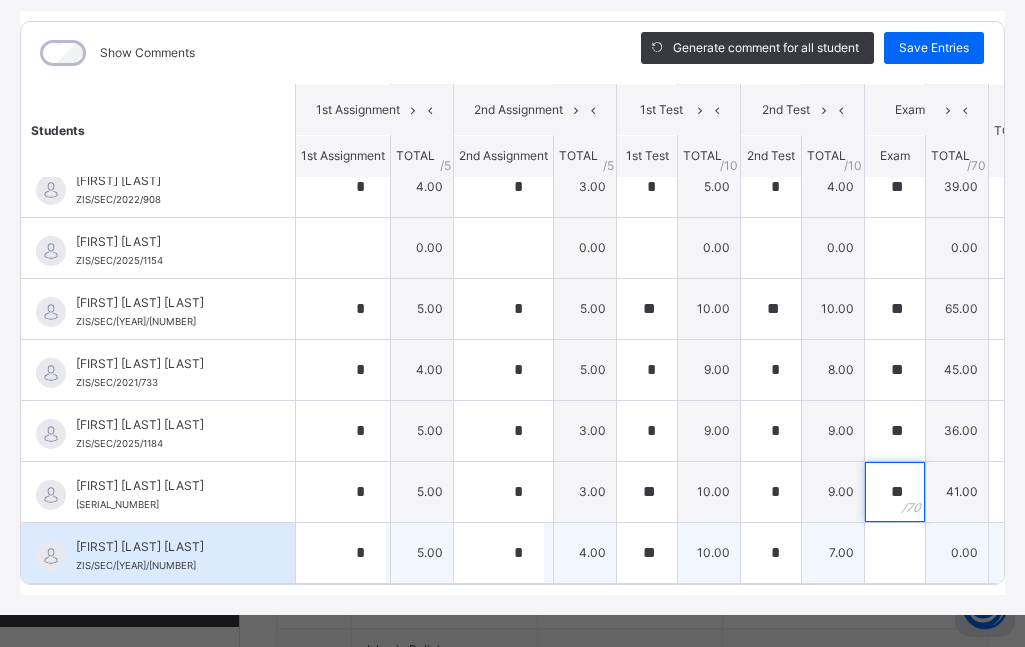 type on "**" 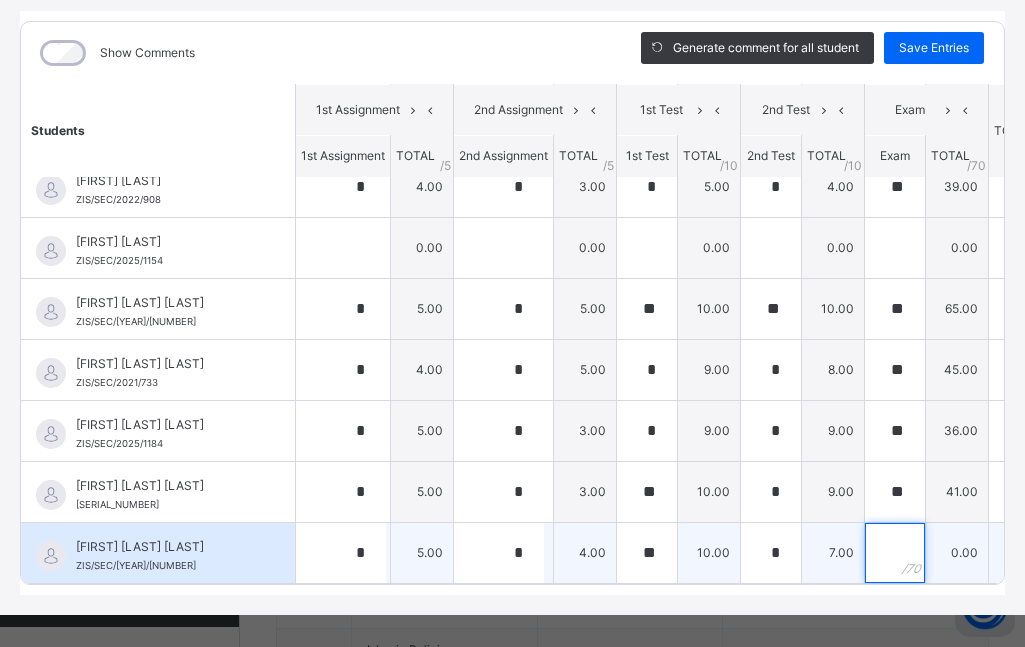 click at bounding box center (895, 553) 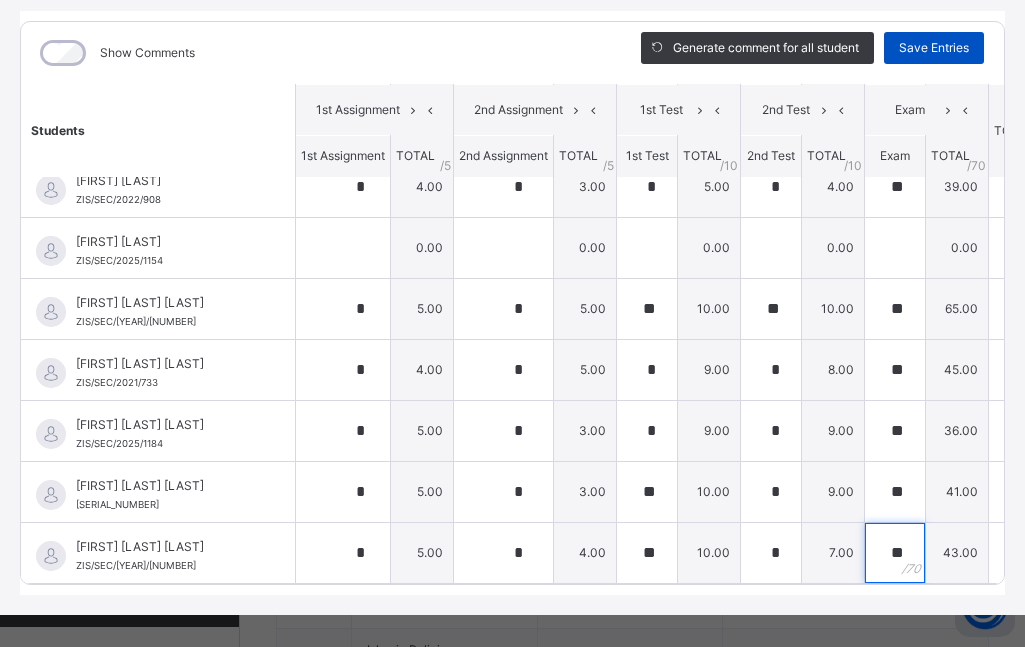 type on "**" 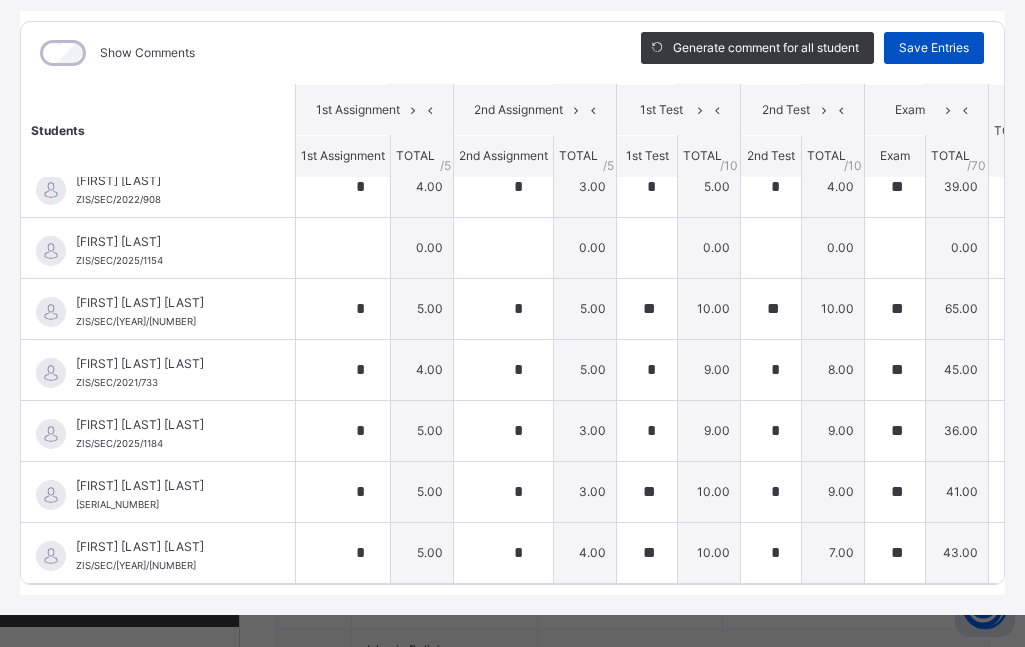 click on "Save Entries" at bounding box center [934, 48] 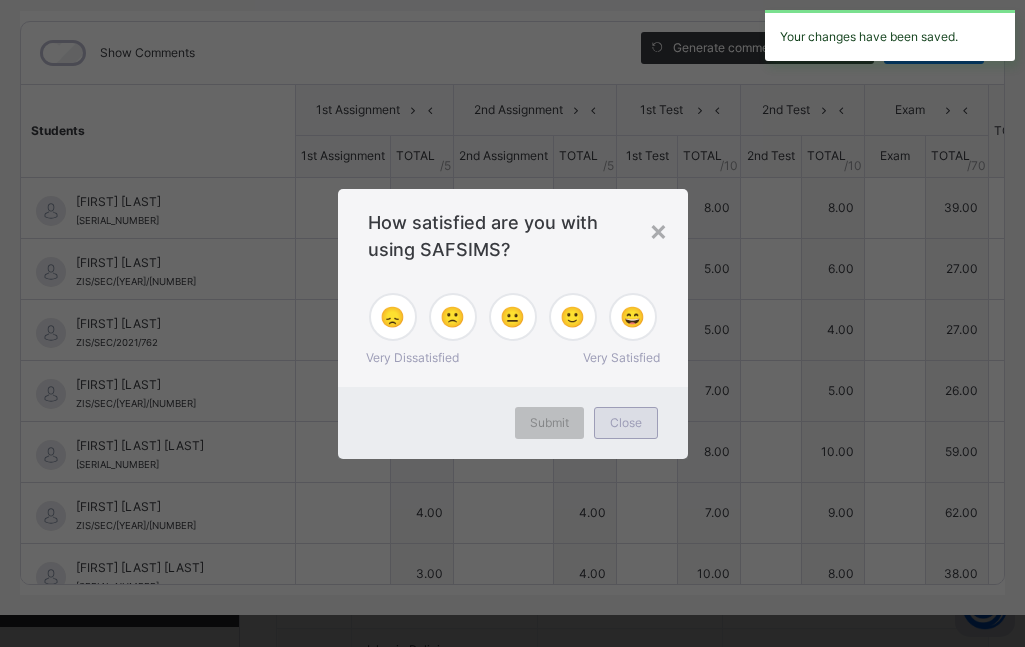 type on "*" 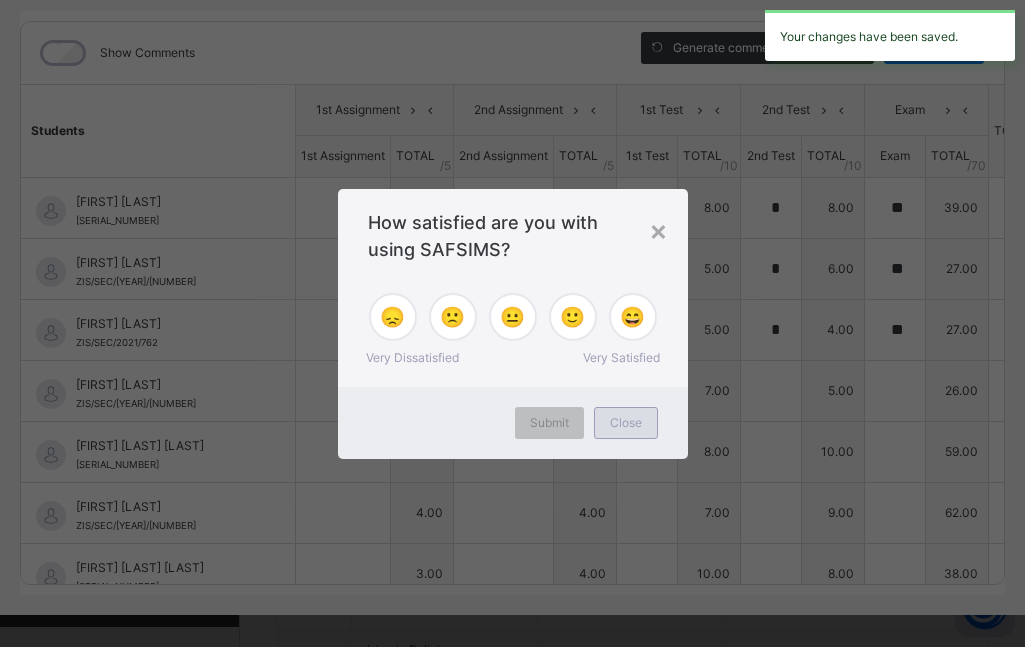 type on "*" 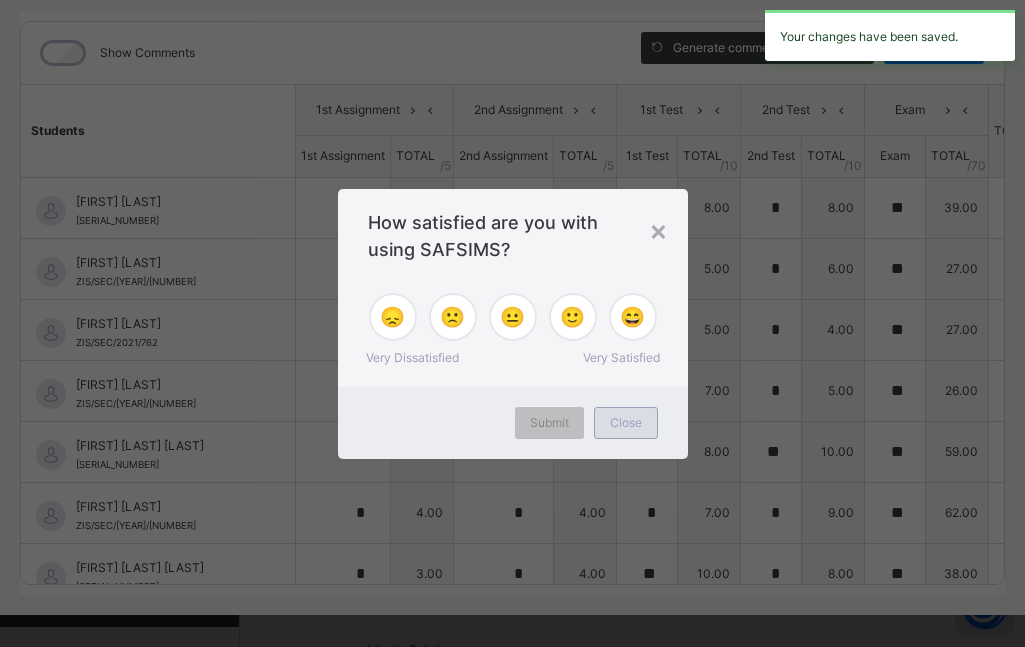 type on "**" 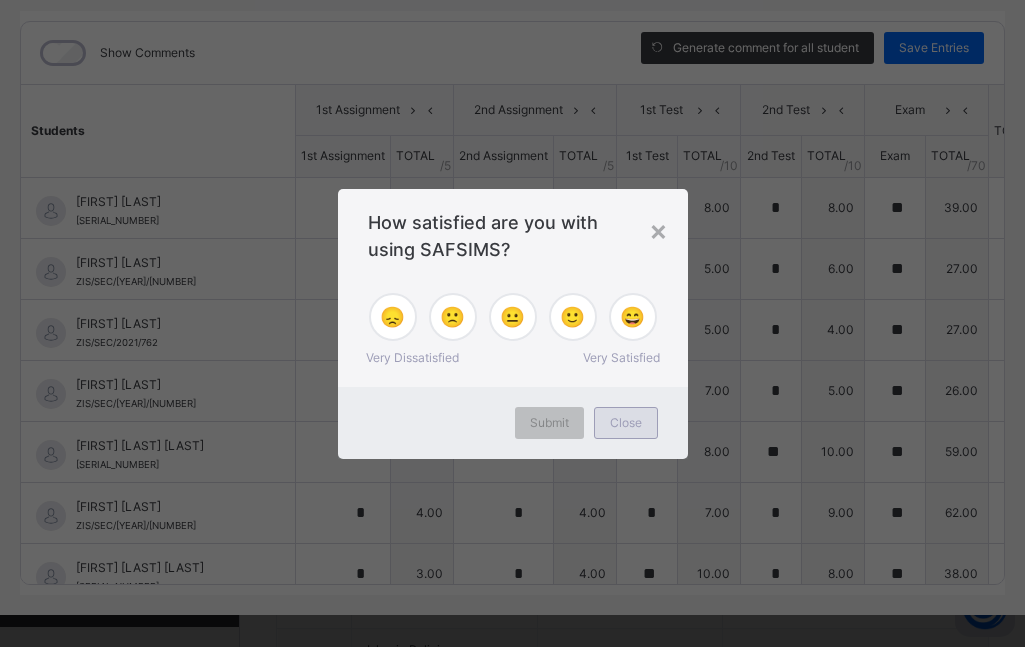 click on "Close" at bounding box center [626, 423] 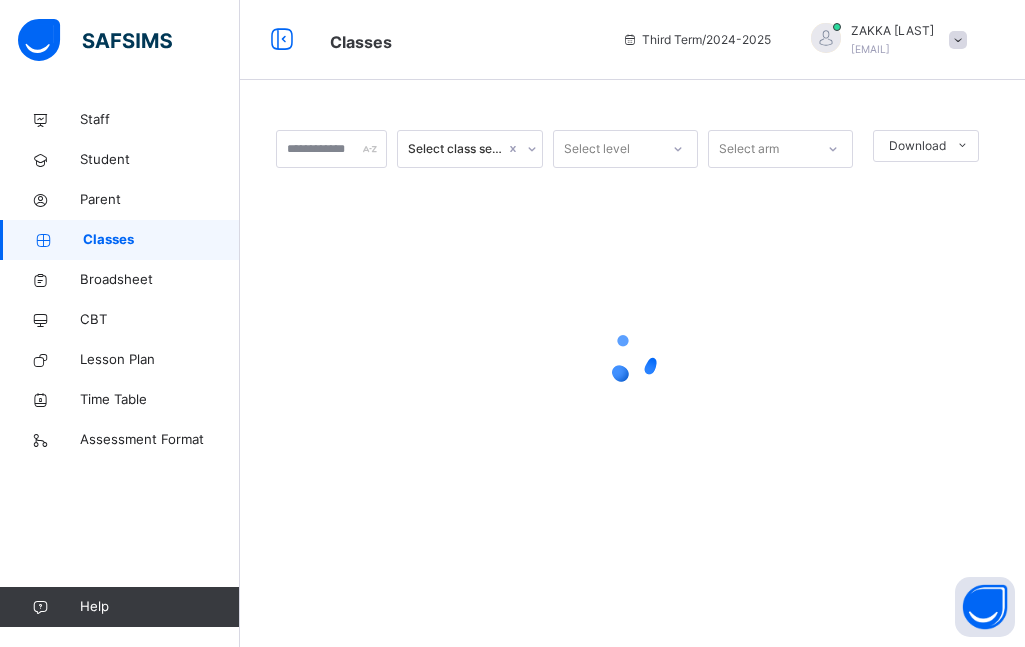 scroll, scrollTop: 0, scrollLeft: 0, axis: both 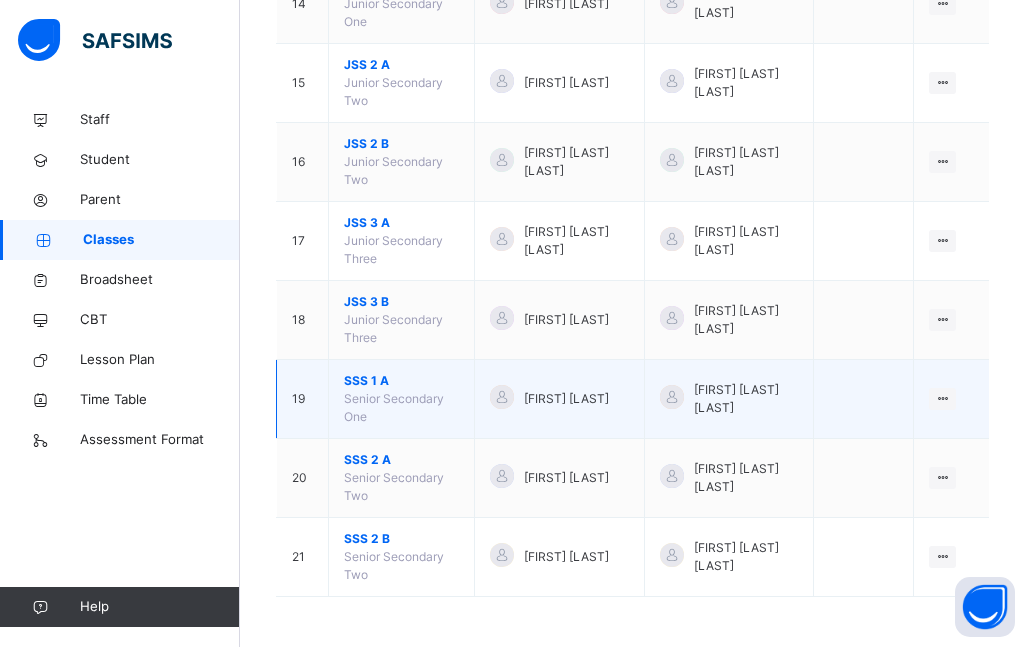 click on "SSS 1   A" at bounding box center (401, 381) 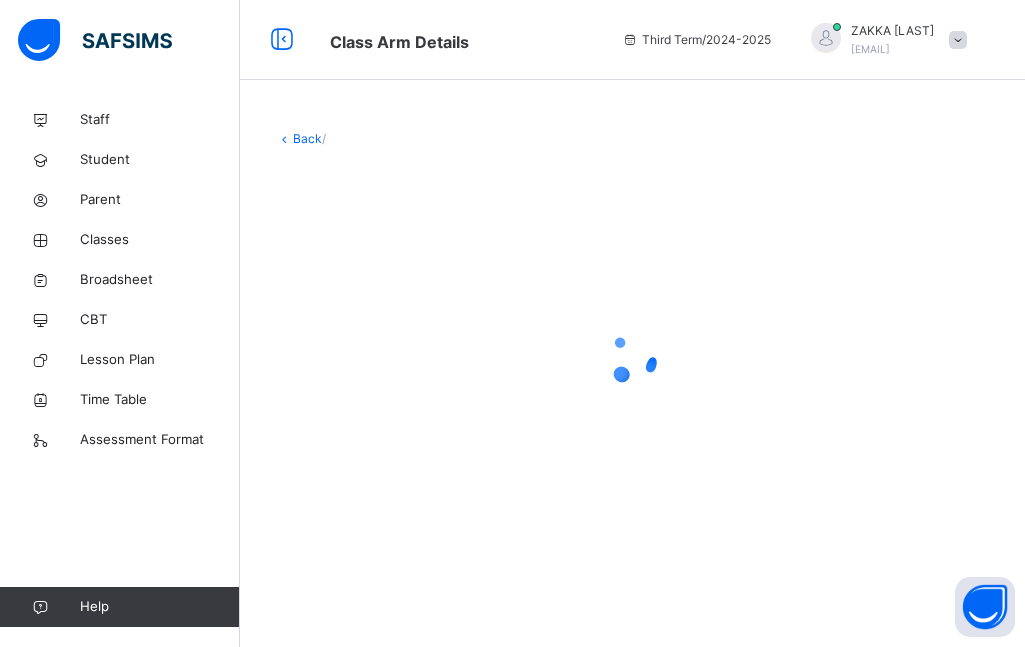 scroll, scrollTop: 0, scrollLeft: 0, axis: both 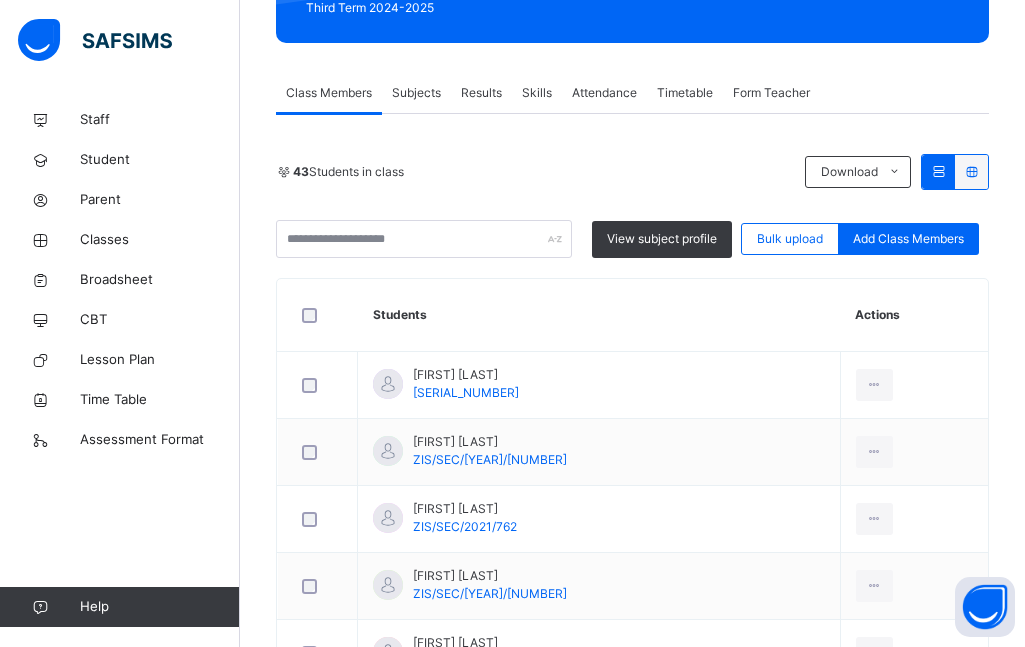 click on "Subjects" at bounding box center (416, 93) 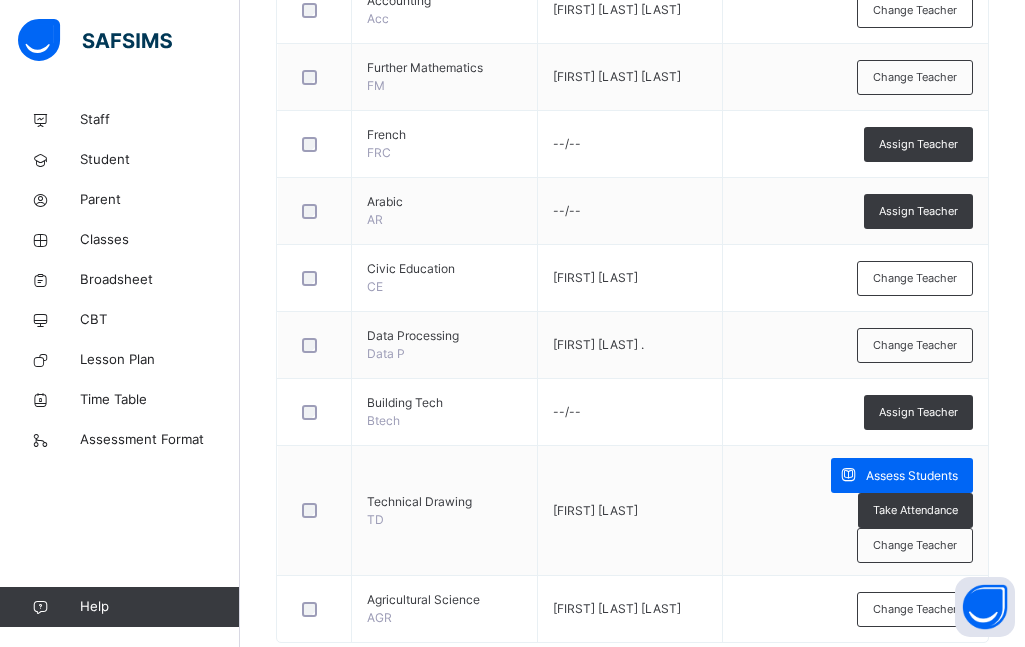 scroll, scrollTop: 1709, scrollLeft: 0, axis: vertical 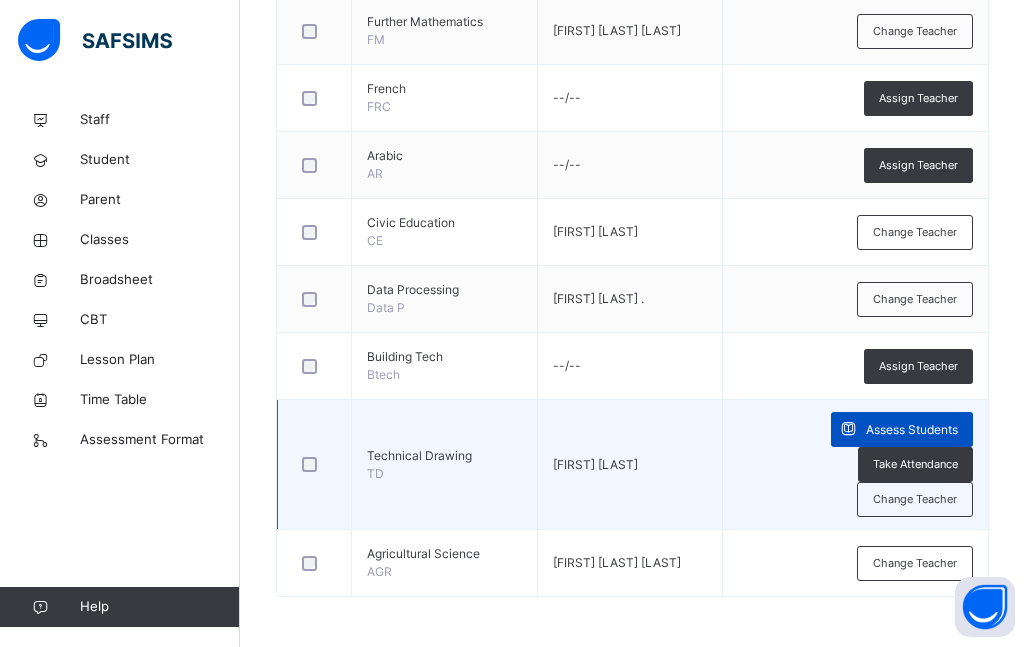 click on "Assess Students" at bounding box center [912, 430] 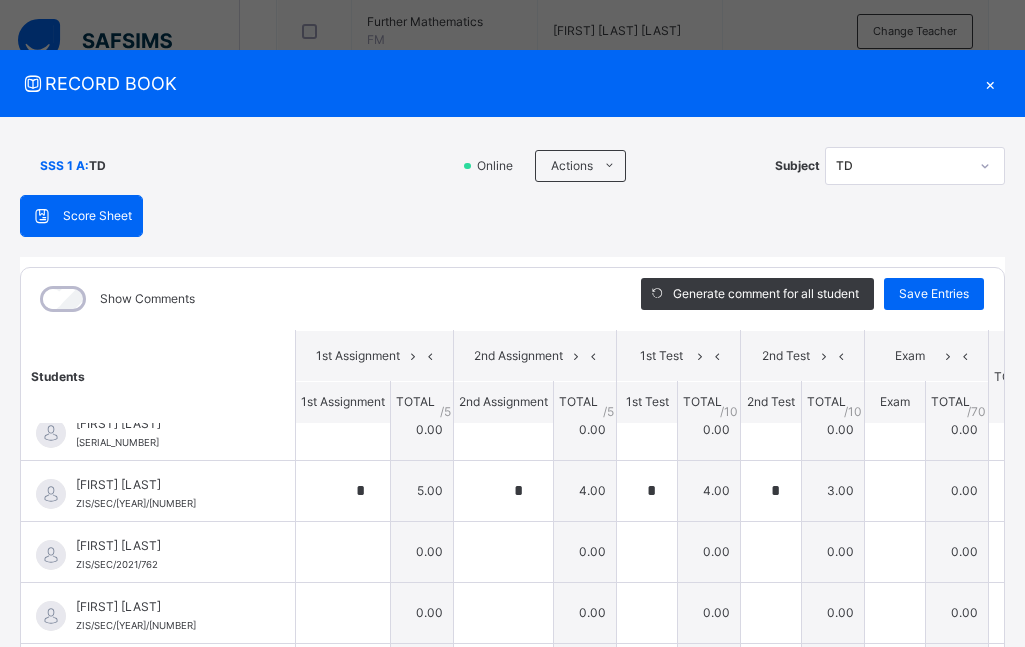 scroll, scrollTop: 0, scrollLeft: 0, axis: both 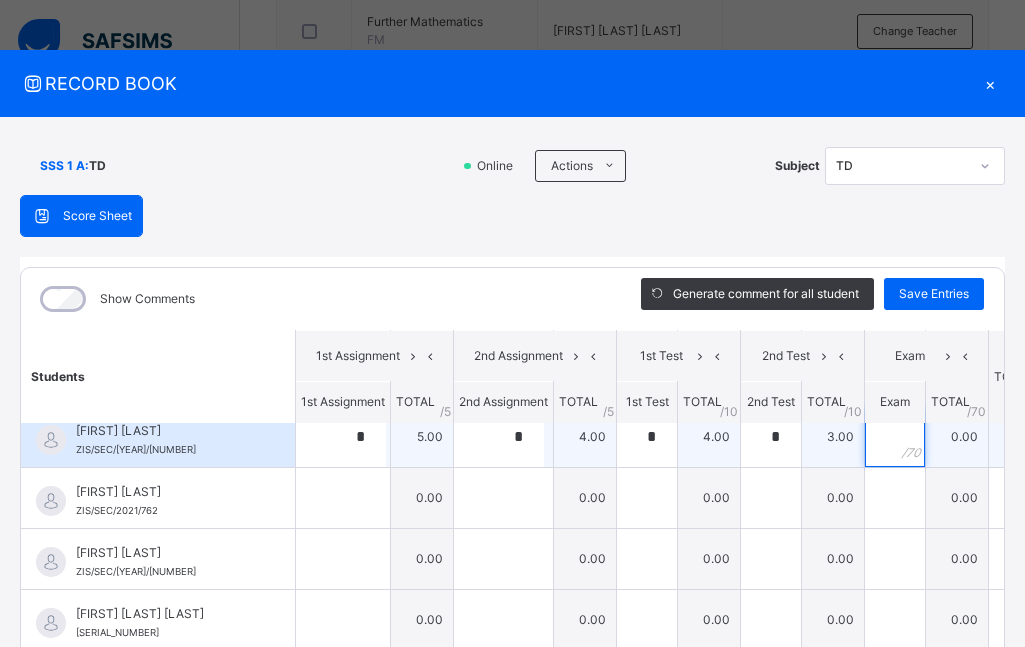 click at bounding box center [895, 437] 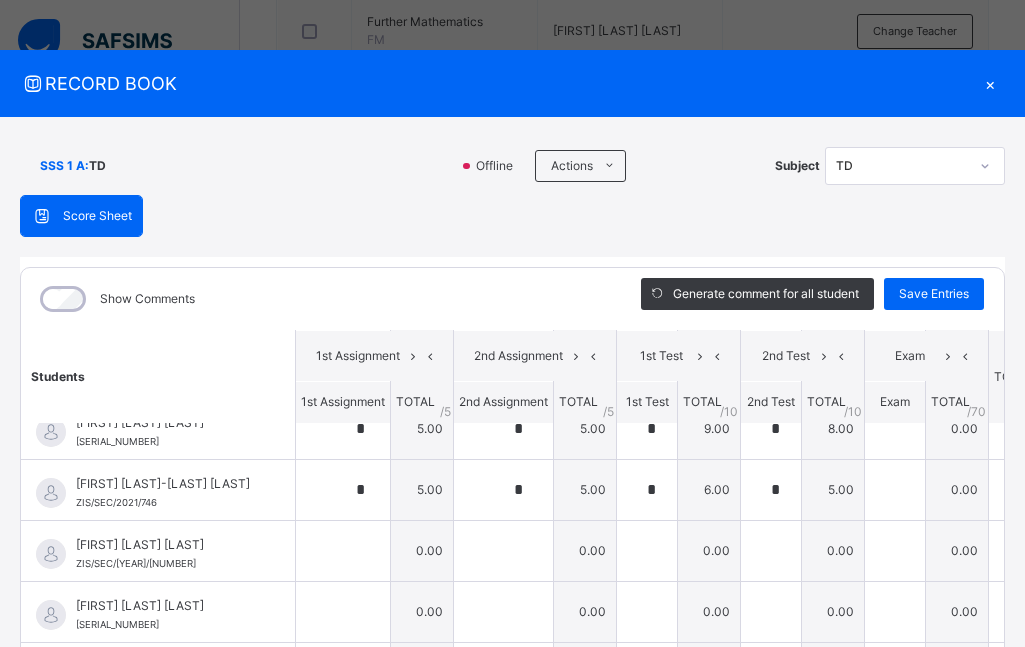 scroll, scrollTop: 702, scrollLeft: 0, axis: vertical 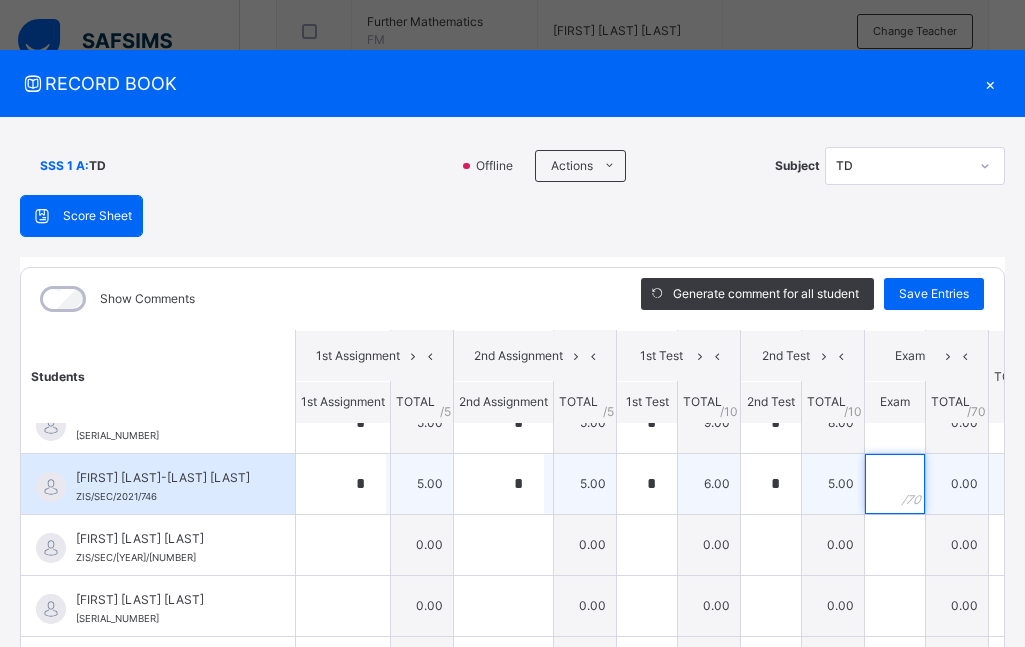 click at bounding box center [895, 484] 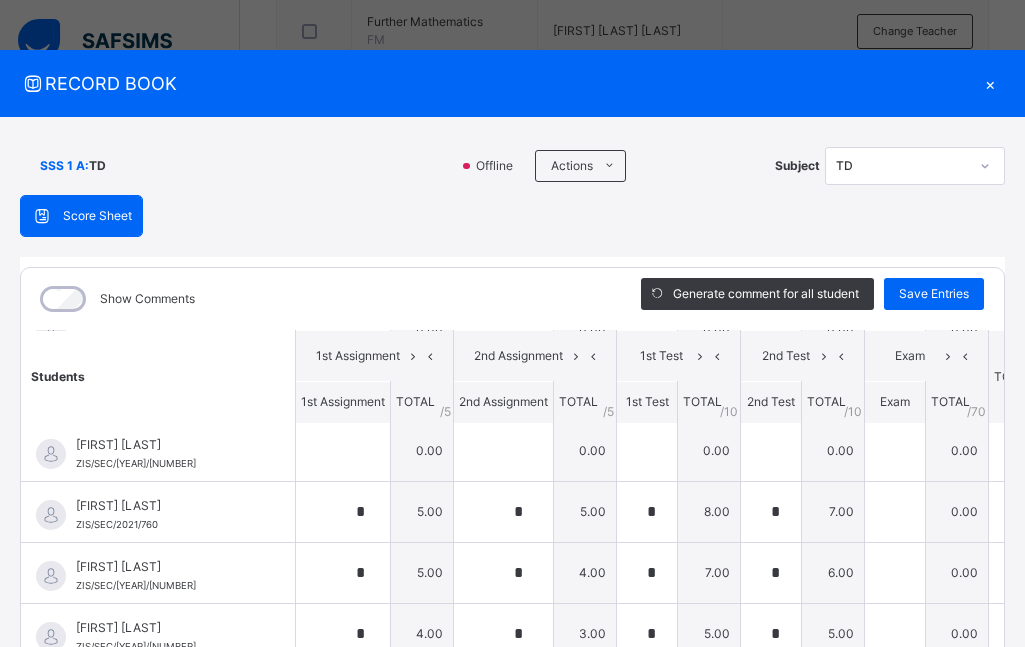 scroll, scrollTop: 1089, scrollLeft: 0, axis: vertical 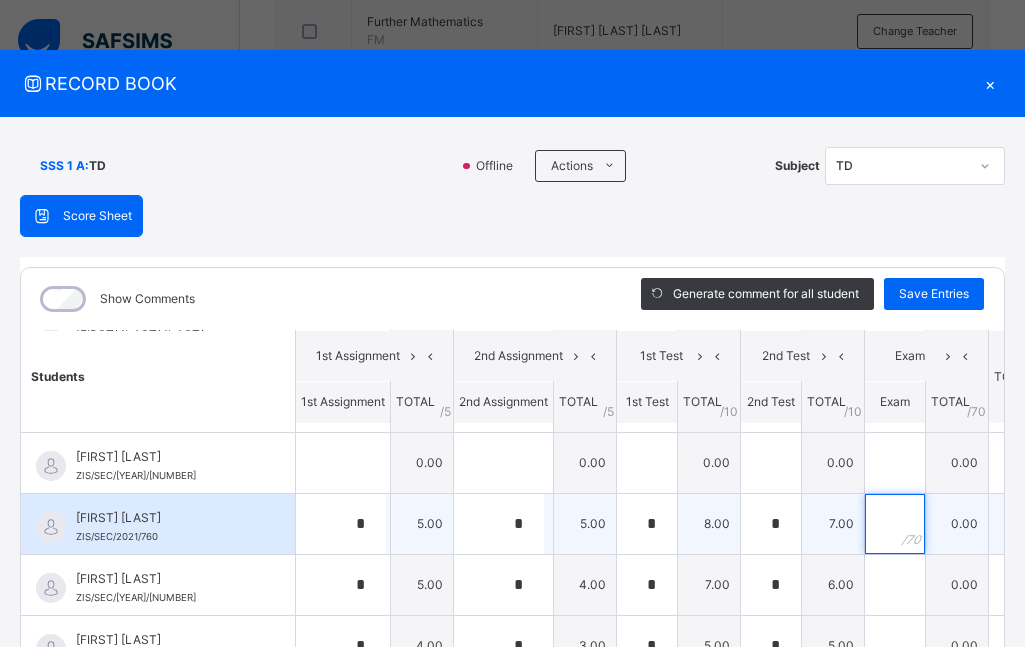 click at bounding box center (895, 524) 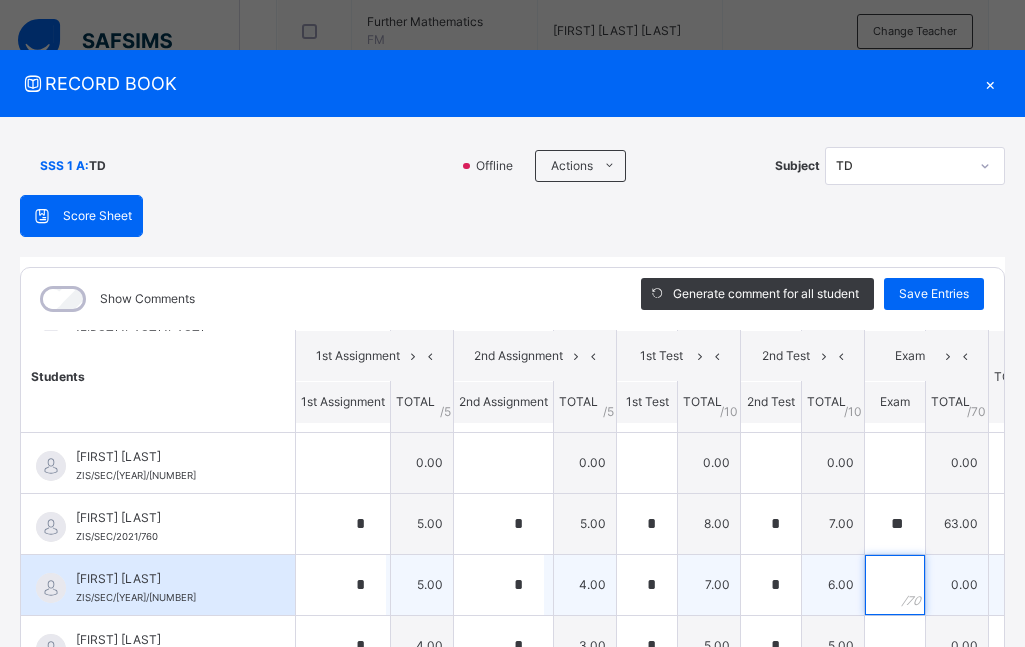 click at bounding box center [895, 585] 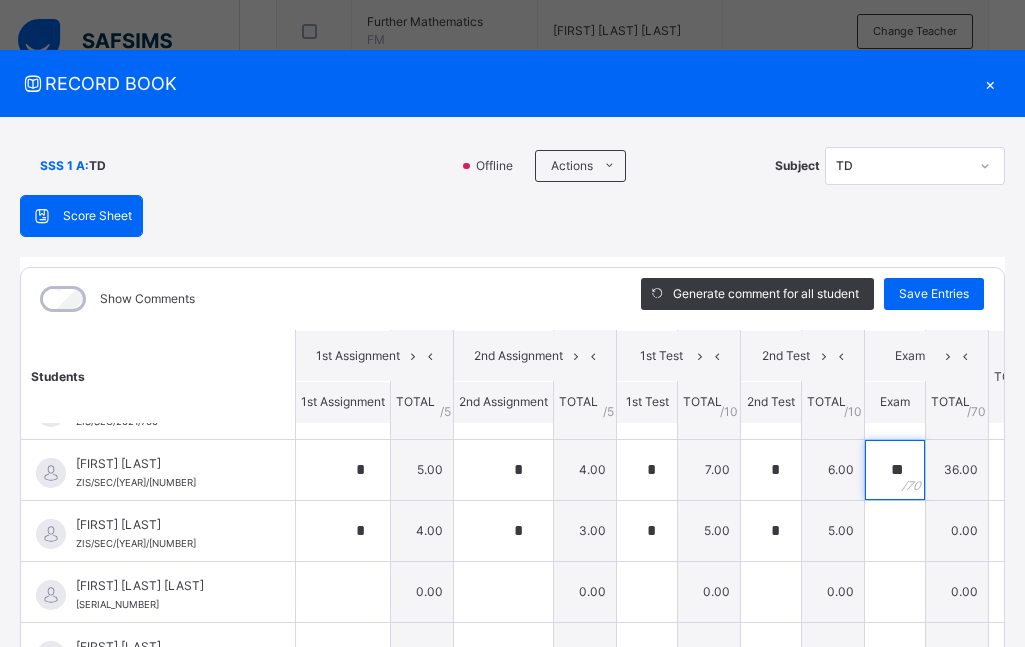 scroll, scrollTop: 1222, scrollLeft: 0, axis: vertical 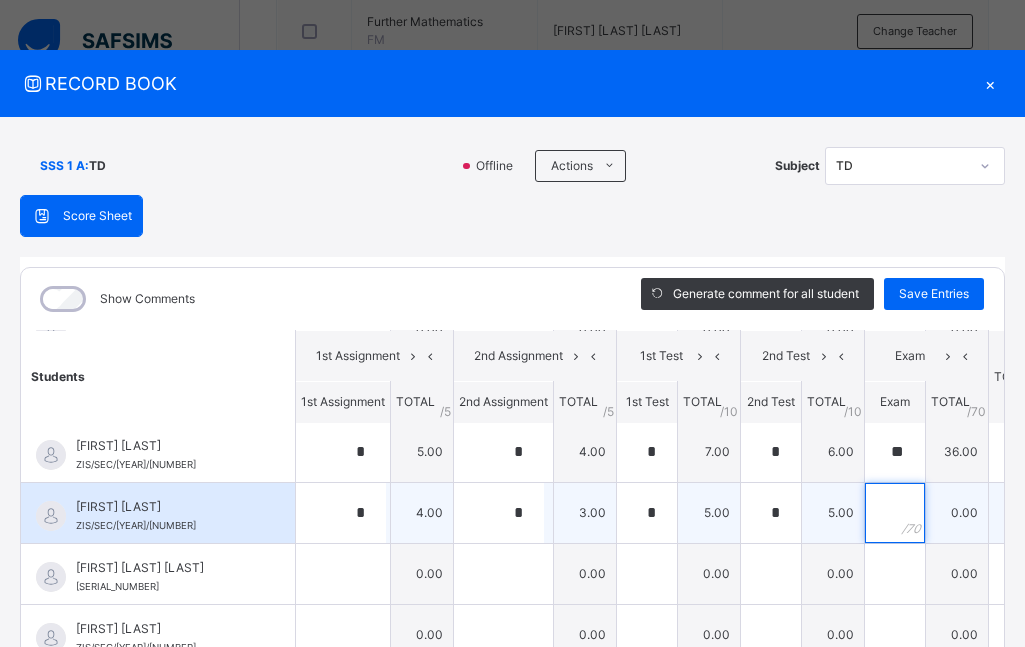 click at bounding box center [895, 513] 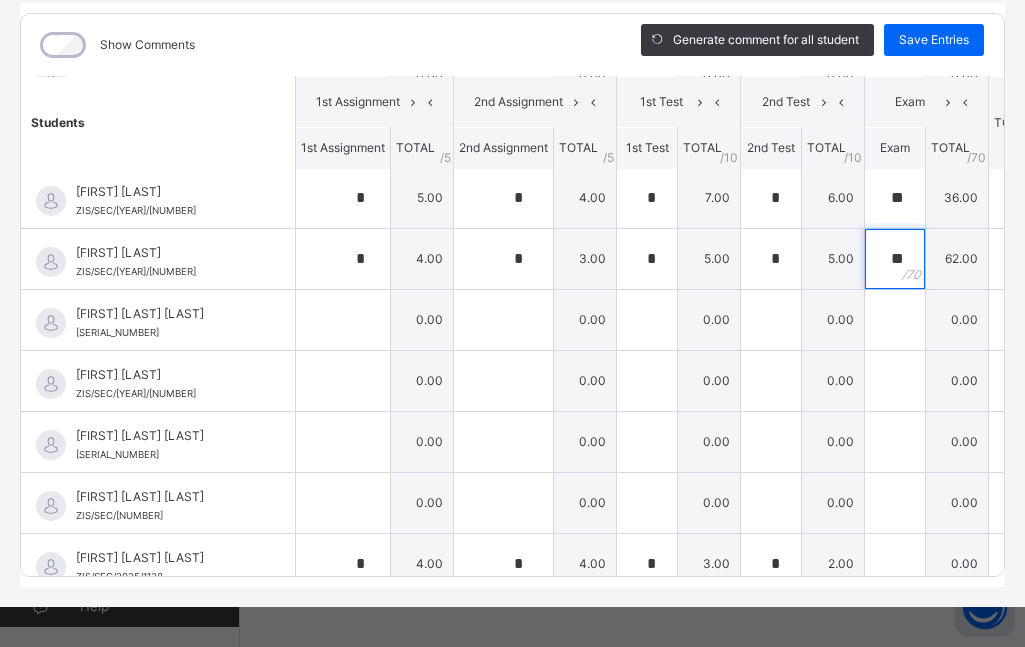 scroll, scrollTop: 249, scrollLeft: 0, axis: vertical 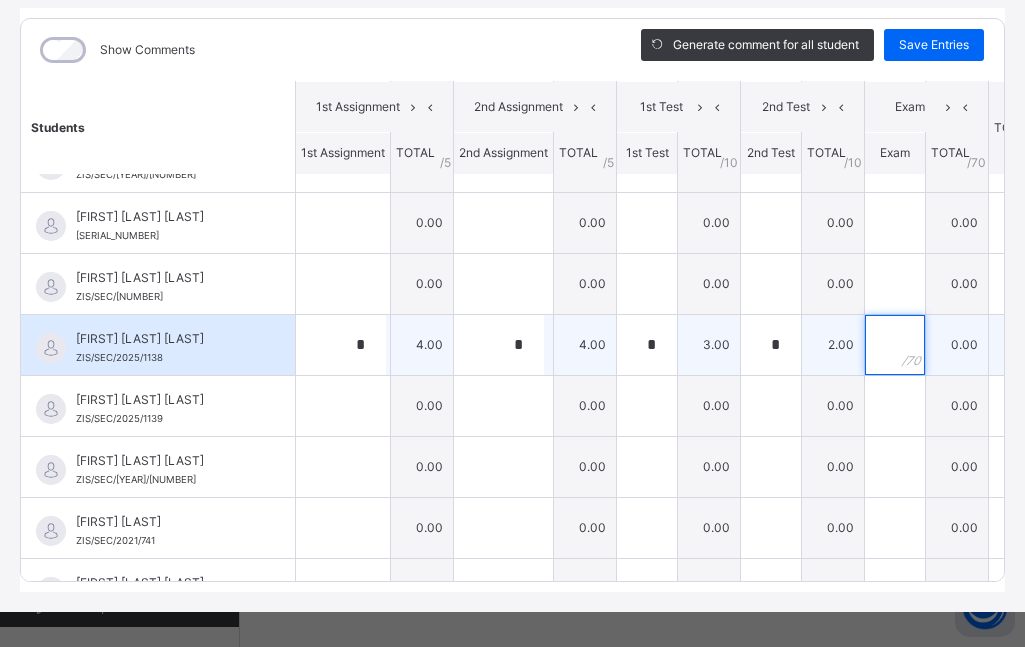 click at bounding box center (895, 345) 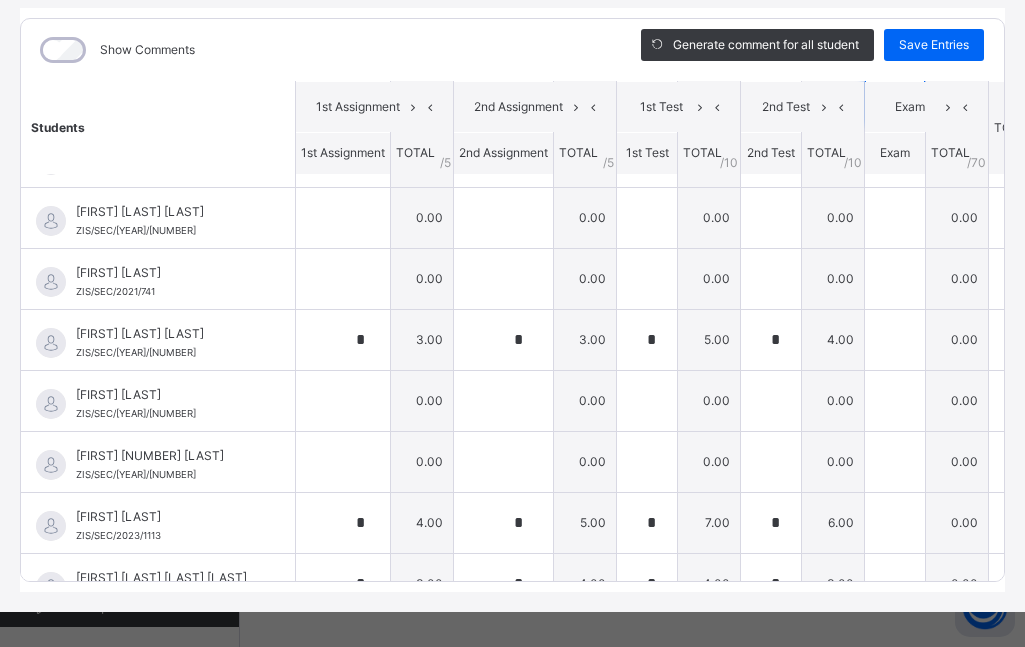 scroll, scrollTop: 1713, scrollLeft: 0, axis: vertical 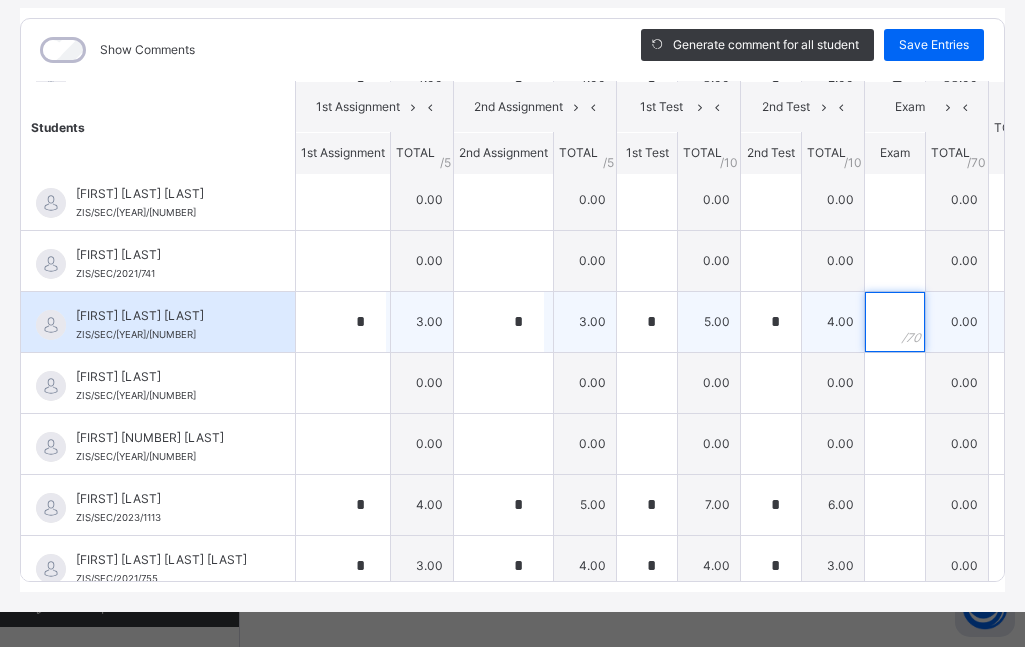 click at bounding box center [895, 322] 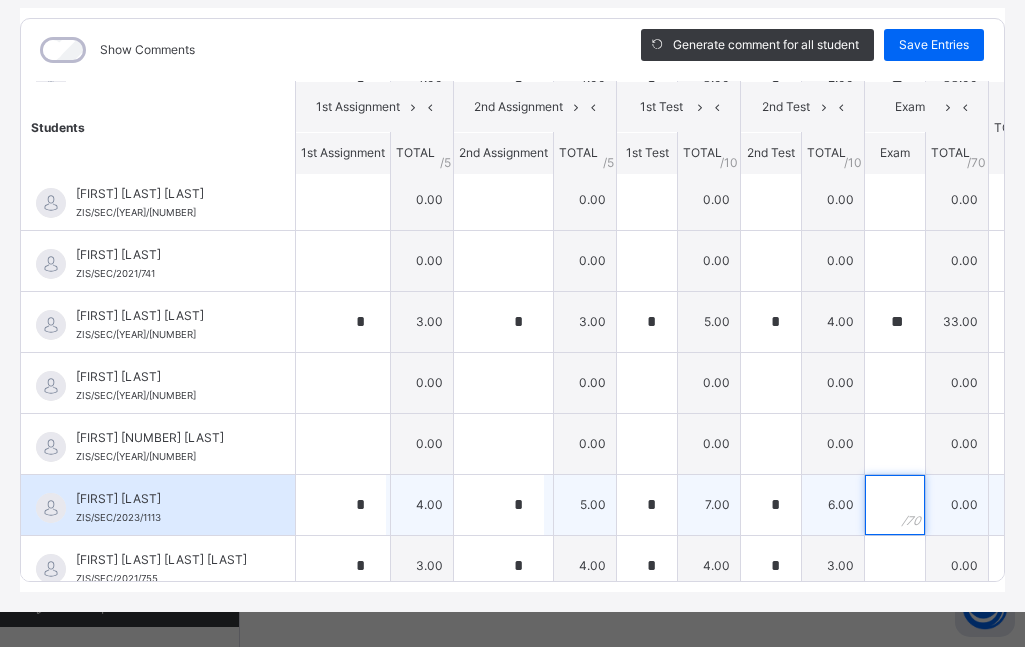 click at bounding box center (895, 505) 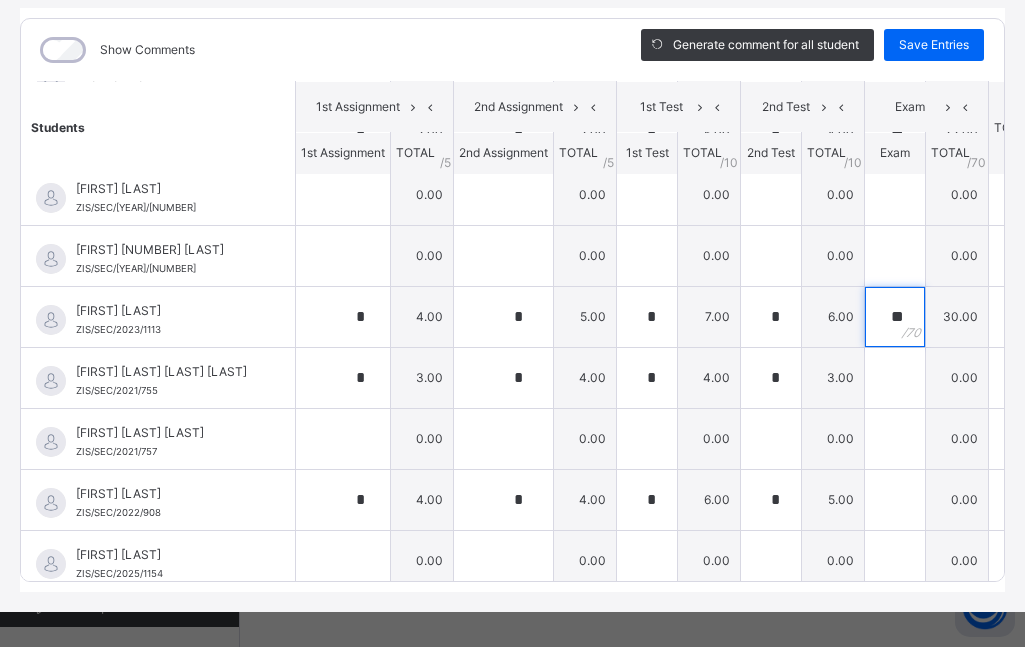 scroll, scrollTop: 1919, scrollLeft: 0, axis: vertical 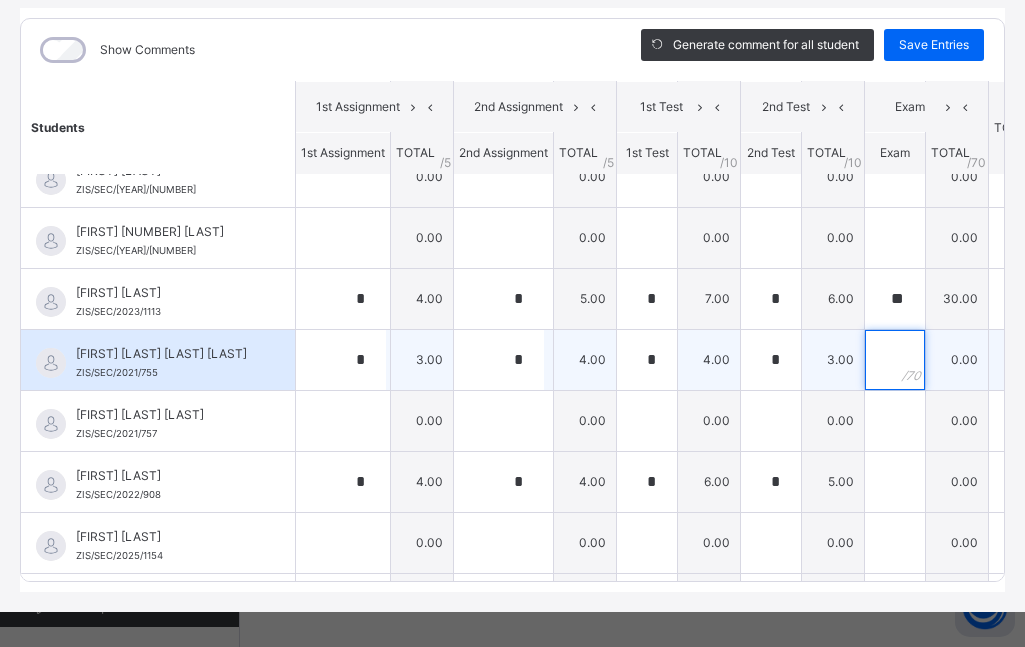 click at bounding box center (895, 360) 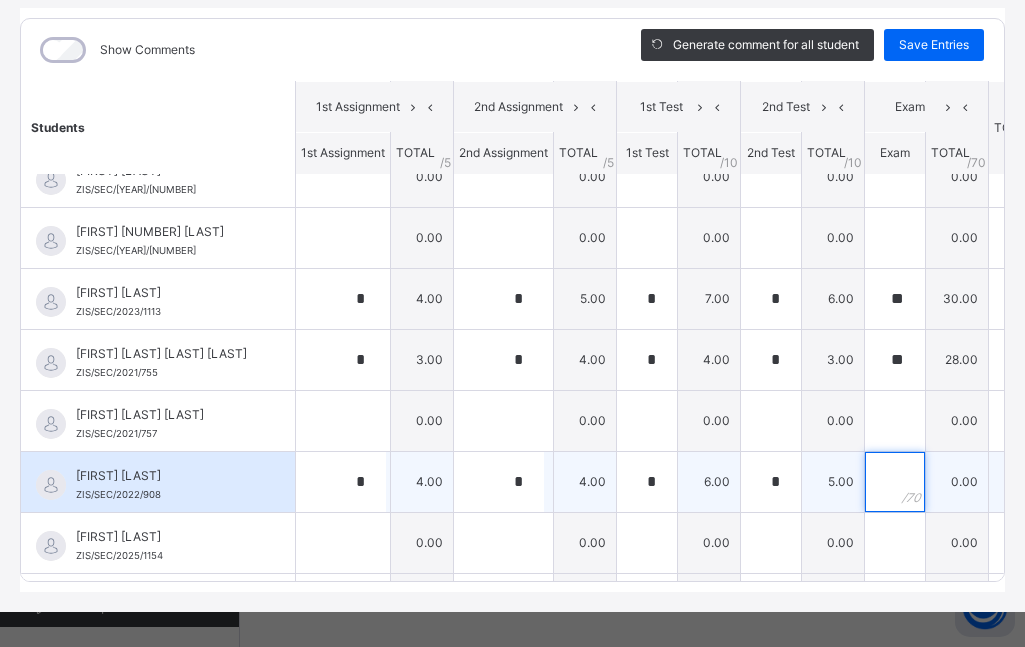 click at bounding box center [895, 482] 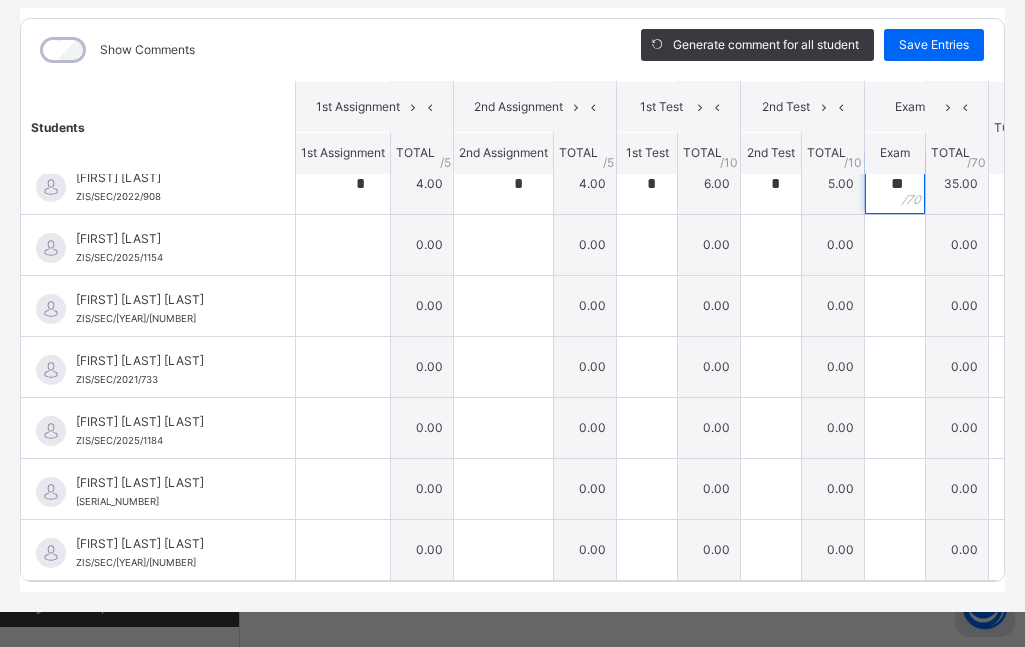 scroll, scrollTop: 2234, scrollLeft: 0, axis: vertical 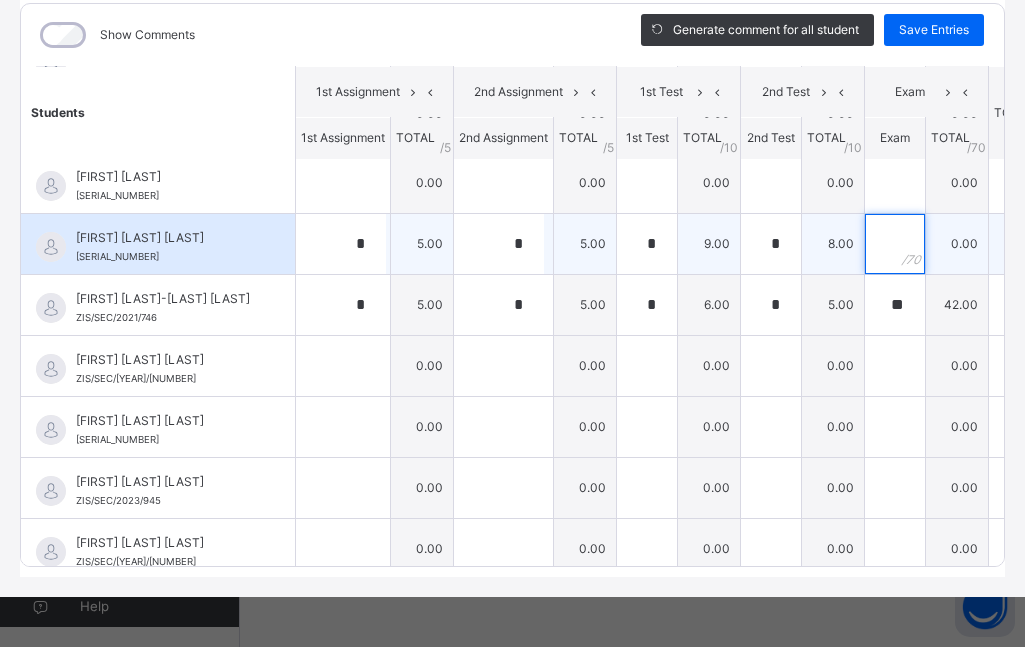 click at bounding box center (895, 244) 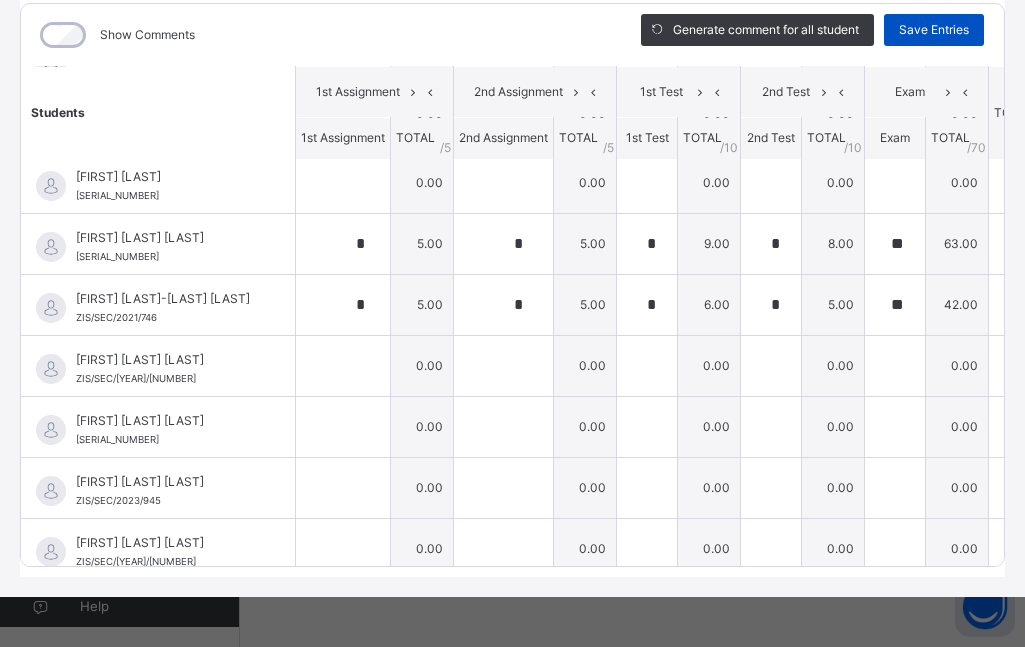 click on "Save Entries" at bounding box center [934, 30] 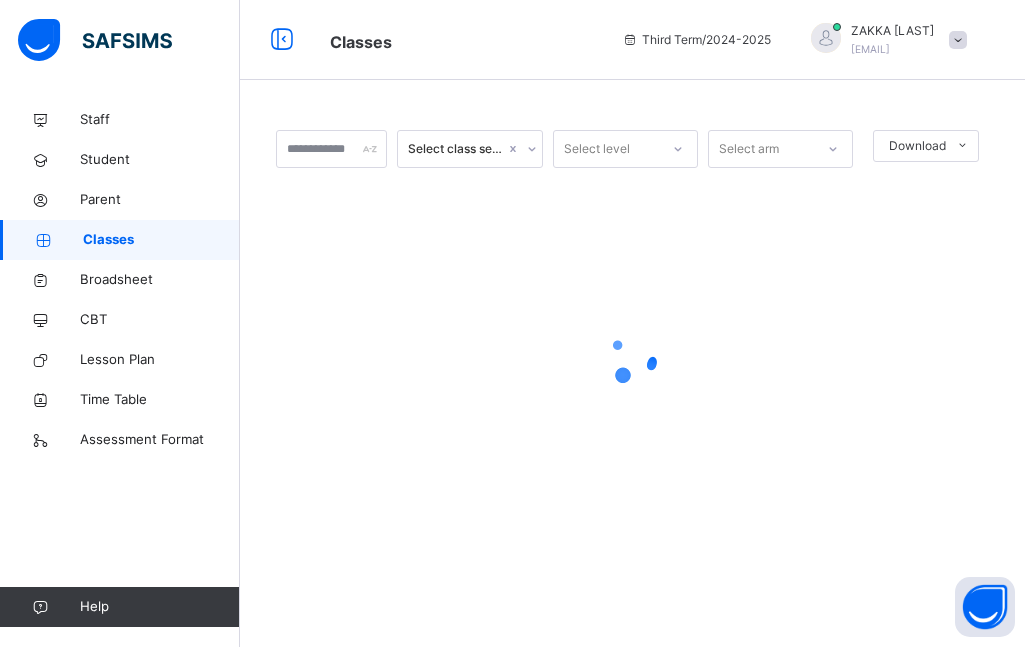 scroll, scrollTop: 0, scrollLeft: 0, axis: both 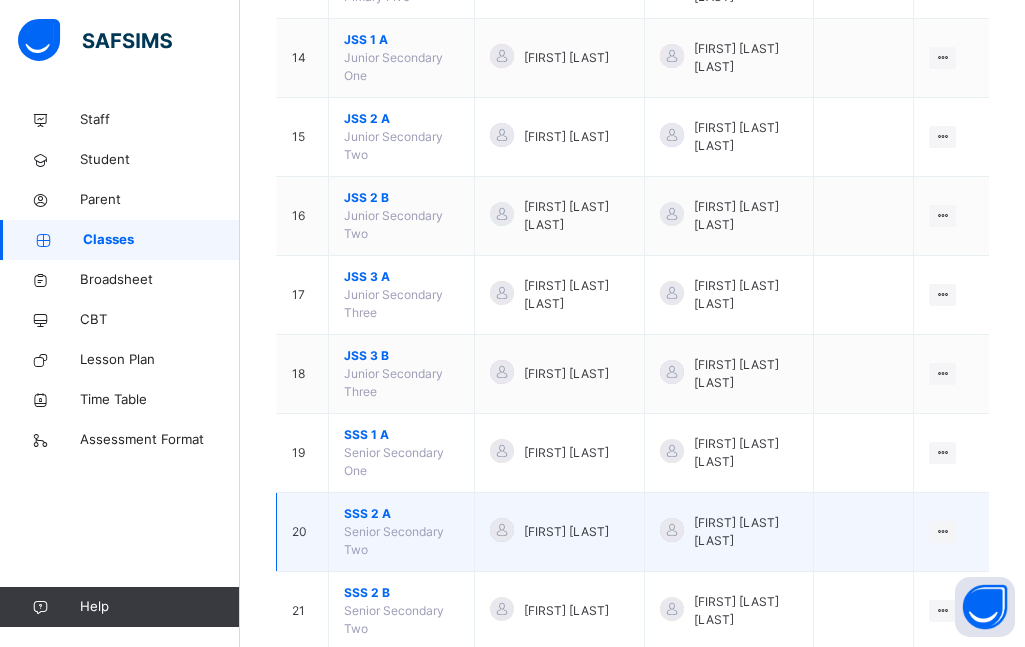 click on "SSS 2   A" at bounding box center (401, 514) 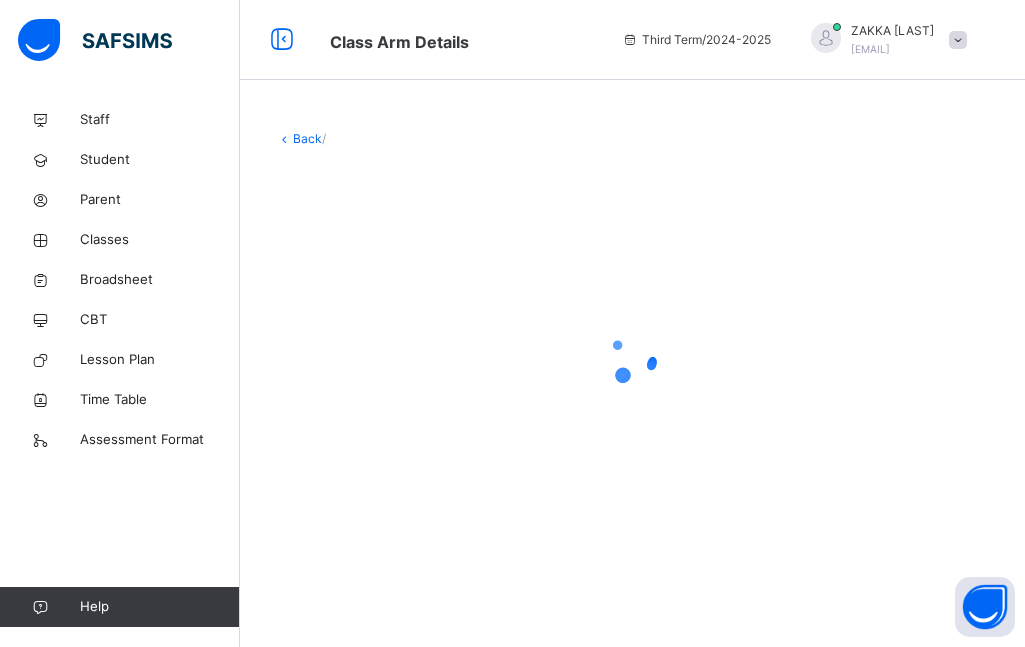 scroll, scrollTop: 0, scrollLeft: 0, axis: both 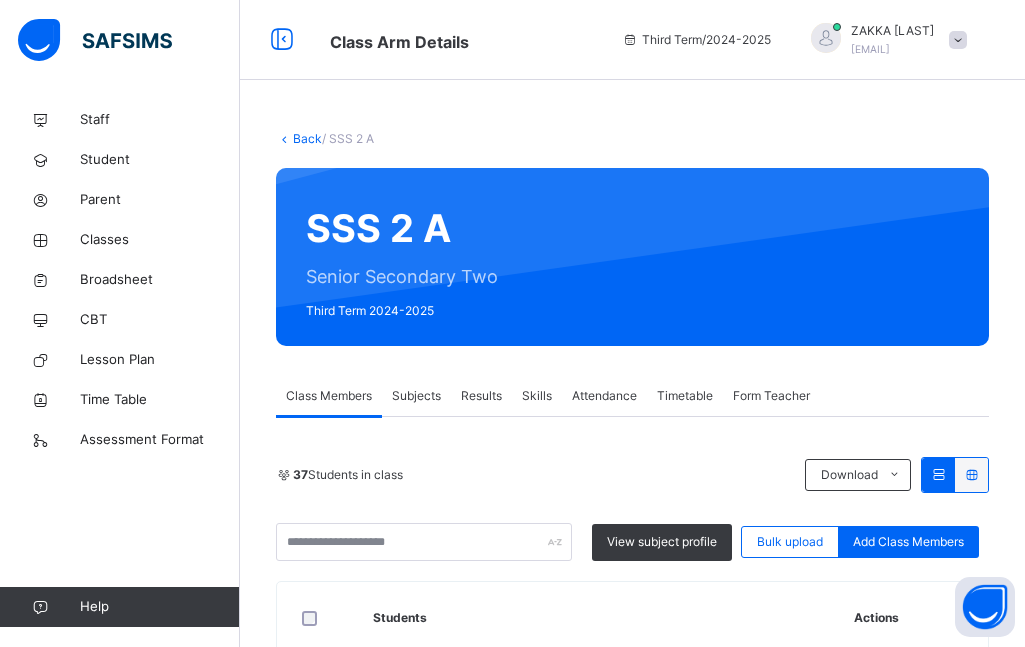click on "Subjects" at bounding box center (416, 396) 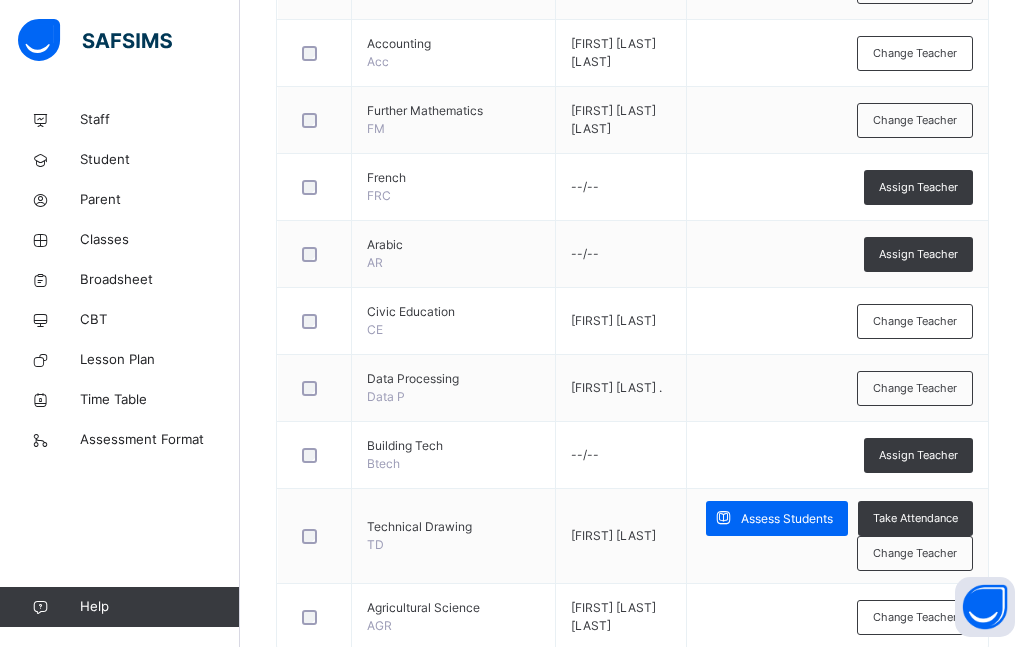 scroll, scrollTop: 1510, scrollLeft: 0, axis: vertical 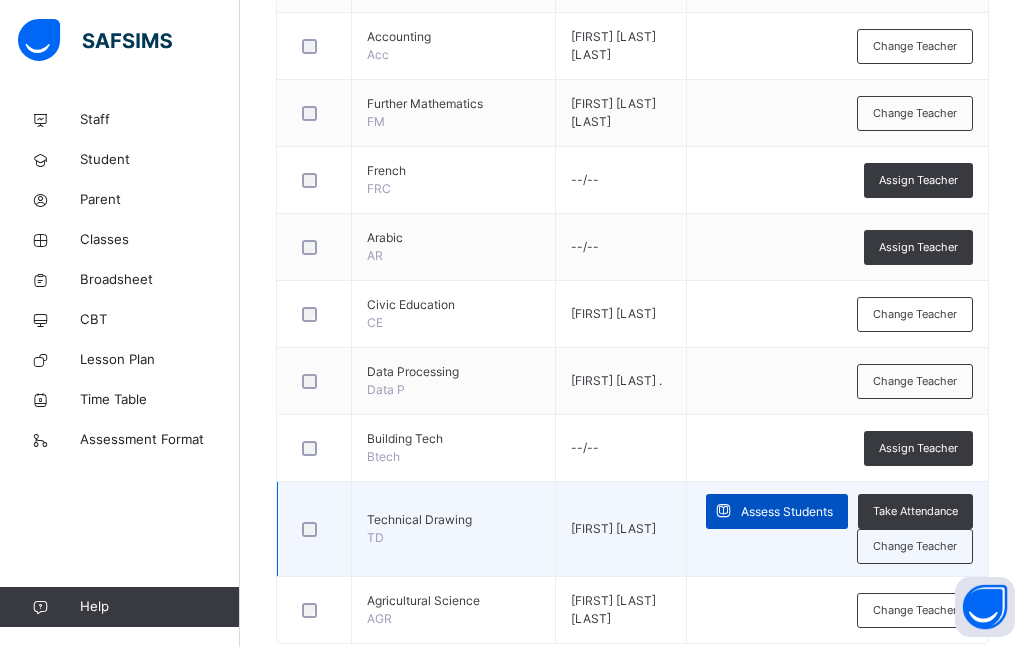 click on "Assess Students" at bounding box center (787, 512) 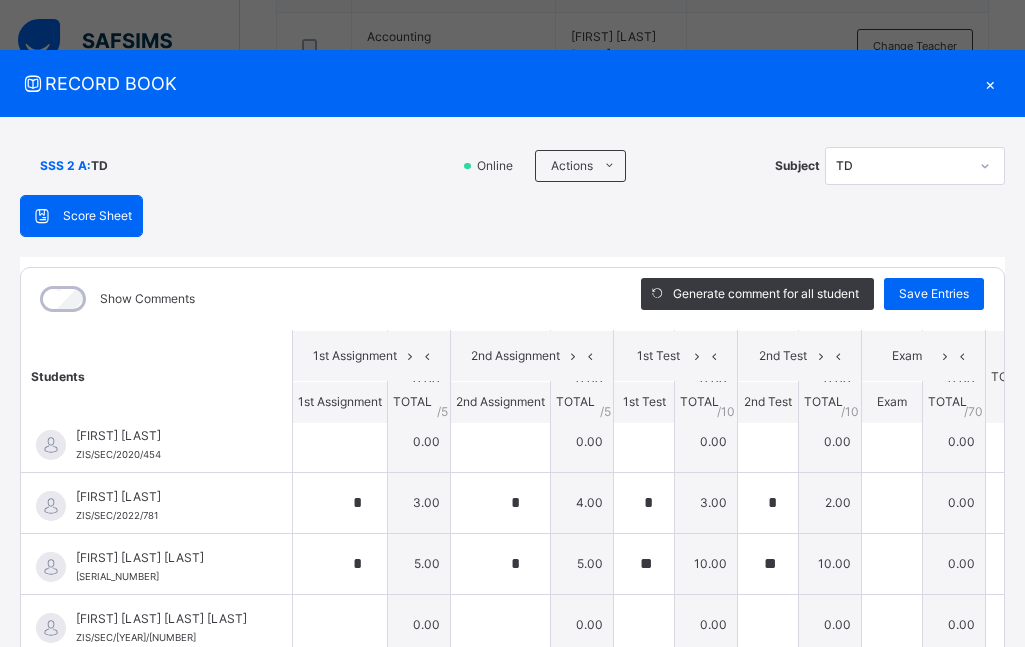 scroll, scrollTop: 62, scrollLeft: 0, axis: vertical 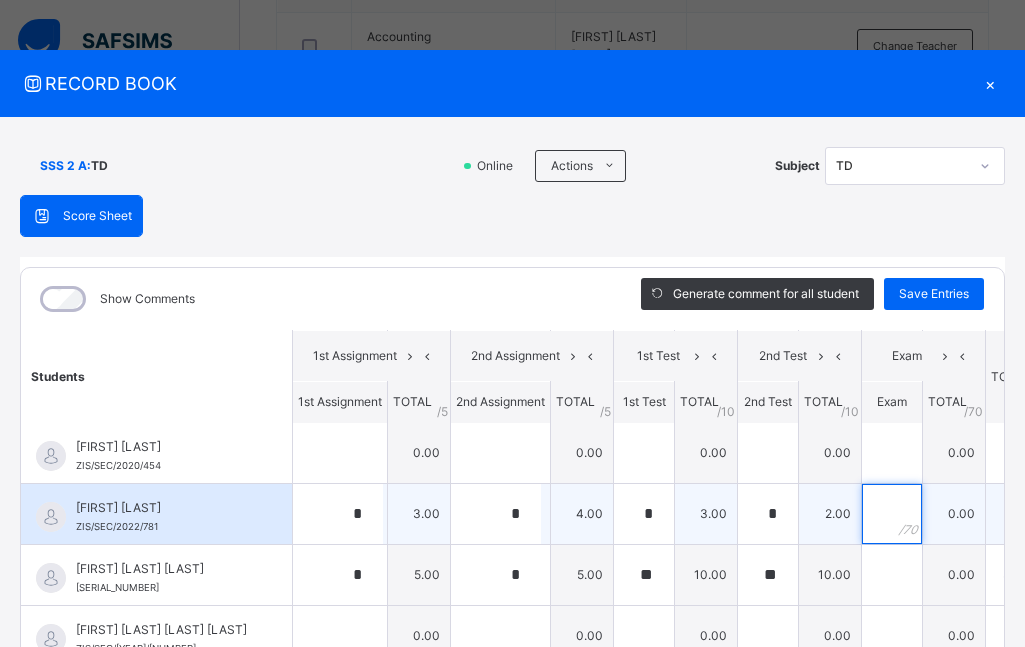click at bounding box center [892, 514] 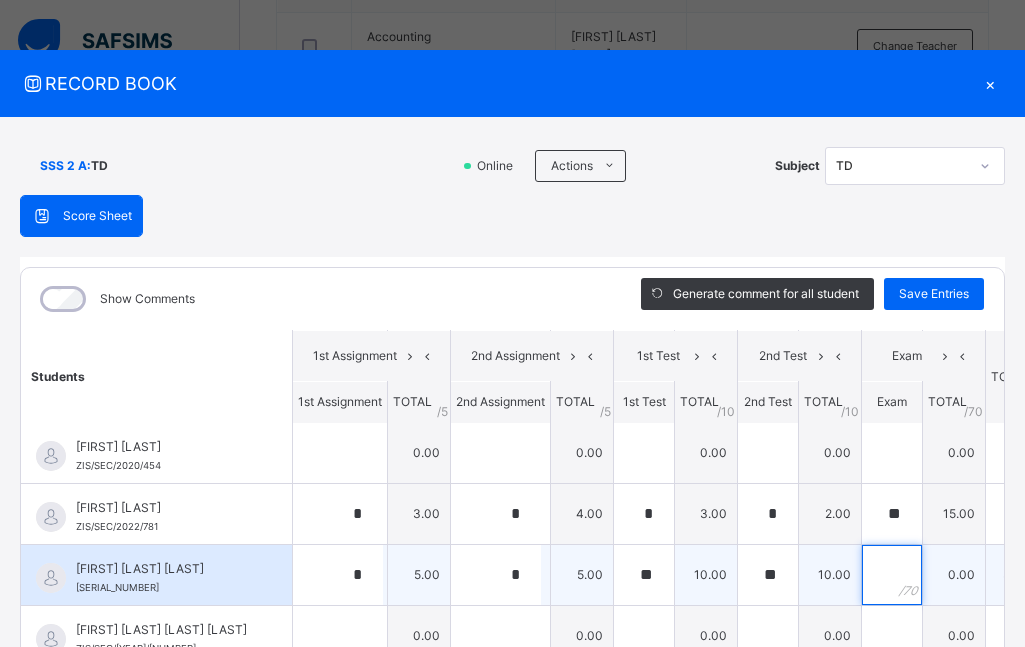 click at bounding box center [892, 575] 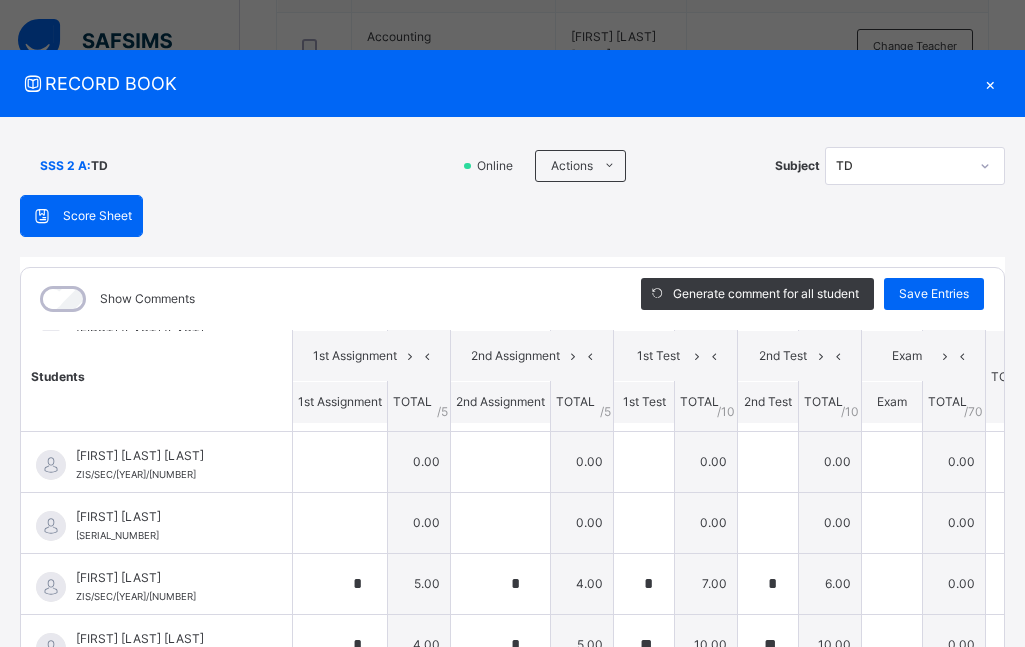 scroll, scrollTop: 1376, scrollLeft: 0, axis: vertical 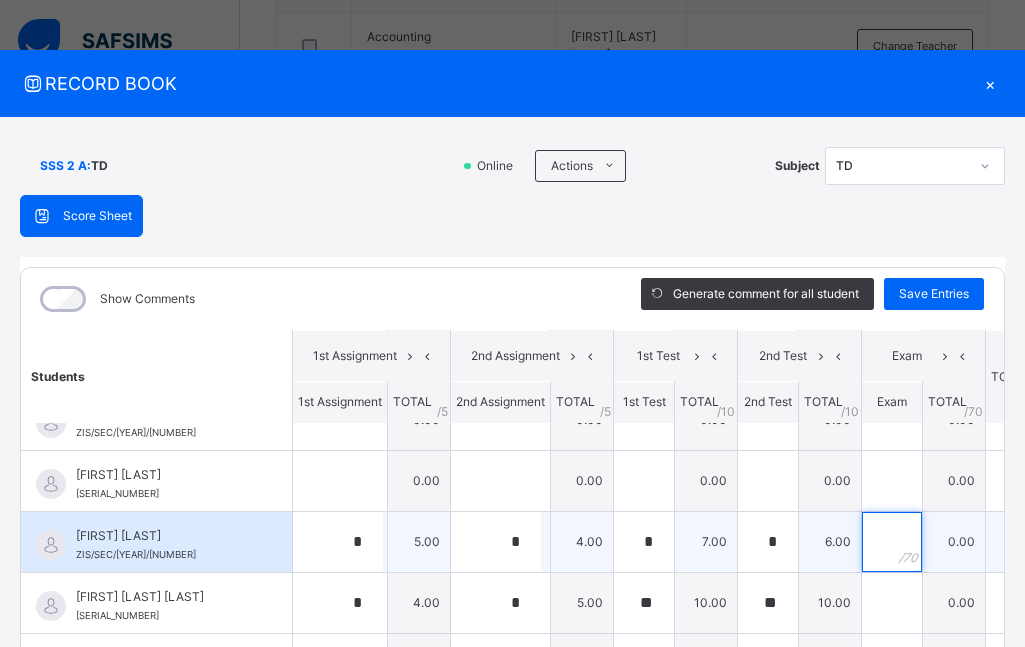 click at bounding box center (892, 542) 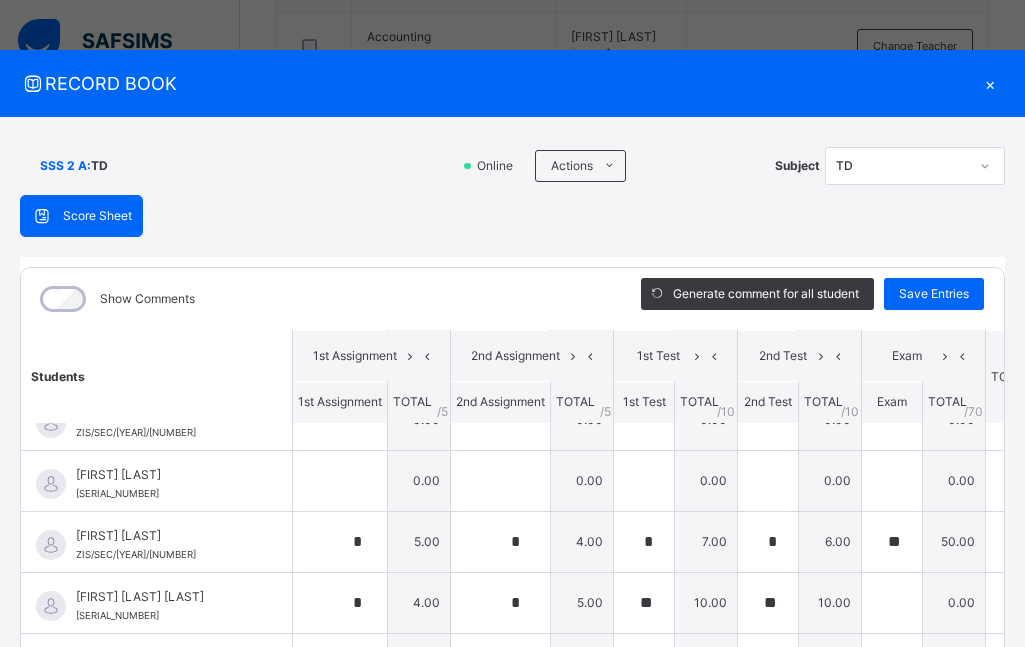 click at bounding box center [985, 607] 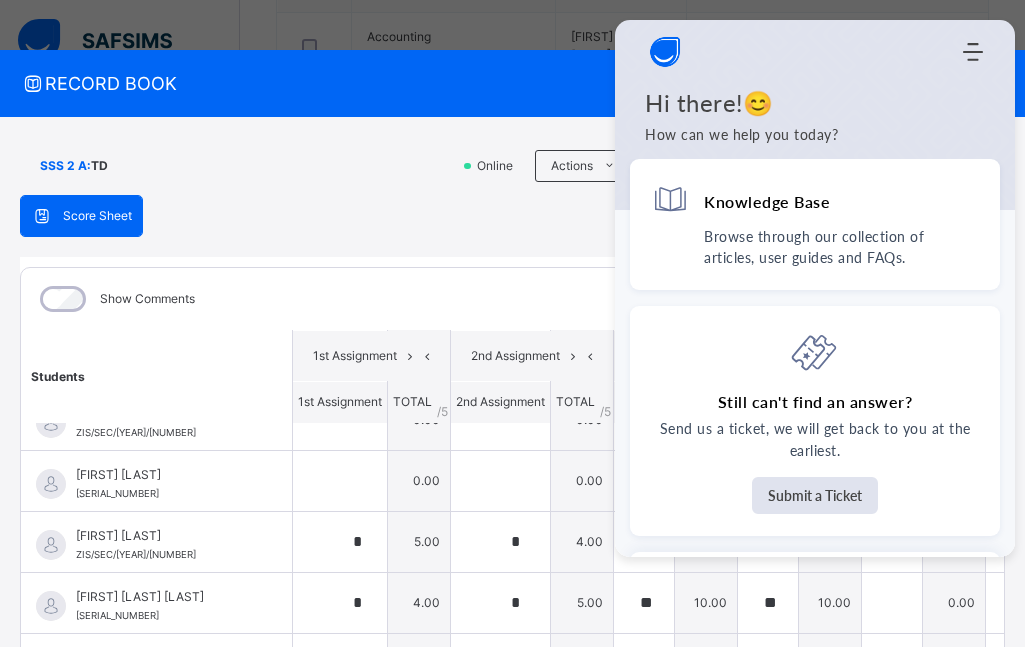 click 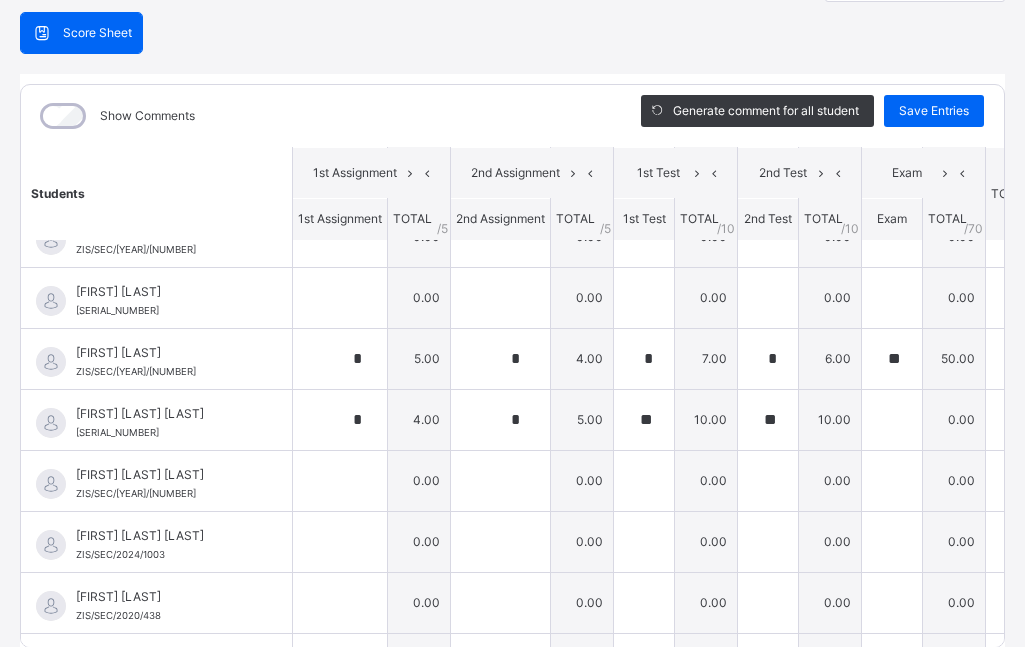 scroll, scrollTop: 194, scrollLeft: 0, axis: vertical 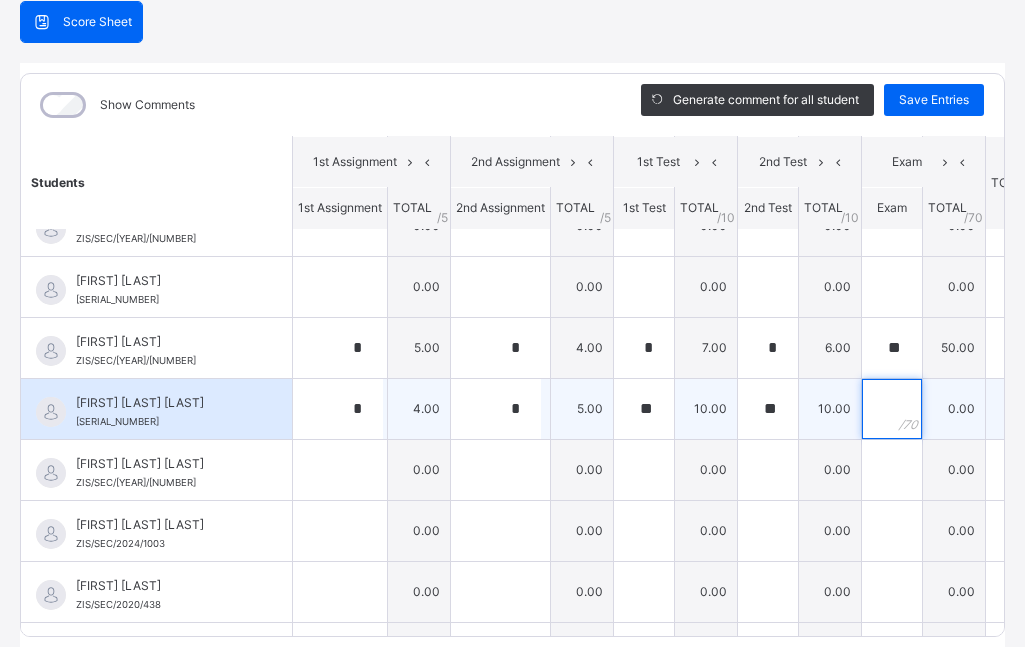 click at bounding box center [892, 409] 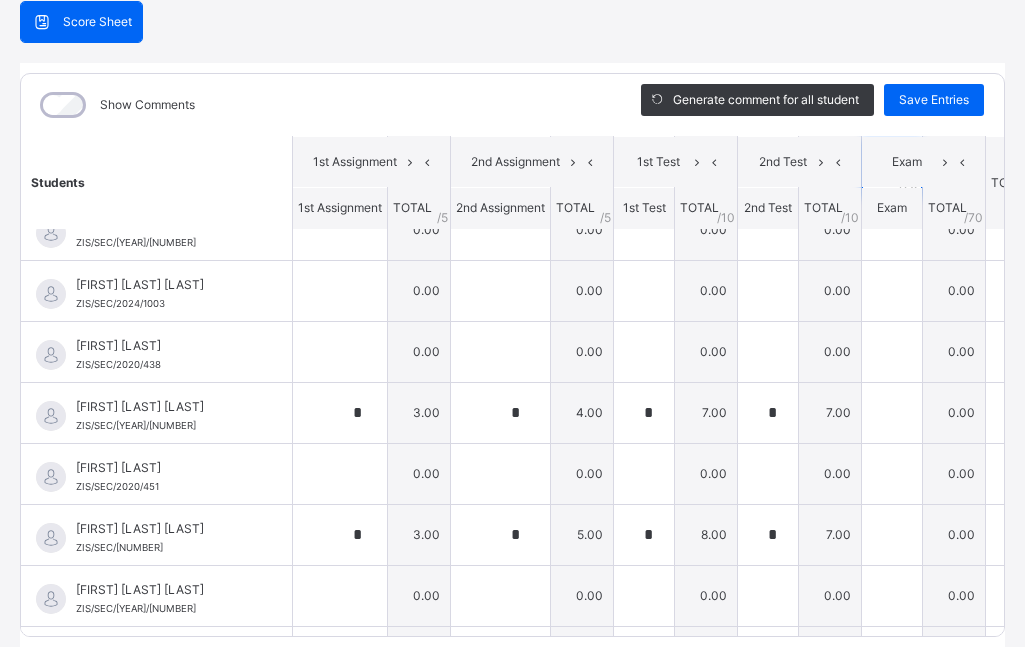 scroll, scrollTop: 1627, scrollLeft: 0, axis: vertical 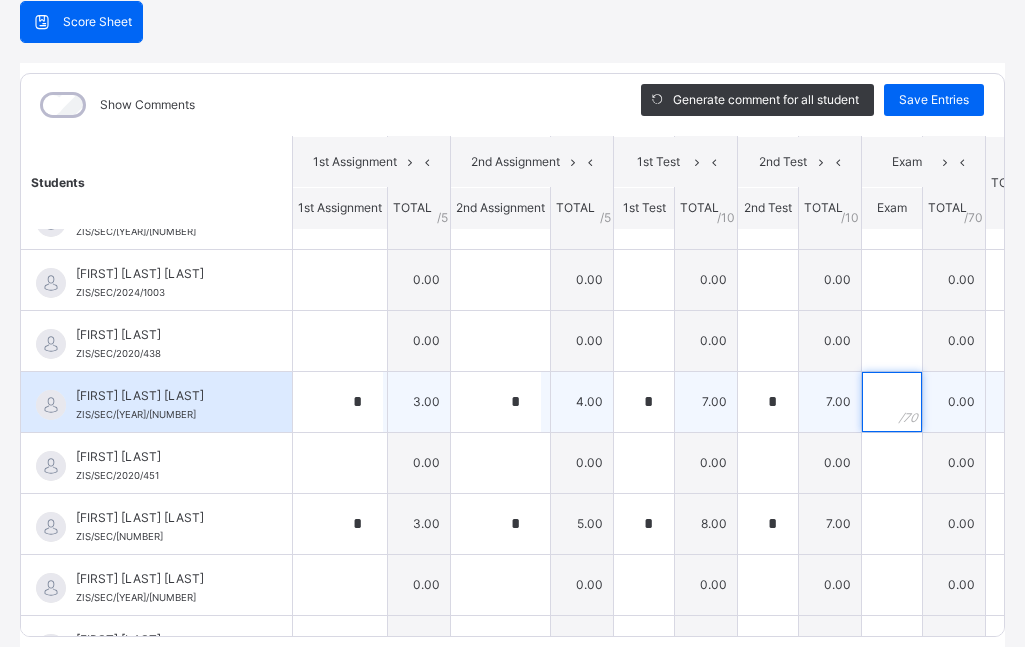 click at bounding box center [892, 402] 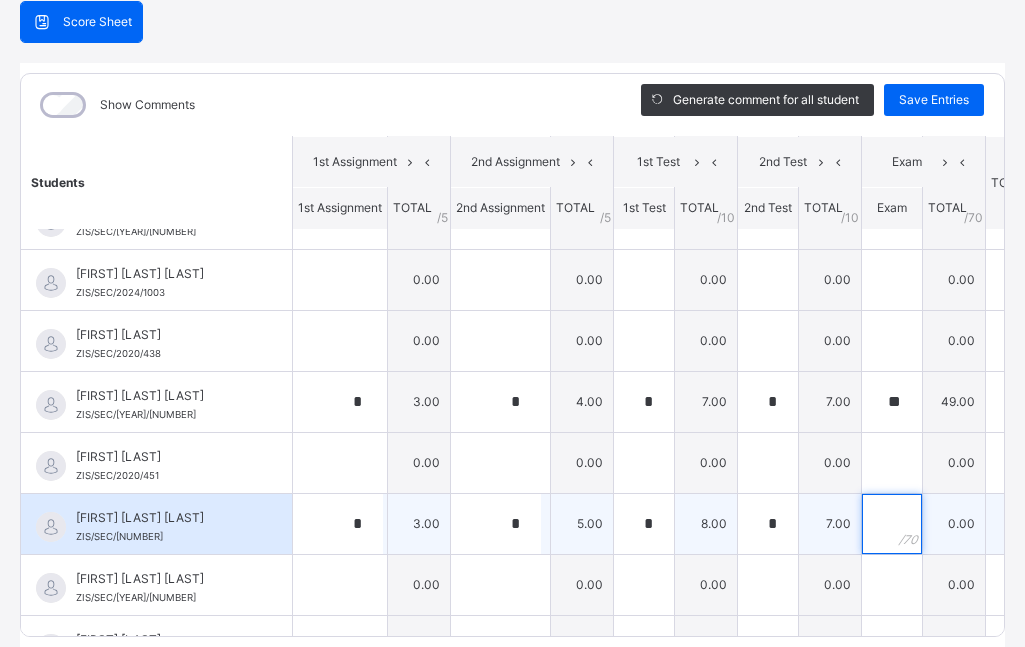 click at bounding box center (892, 524) 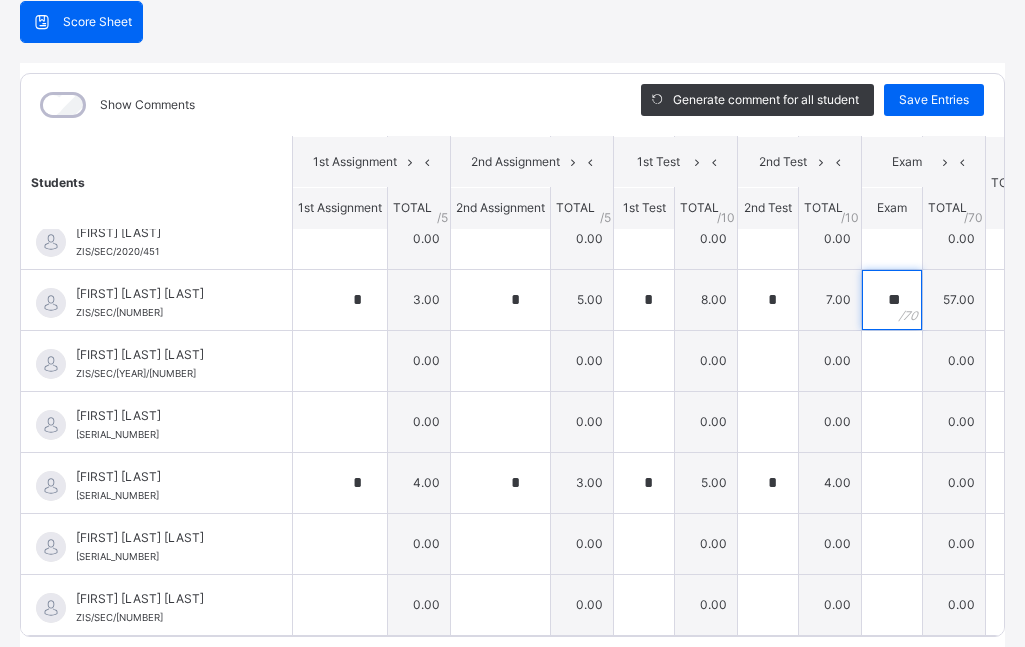 scroll, scrollTop: 1868, scrollLeft: 0, axis: vertical 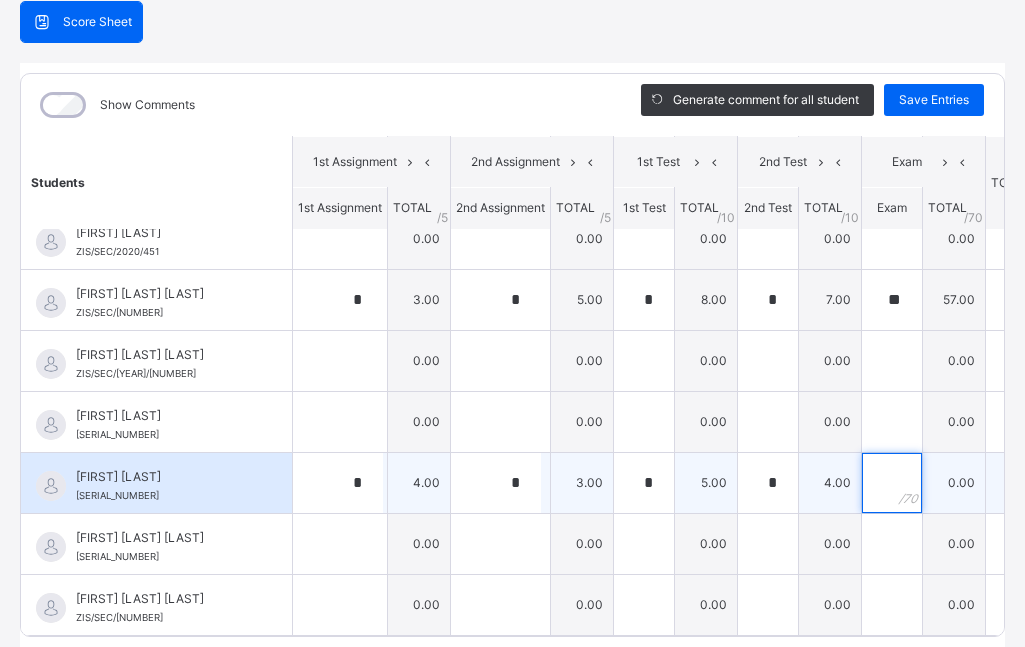 click at bounding box center [892, 483] 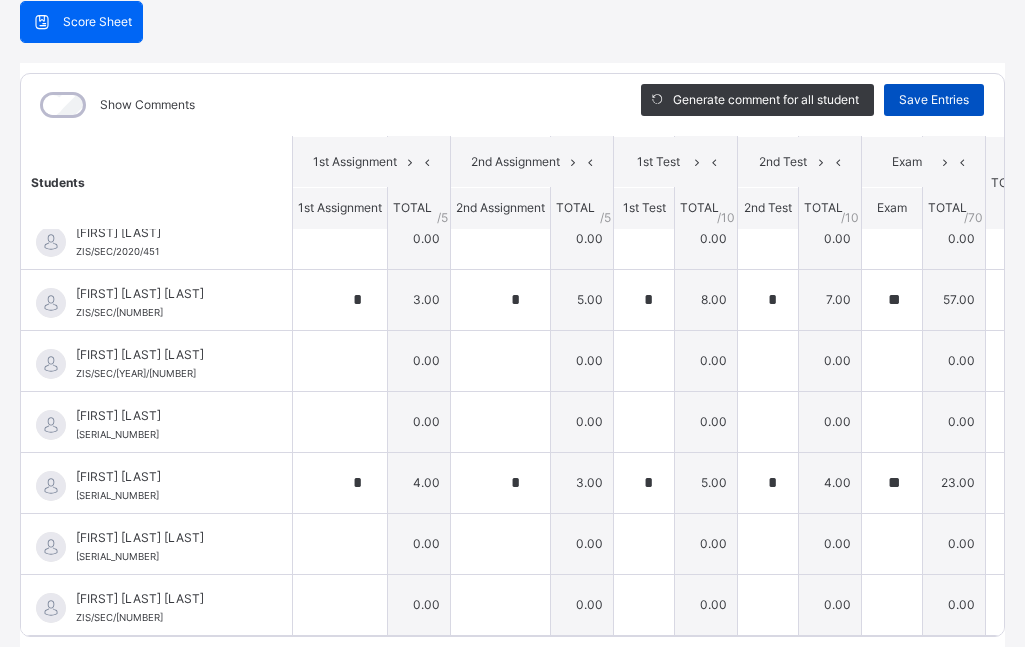 click on "Save Entries" at bounding box center [934, 100] 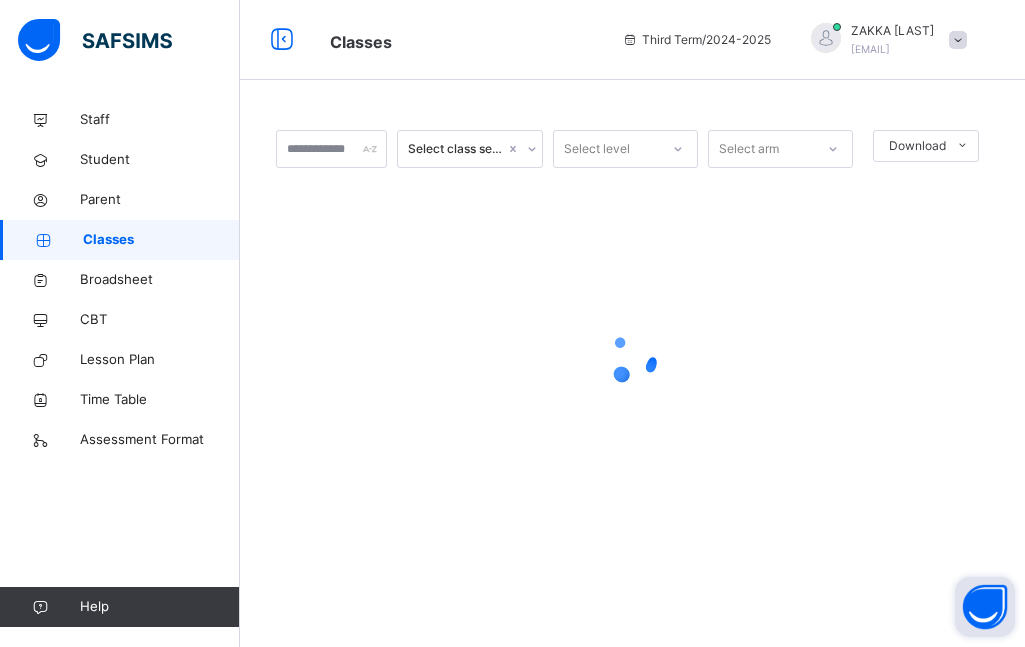 scroll, scrollTop: 0, scrollLeft: 0, axis: both 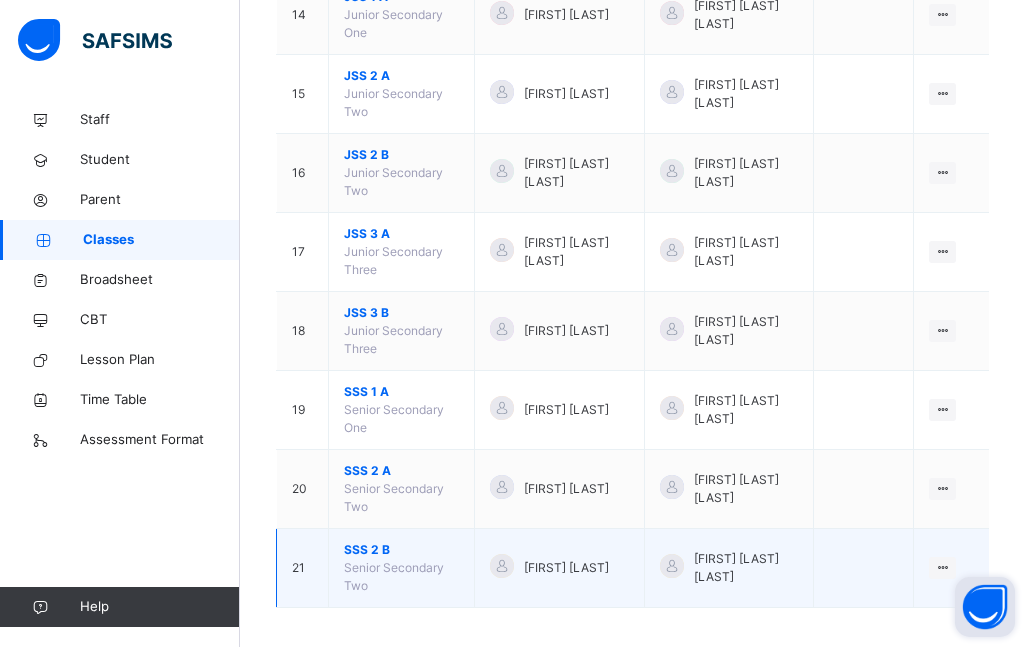 click on "SSS 2   B" at bounding box center [401, 550] 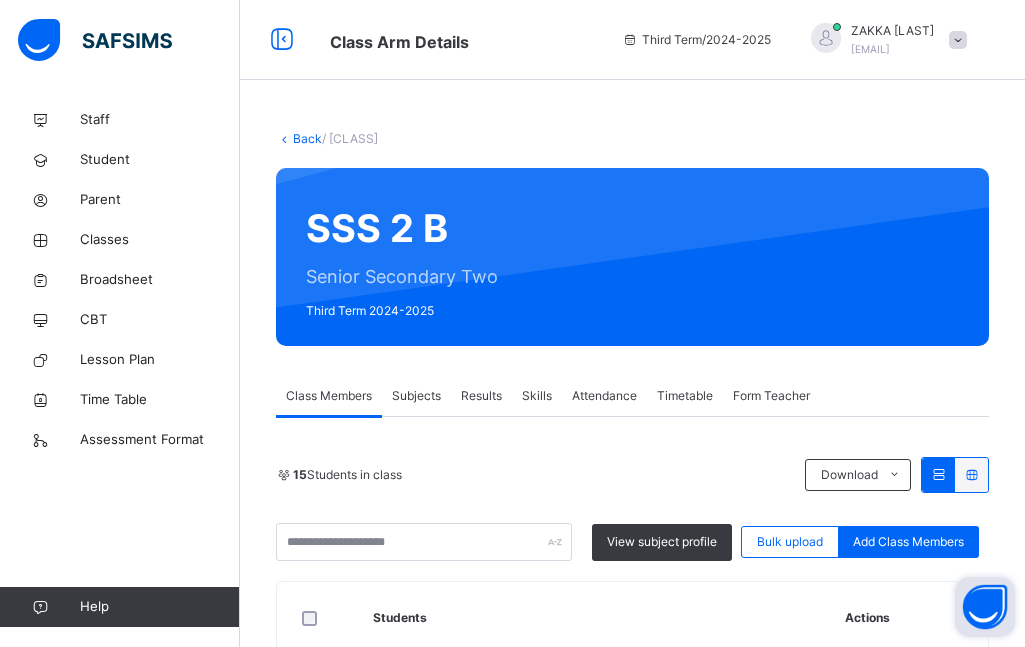 click on "Subjects" at bounding box center (416, 396) 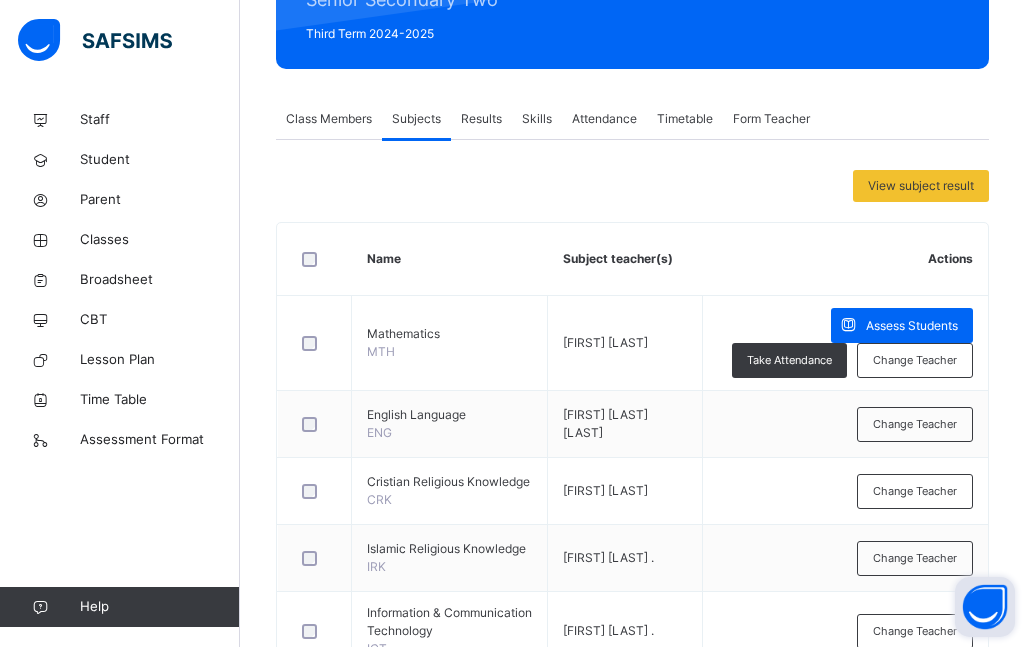 scroll, scrollTop: 291, scrollLeft: 0, axis: vertical 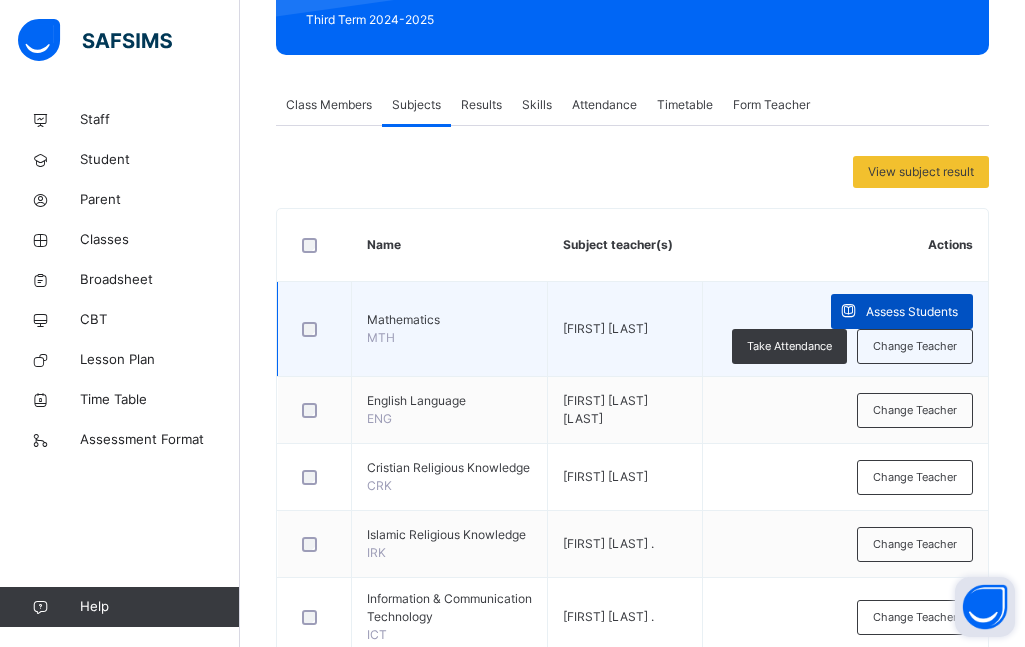 click on "Assess Students" at bounding box center (912, 312) 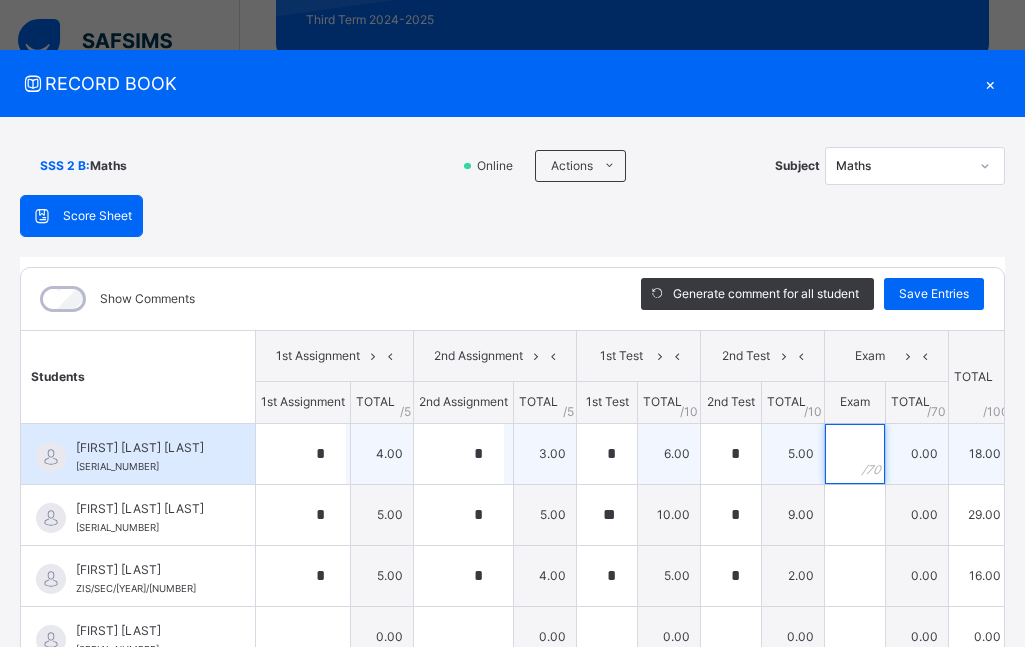 click at bounding box center [855, 454] 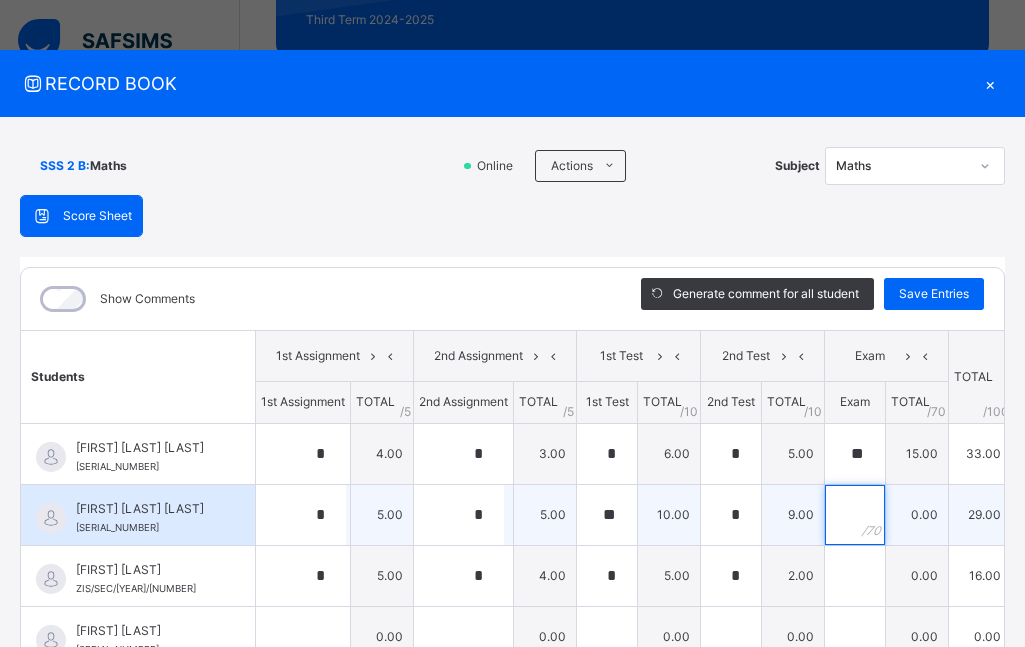 click at bounding box center [855, 515] 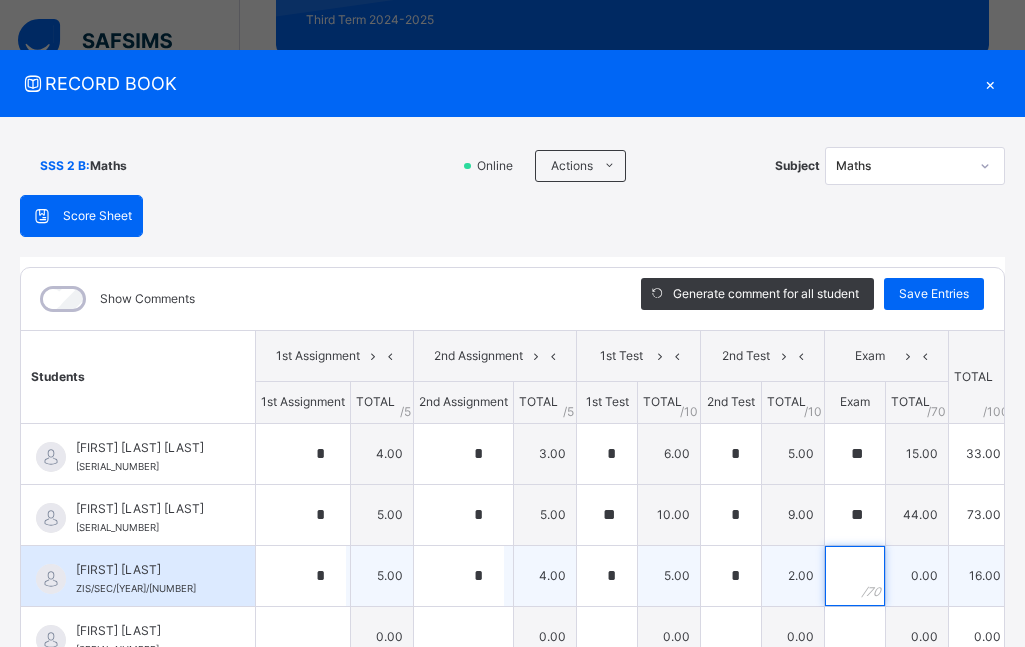 click at bounding box center (855, 576) 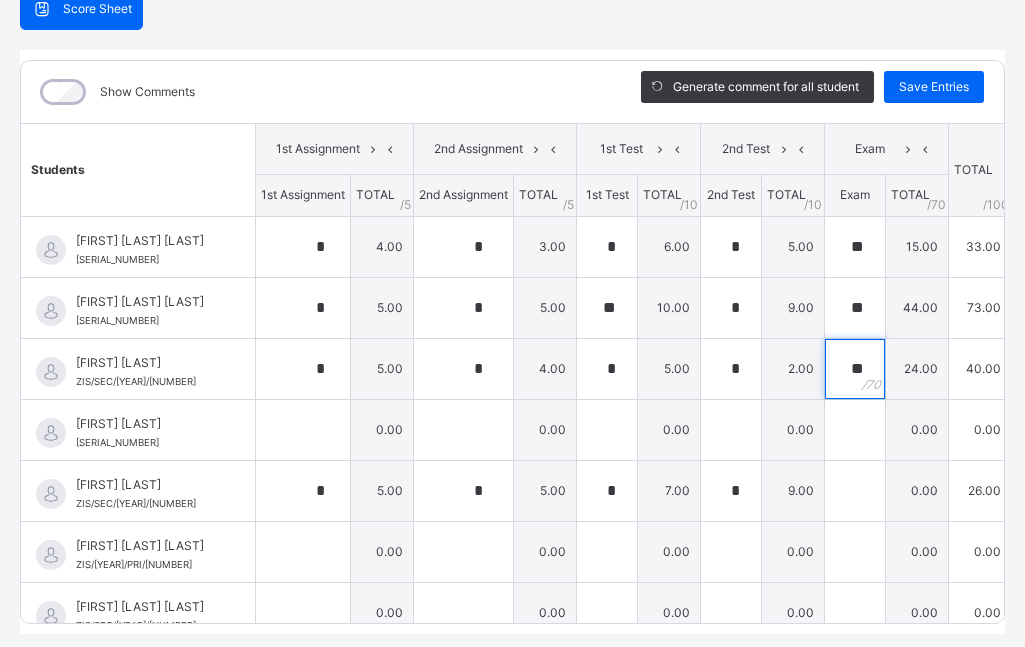 scroll, scrollTop: 252, scrollLeft: 0, axis: vertical 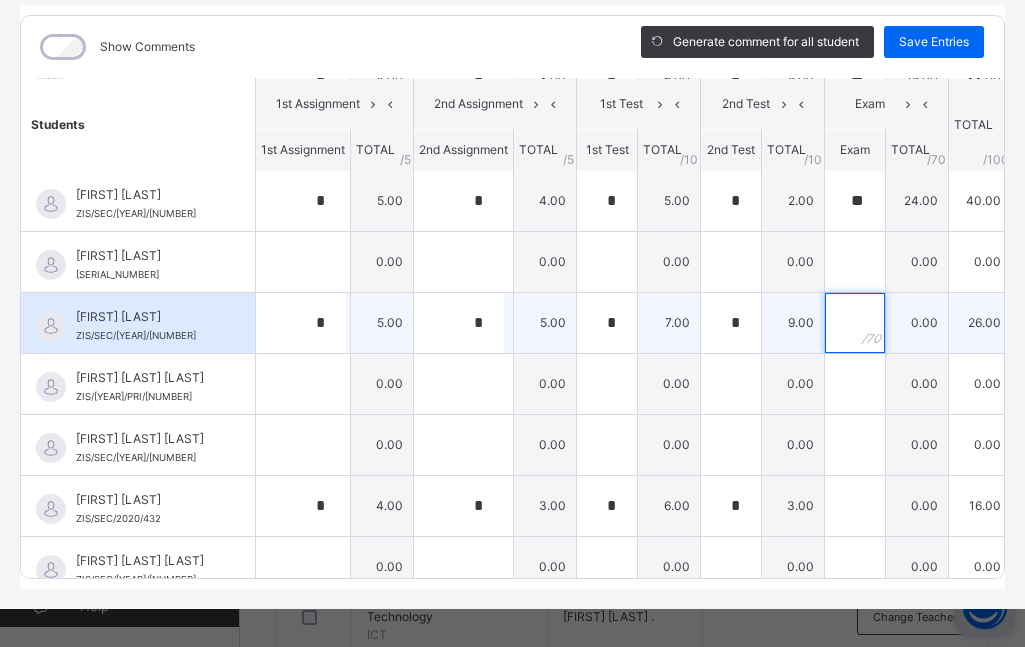 click at bounding box center [855, 323] 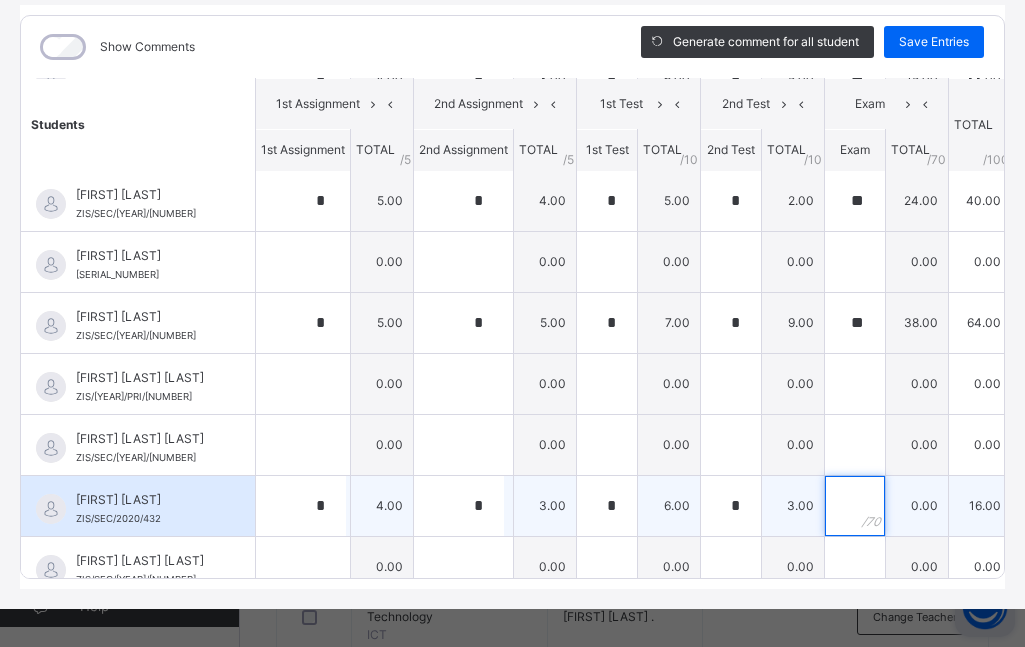 click at bounding box center [855, 506] 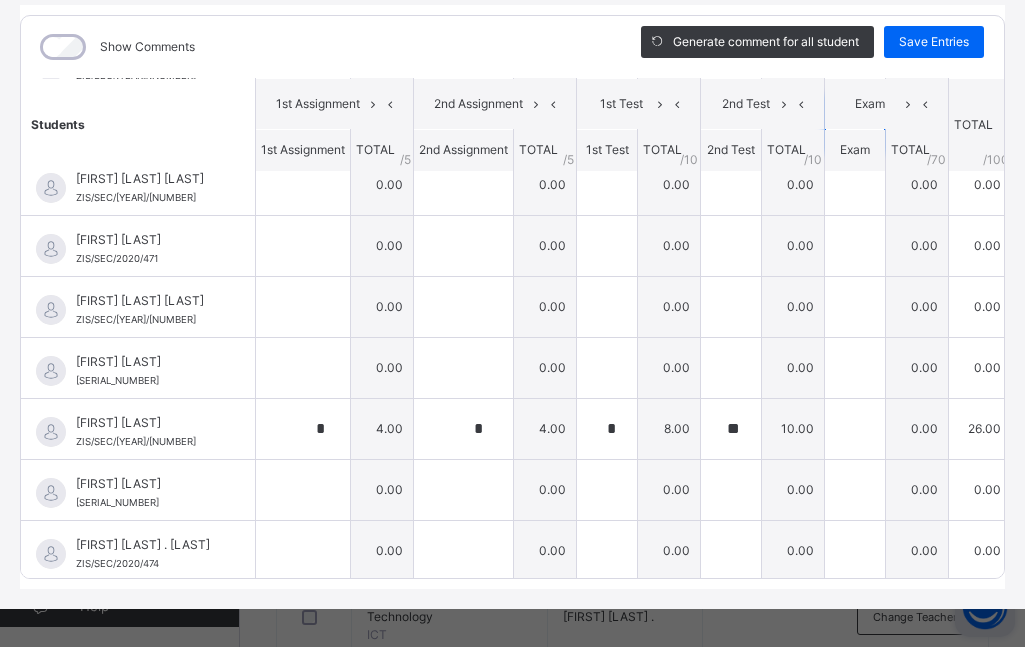 scroll, scrollTop: 526, scrollLeft: 0, axis: vertical 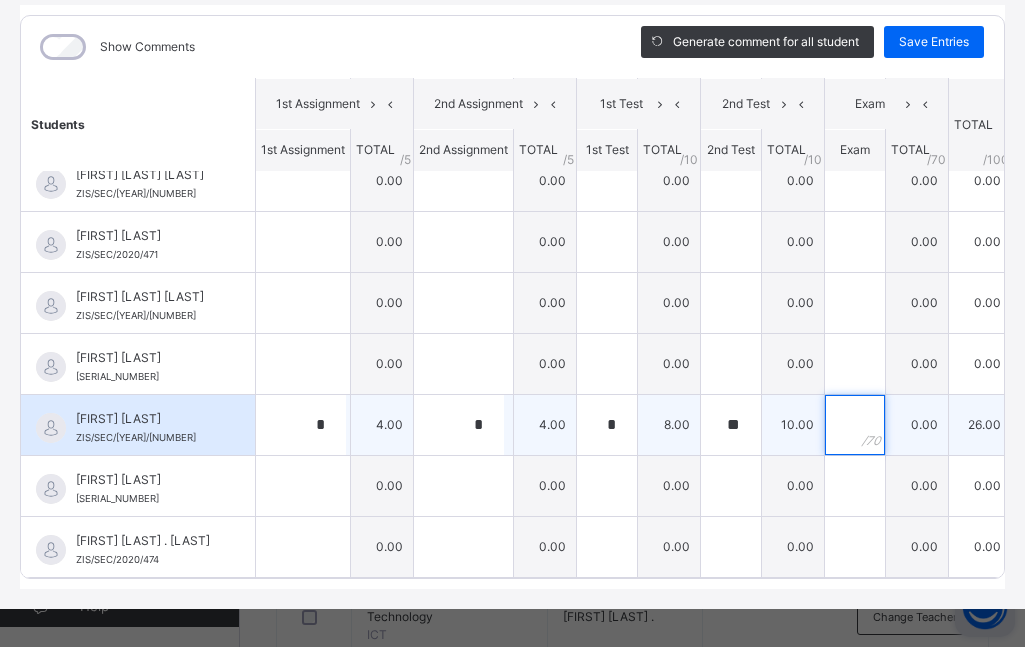 click at bounding box center (855, 425) 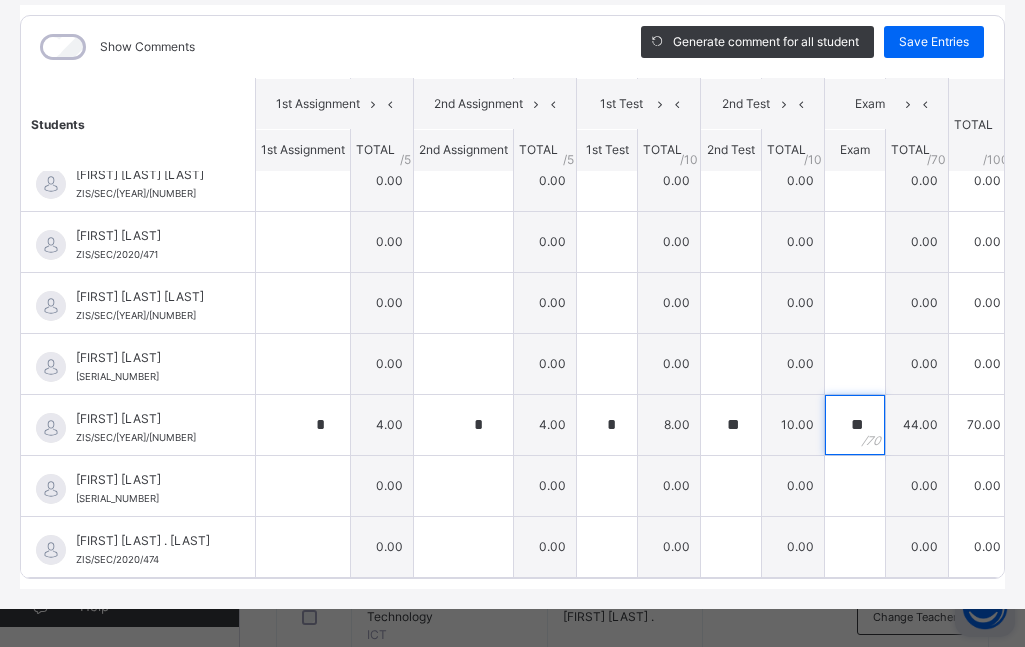scroll, scrollTop: 281, scrollLeft: 0, axis: vertical 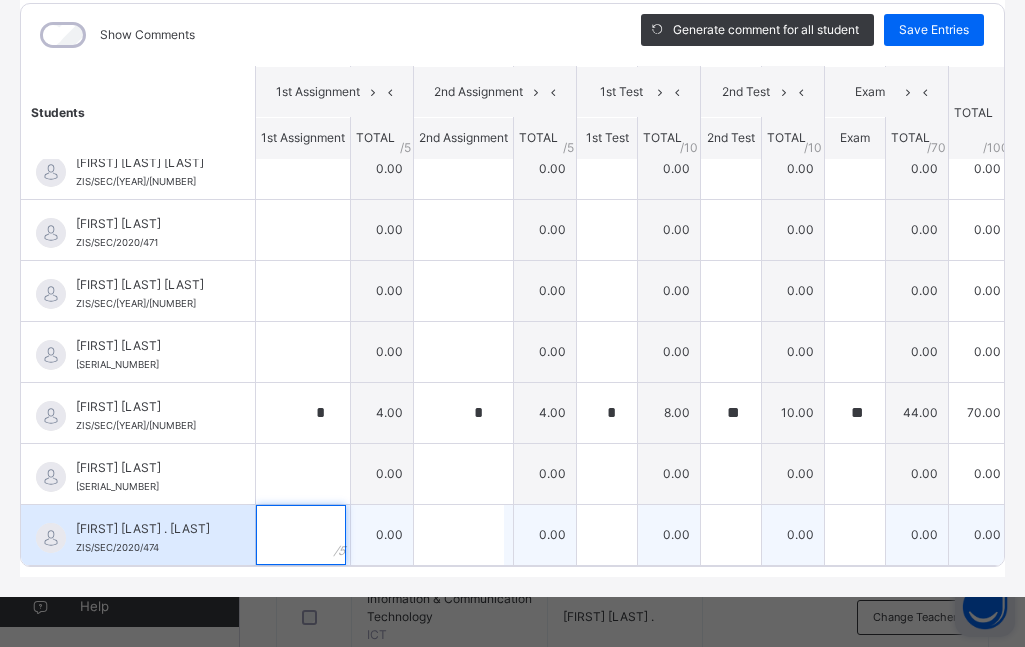click at bounding box center [301, 535] 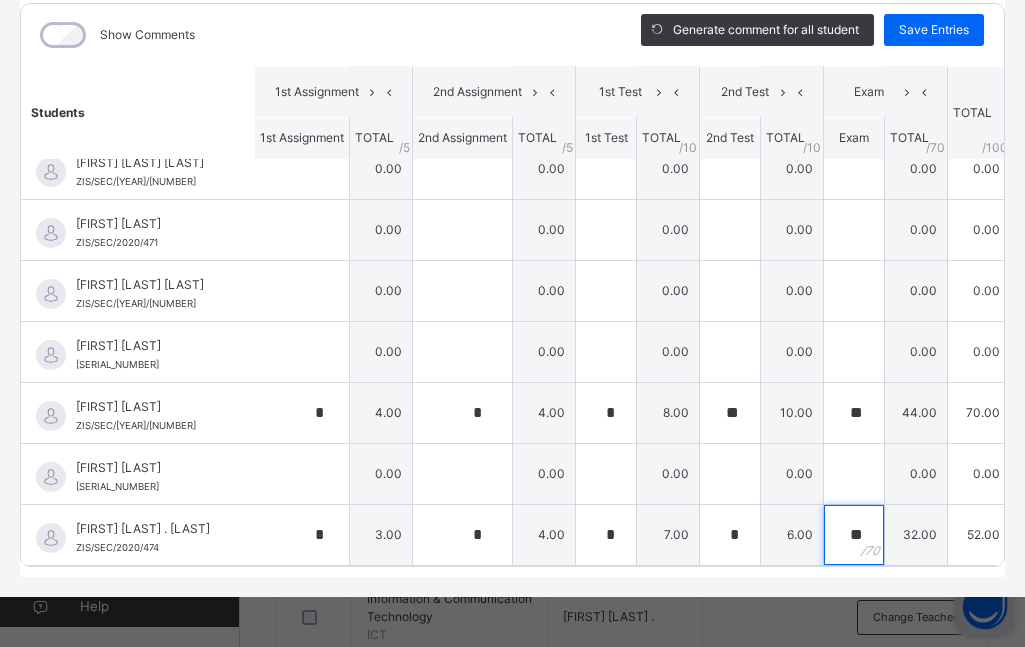 scroll, scrollTop: 526, scrollLeft: 57, axis: both 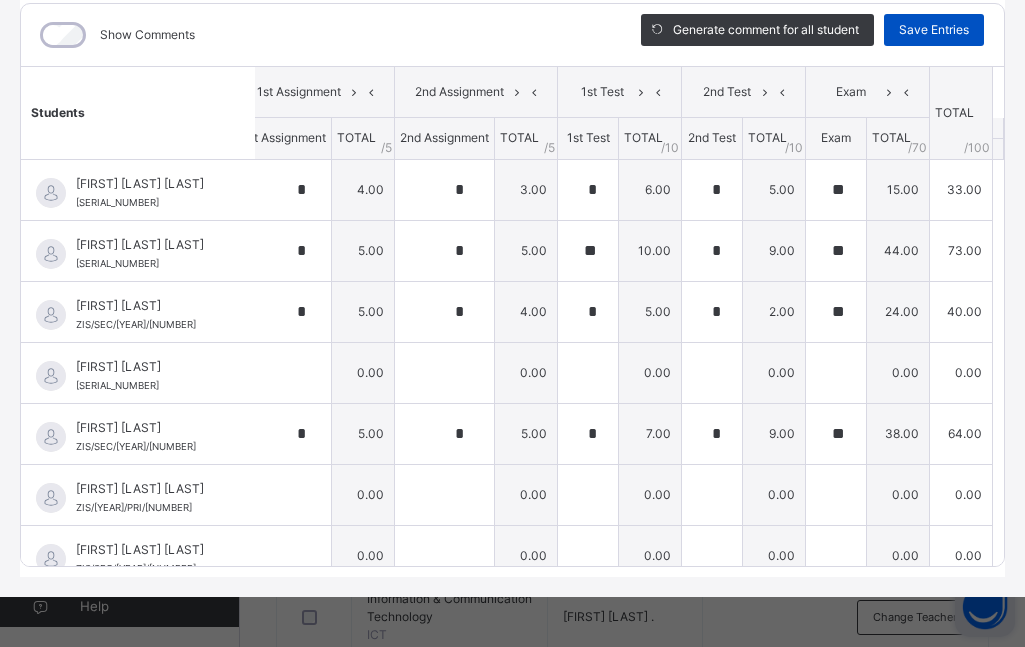click on "Save Entries" at bounding box center (934, 30) 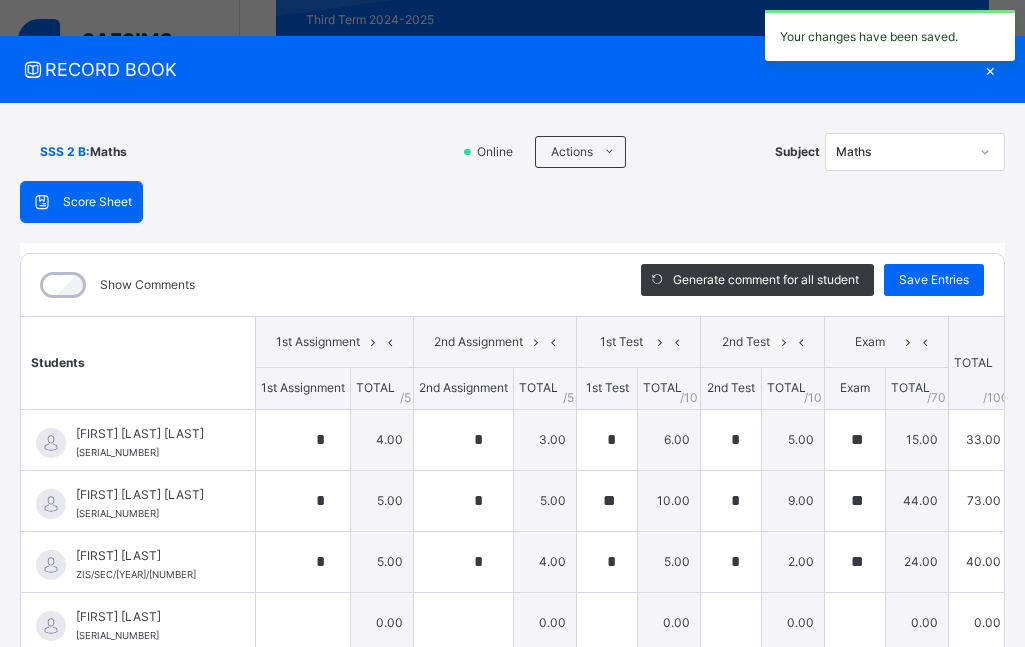 scroll, scrollTop: 0, scrollLeft: 0, axis: both 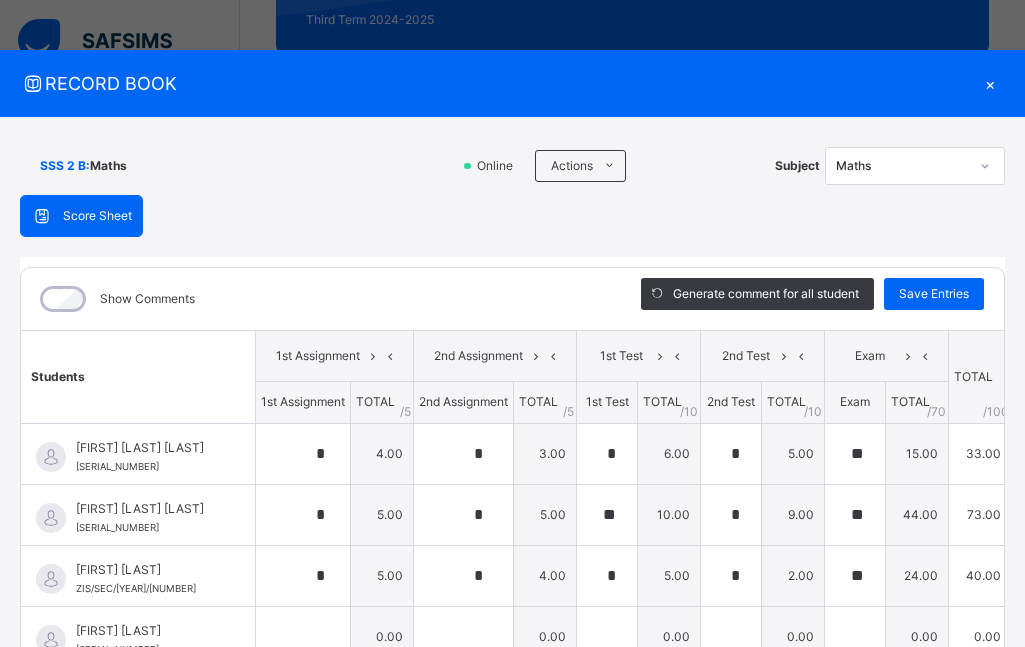 click on "×" at bounding box center (990, 83) 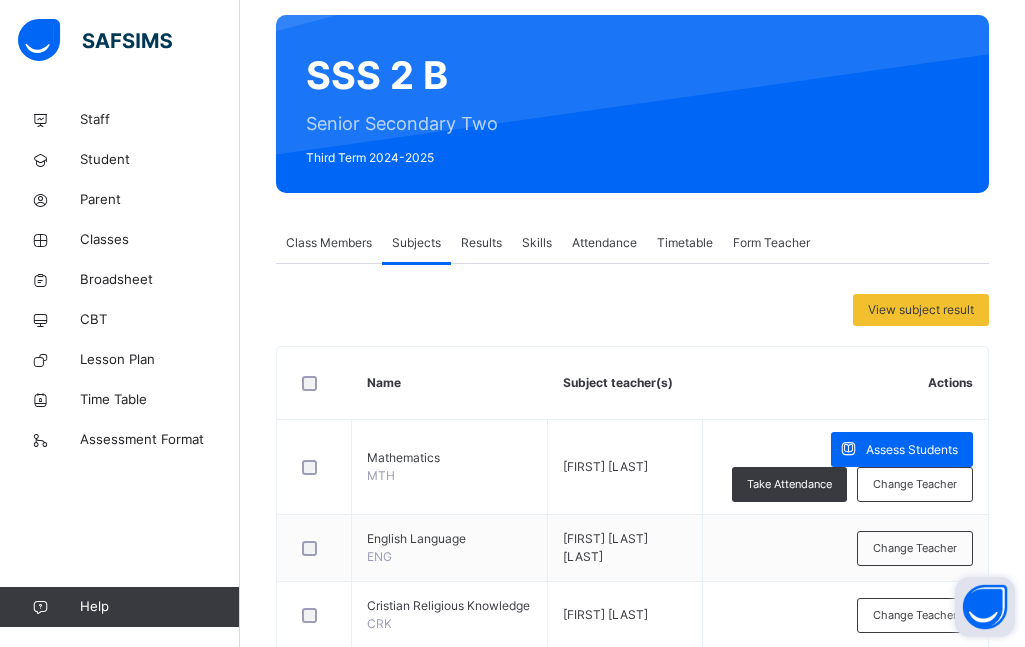scroll, scrollTop: 0, scrollLeft: 0, axis: both 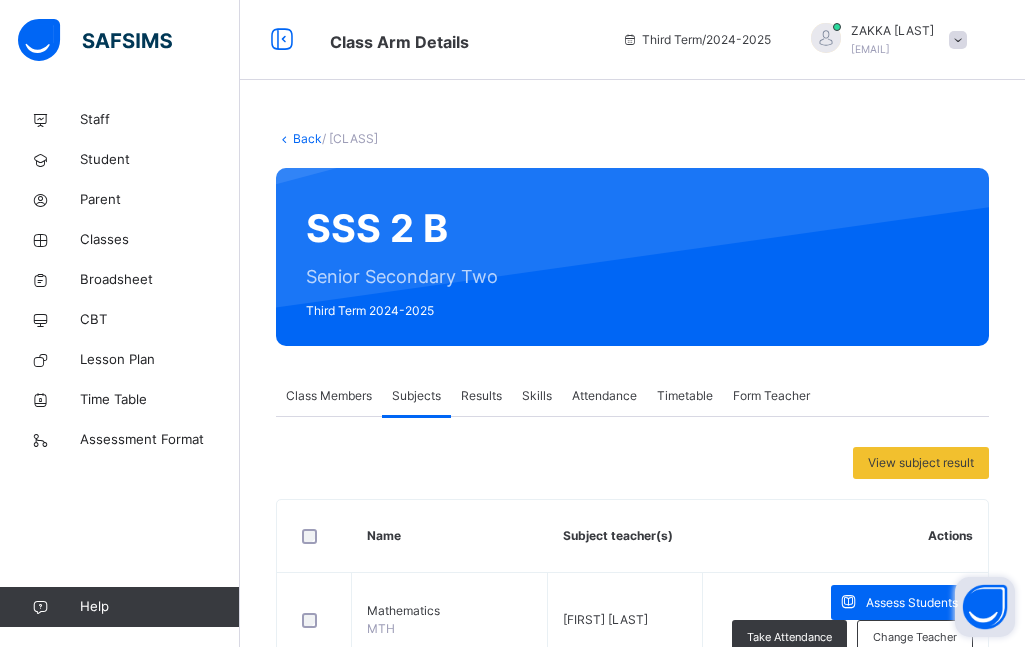 click at bounding box center [958, 40] 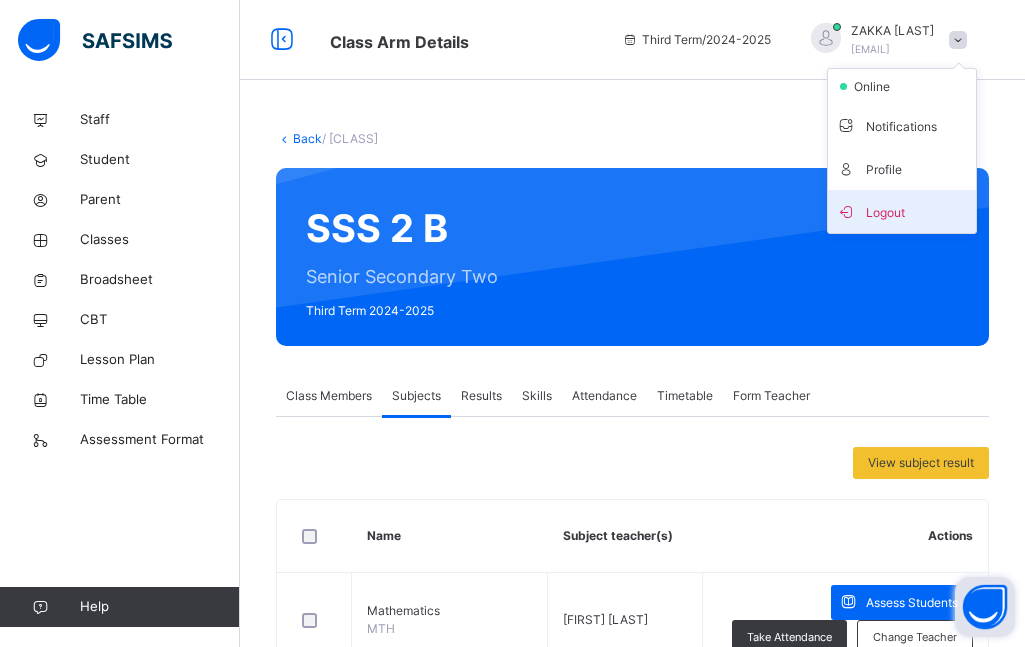 click on "Logout" at bounding box center [902, 211] 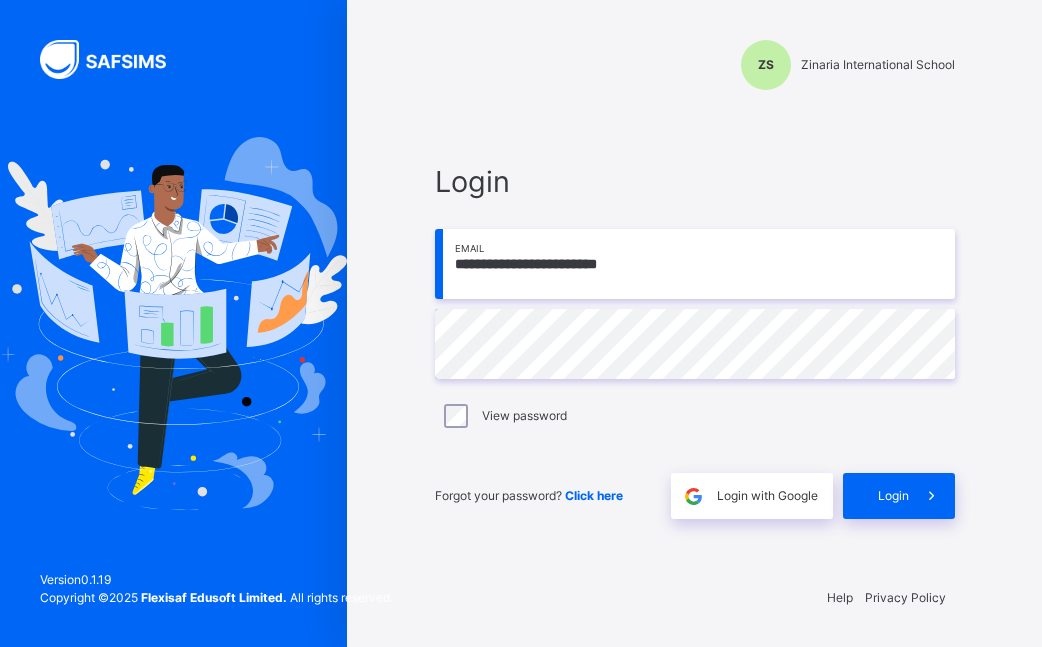 click on "**********" at bounding box center (695, 264) 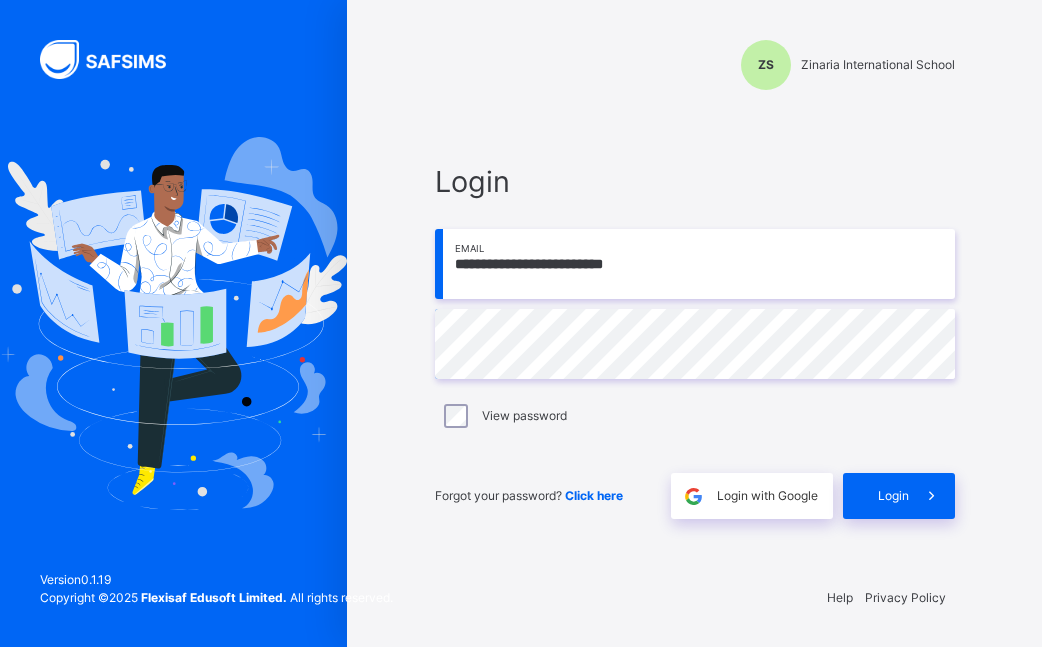 click on "View password" at bounding box center (524, 416) 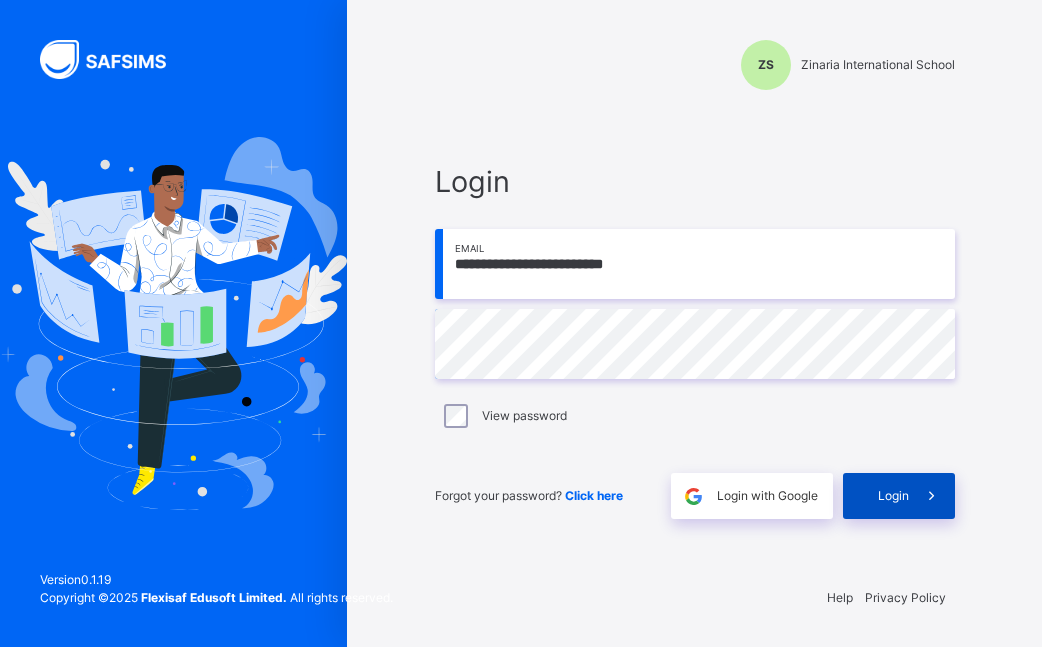 click on "Login" at bounding box center [893, 496] 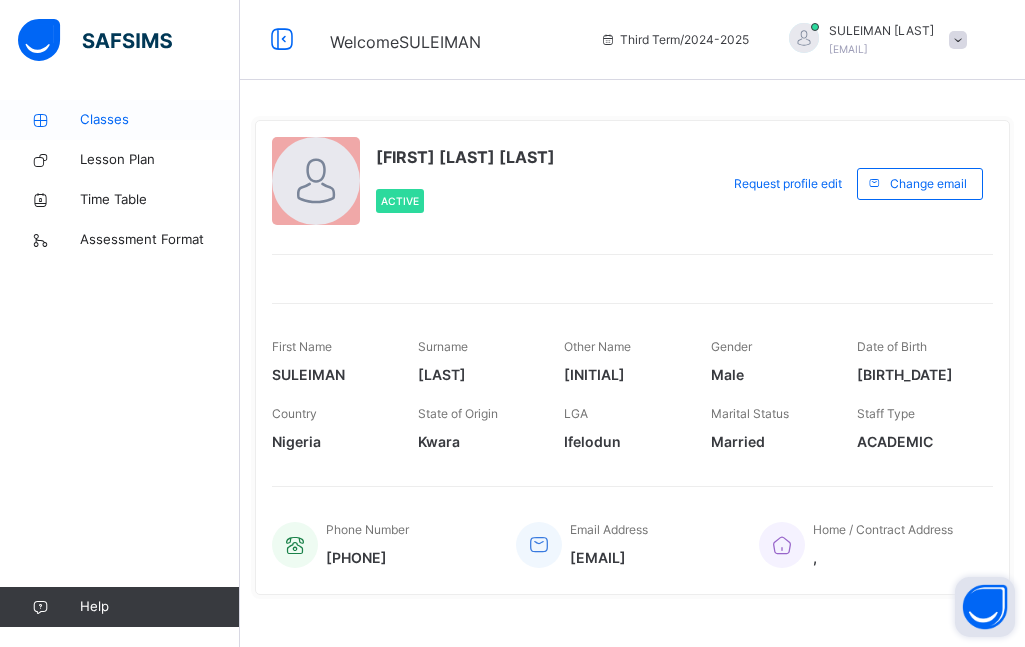 click on "Classes" at bounding box center [160, 120] 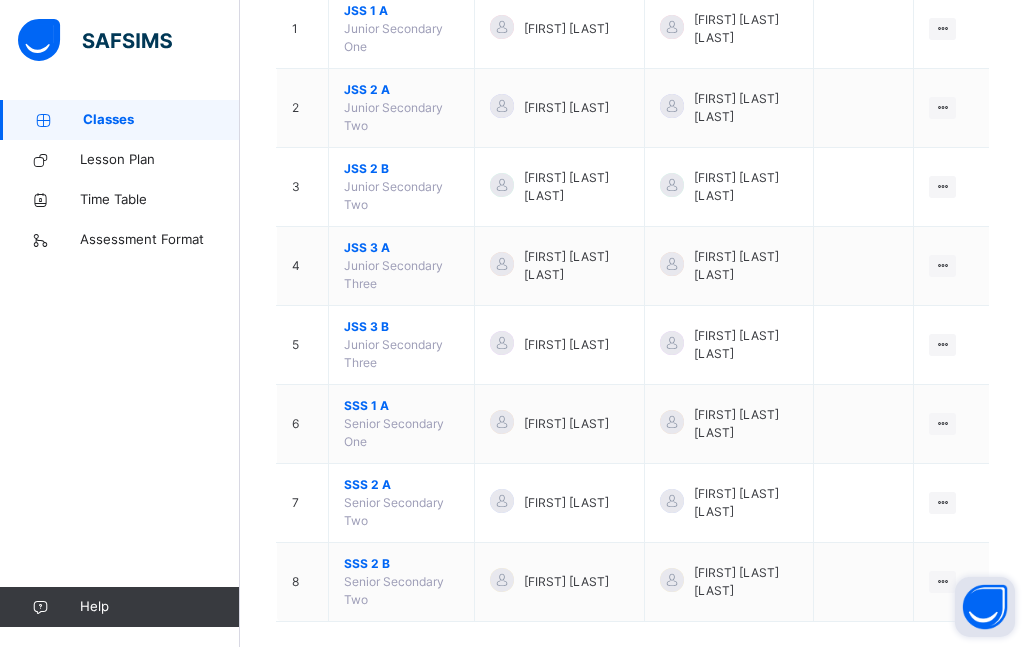 scroll, scrollTop: 268, scrollLeft: 0, axis: vertical 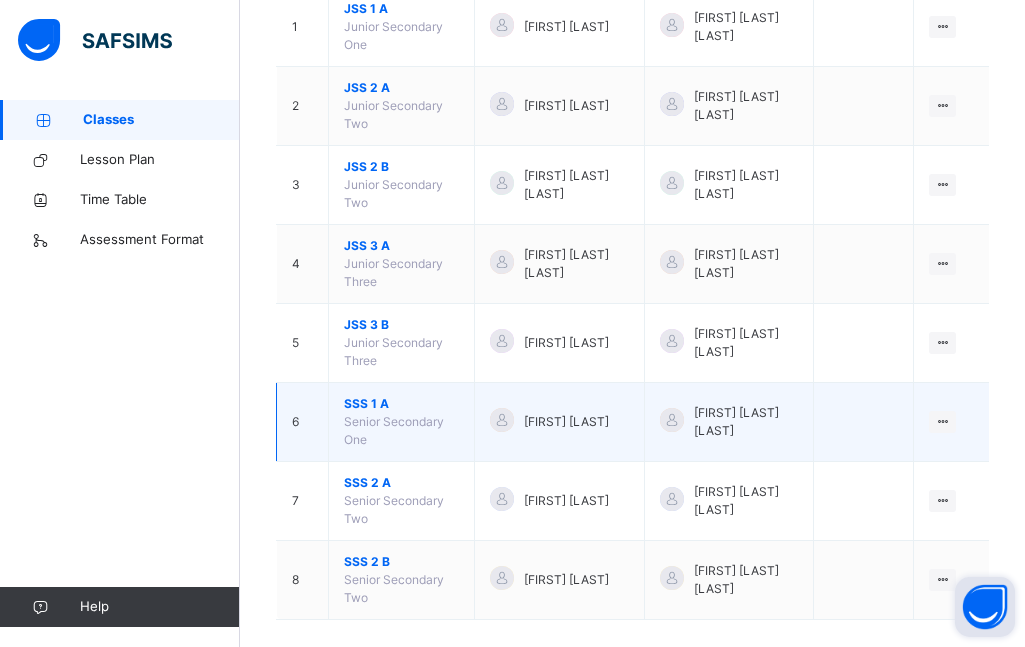 click on "SSS 1   A" at bounding box center [401, 404] 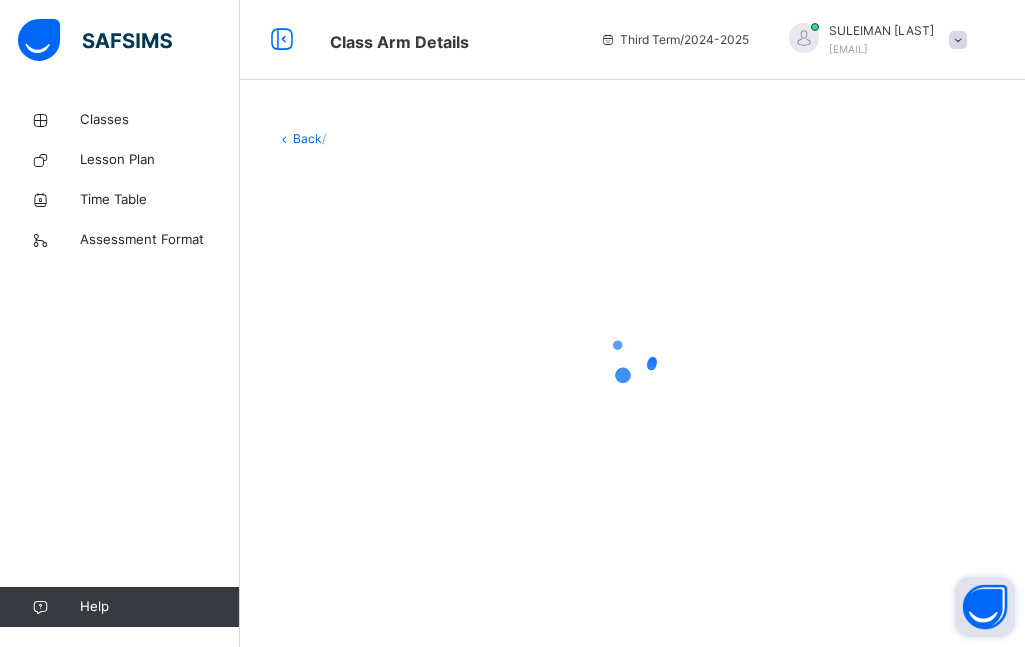scroll, scrollTop: 0, scrollLeft: 0, axis: both 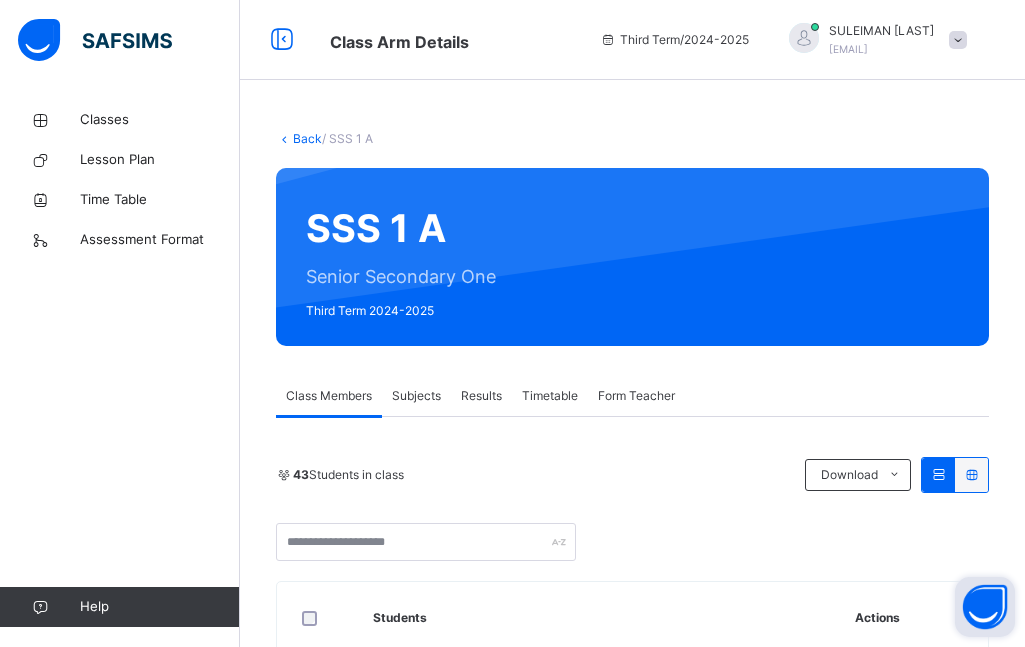 click on "Subjects" at bounding box center (416, 396) 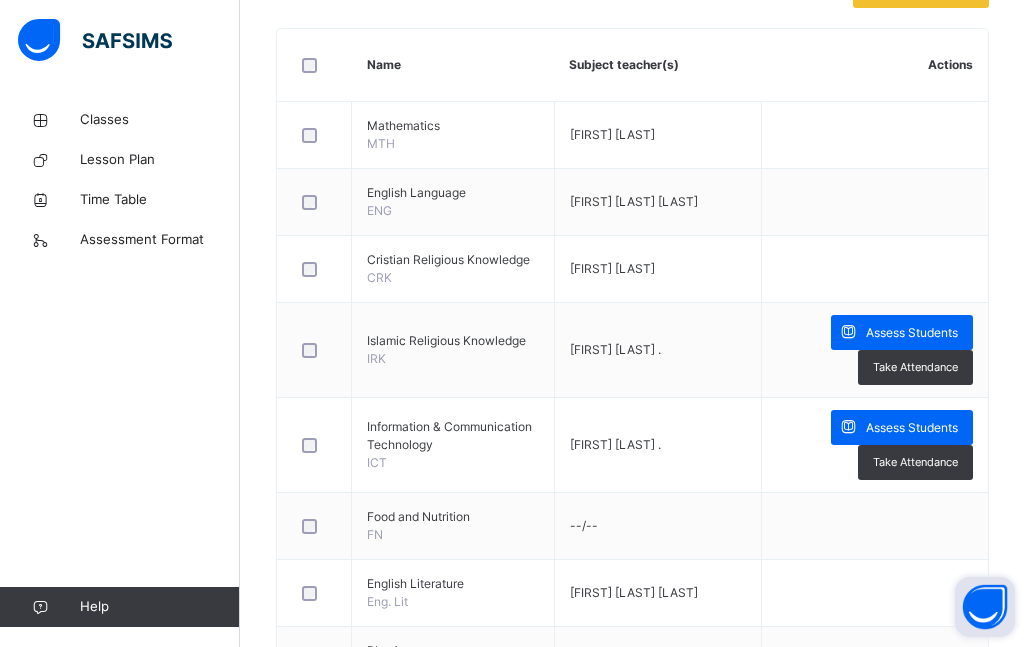 scroll, scrollTop: 475, scrollLeft: 0, axis: vertical 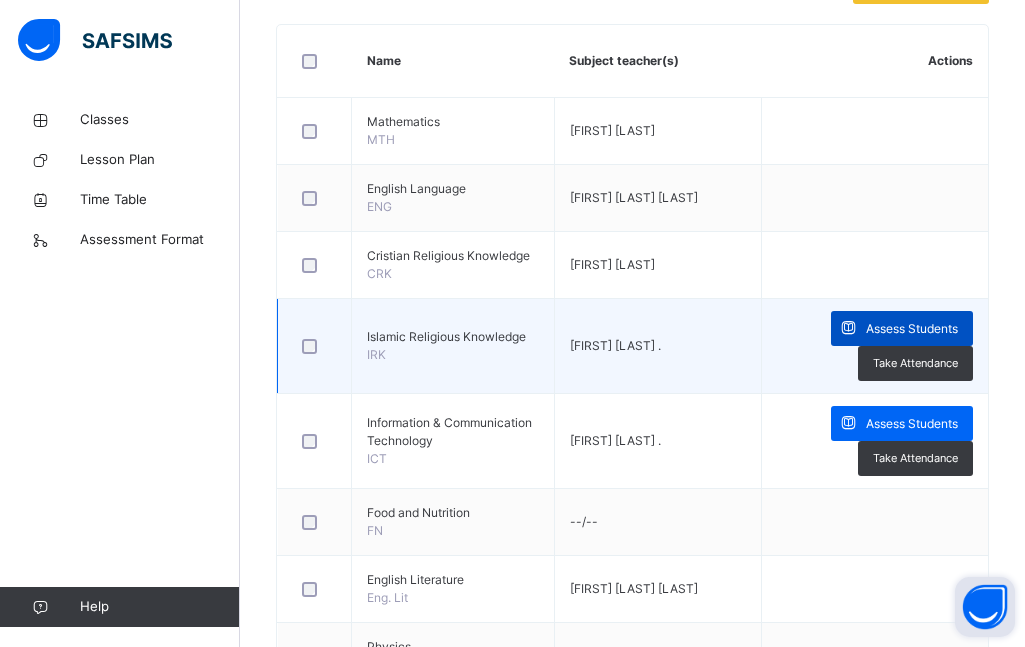 click on "Assess Students" at bounding box center (912, 329) 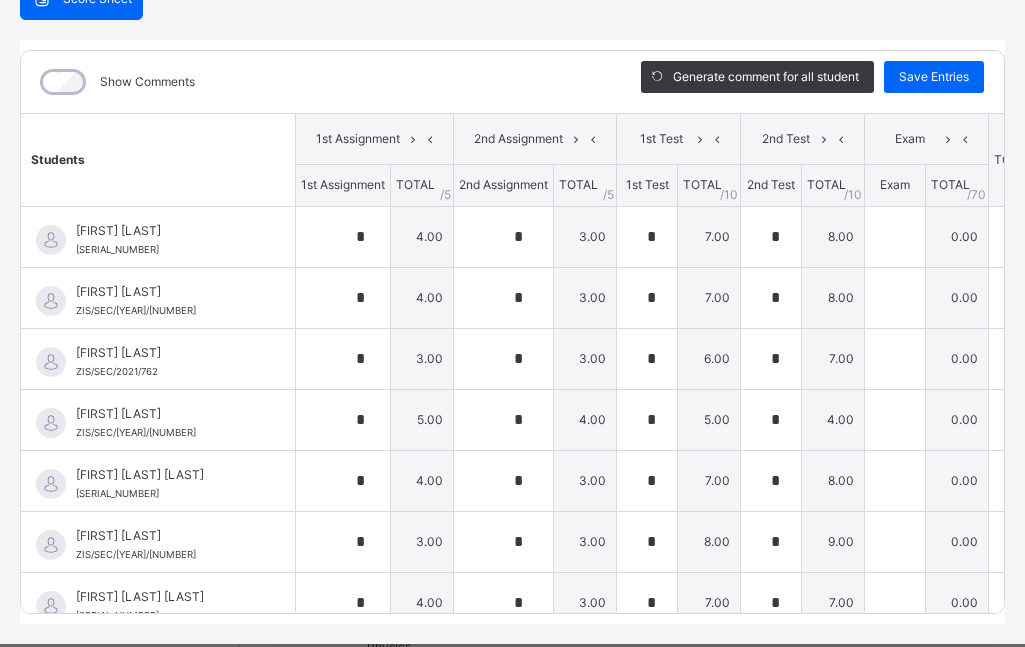 scroll, scrollTop: 218, scrollLeft: 0, axis: vertical 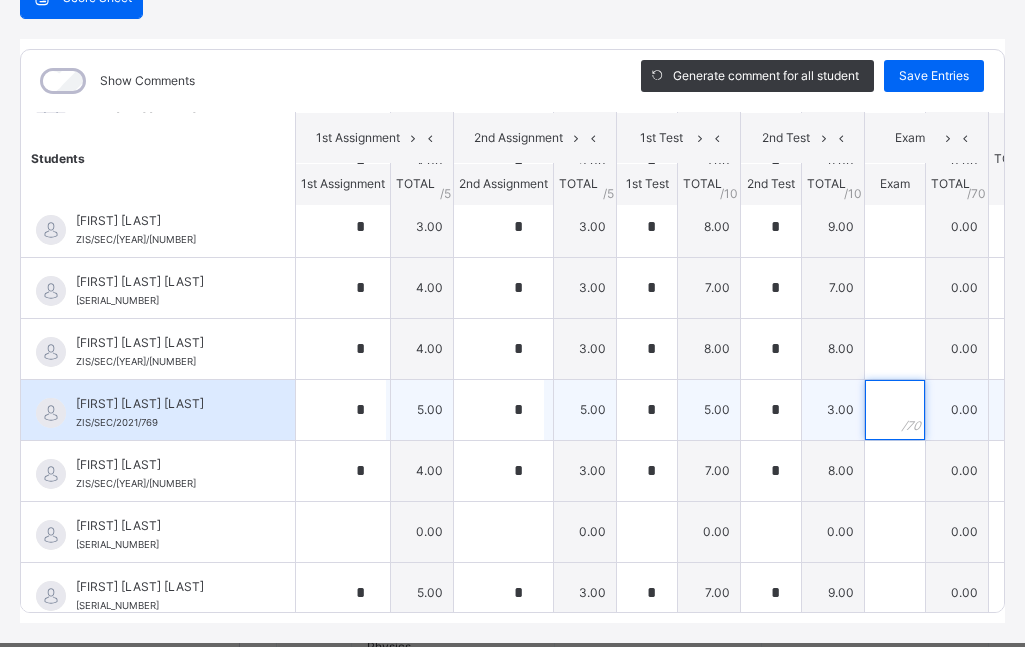 click at bounding box center (895, 410) 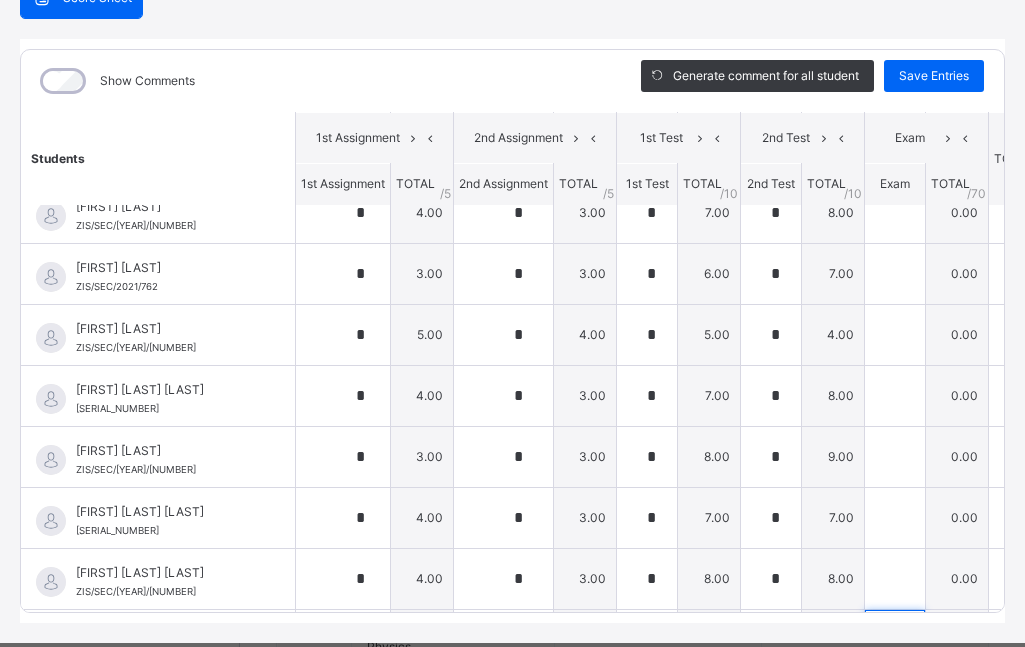 scroll, scrollTop: 72, scrollLeft: 0, axis: vertical 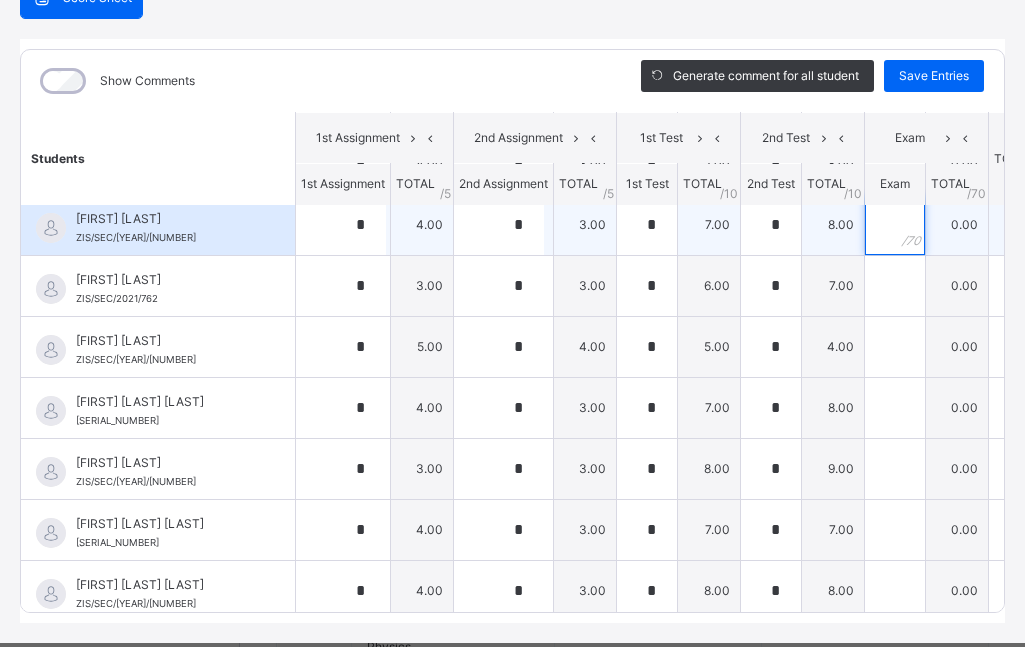 click at bounding box center (895, 225) 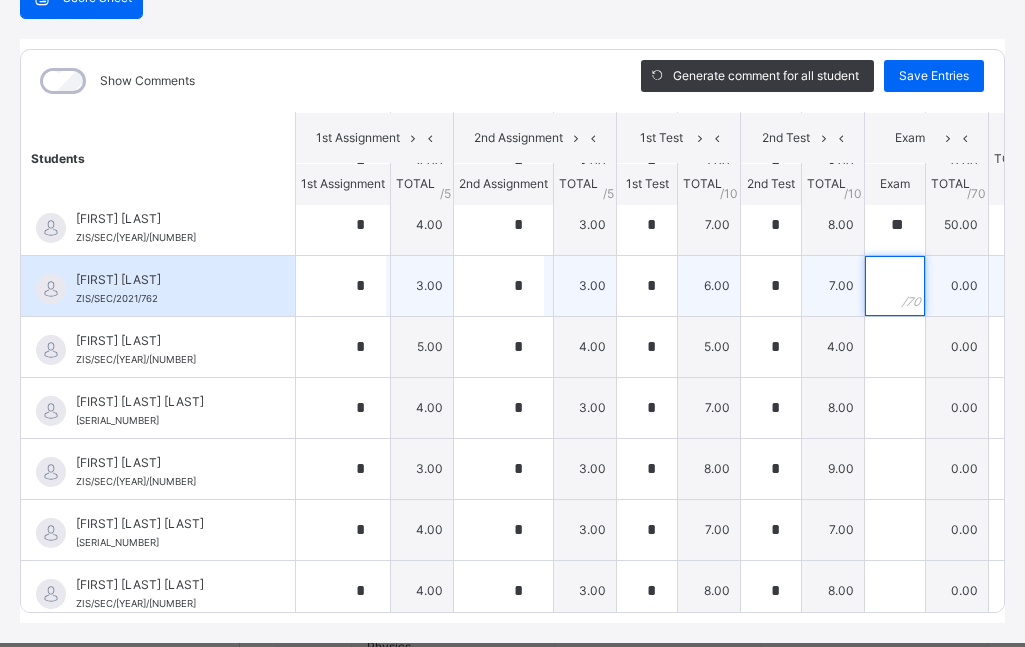 click at bounding box center (895, 286) 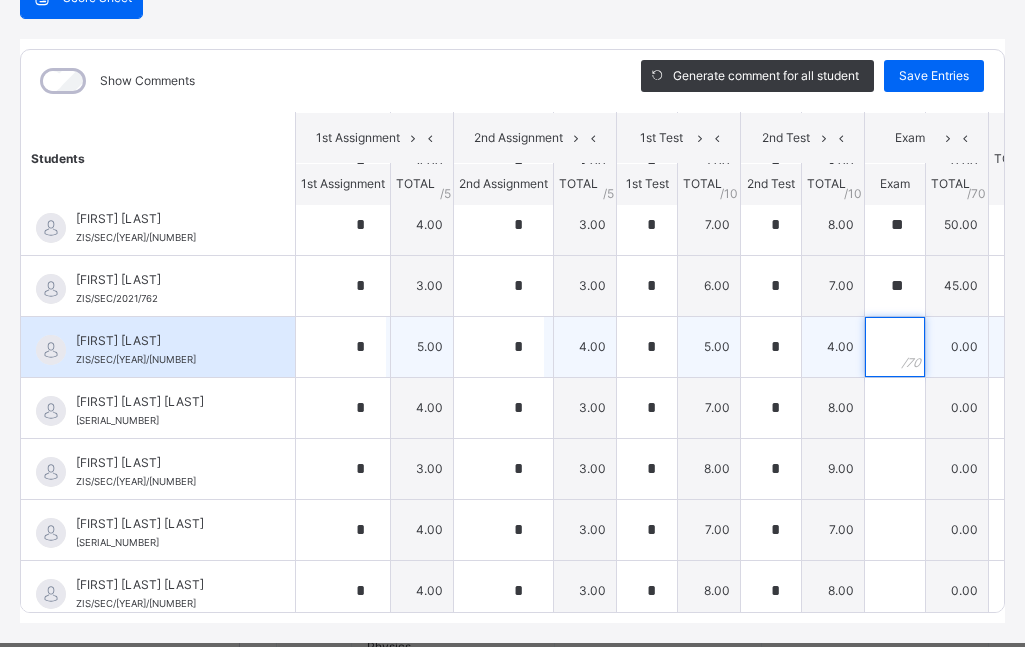 click at bounding box center (895, 347) 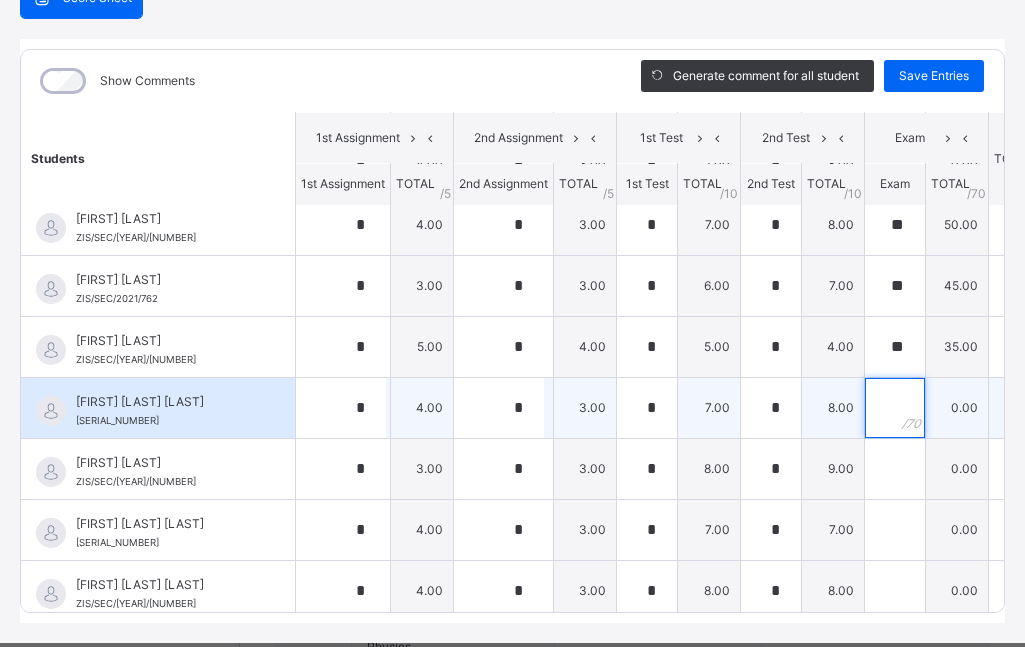 click at bounding box center (895, 408) 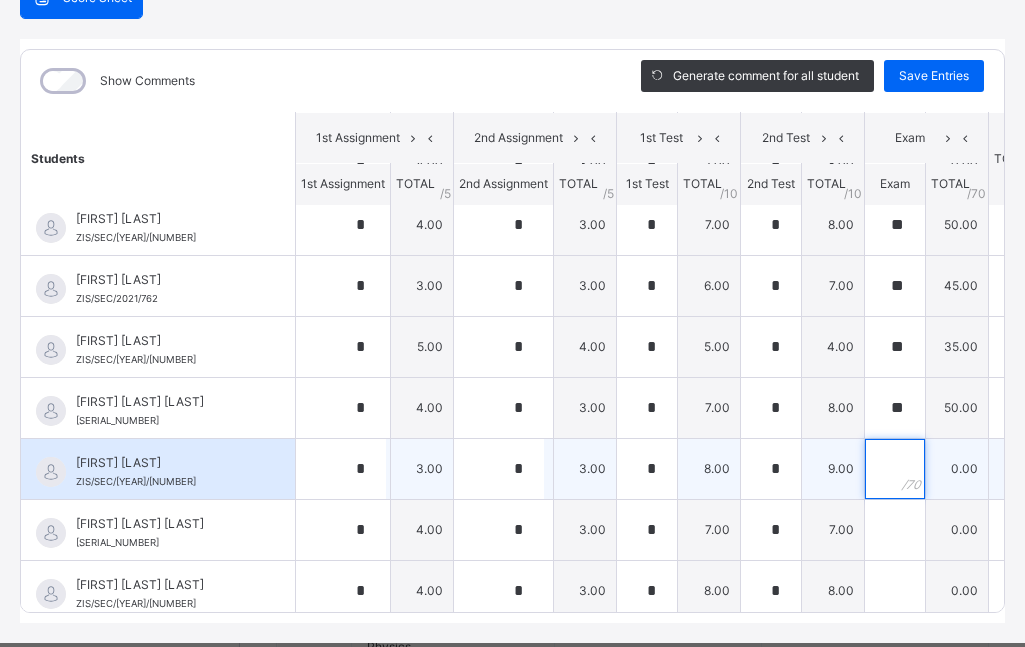 click at bounding box center (895, 469) 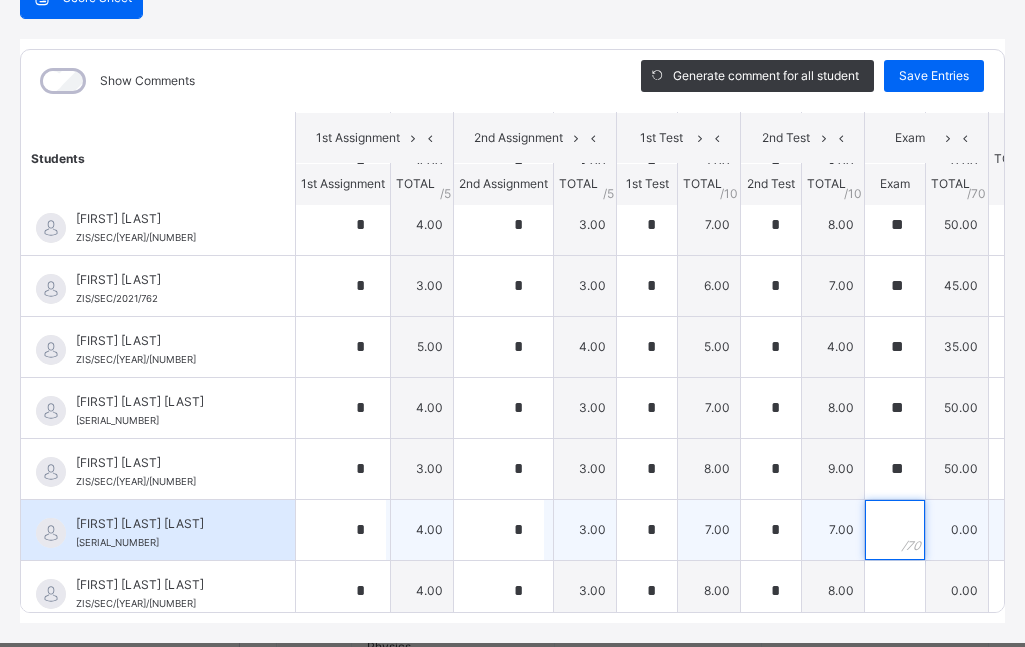 click at bounding box center [895, 530] 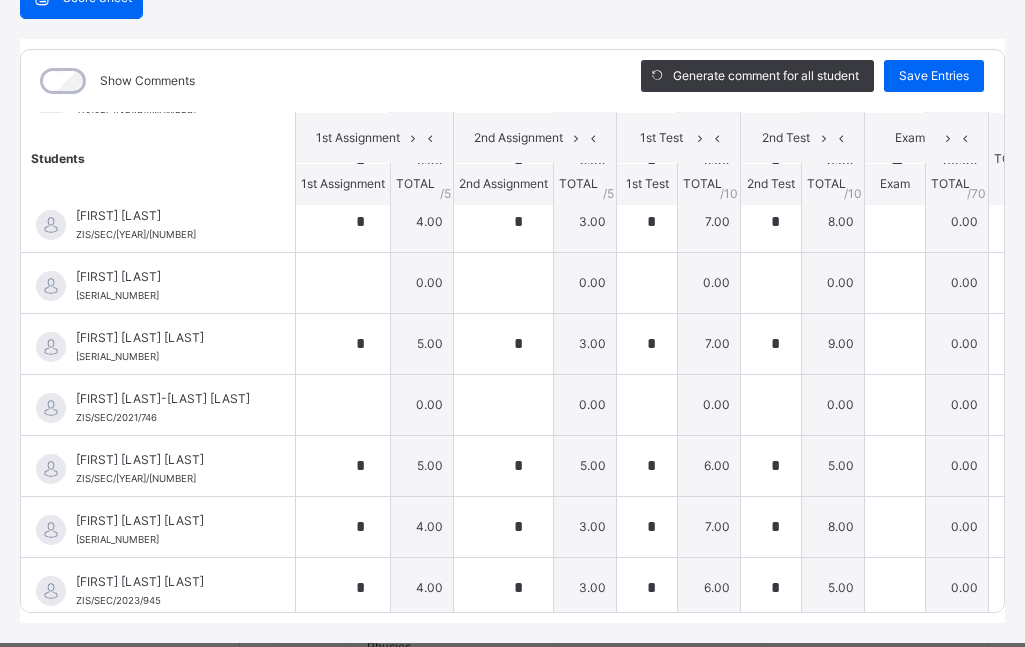 scroll, scrollTop: 569, scrollLeft: 0, axis: vertical 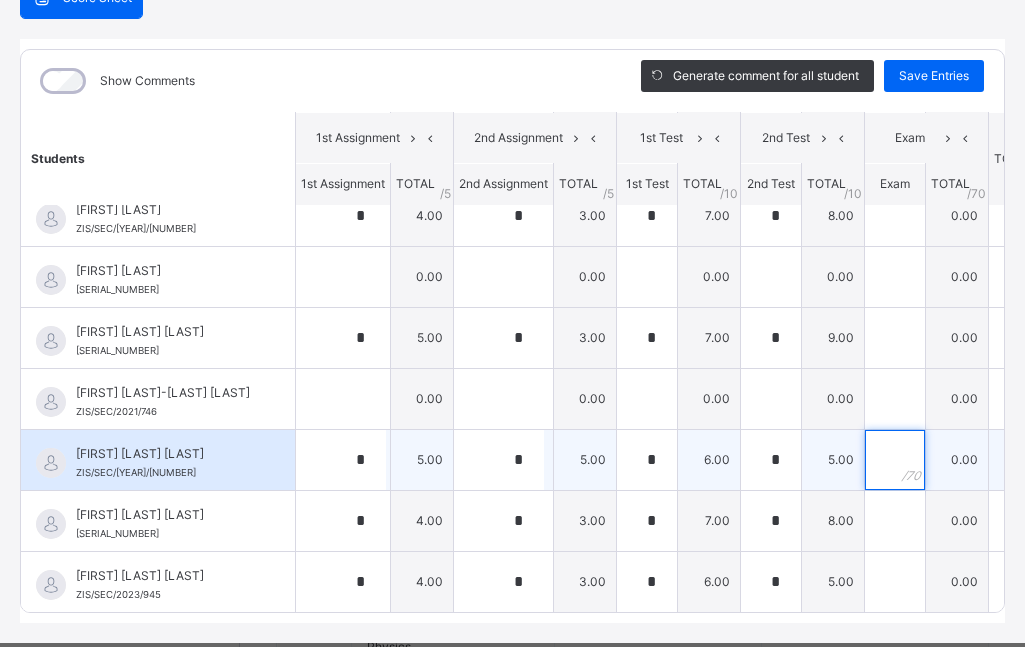 click at bounding box center (895, 460) 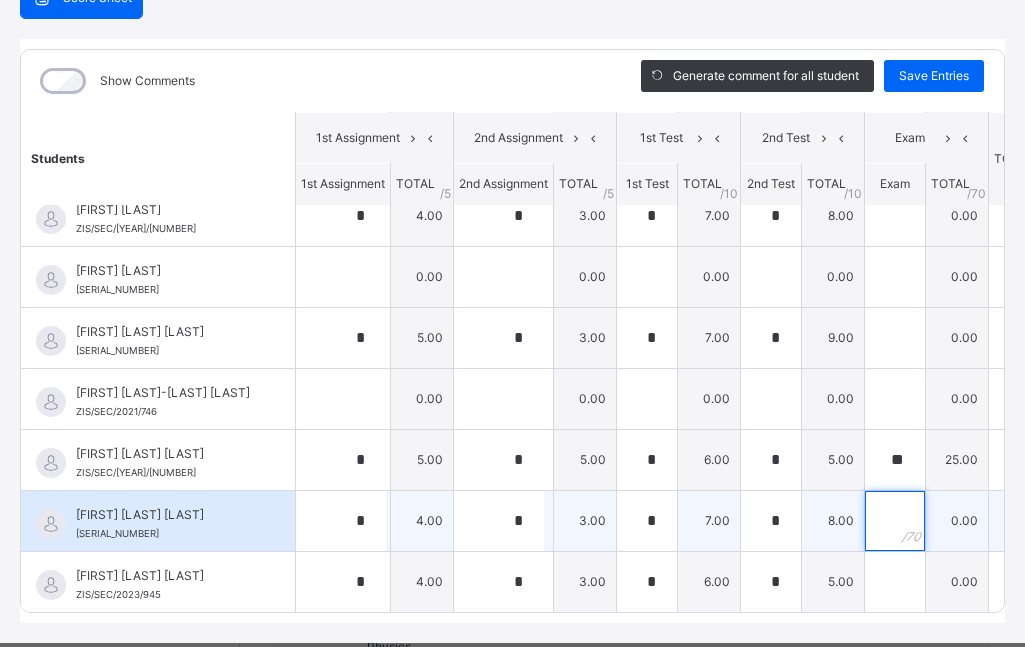 click at bounding box center [895, 521] 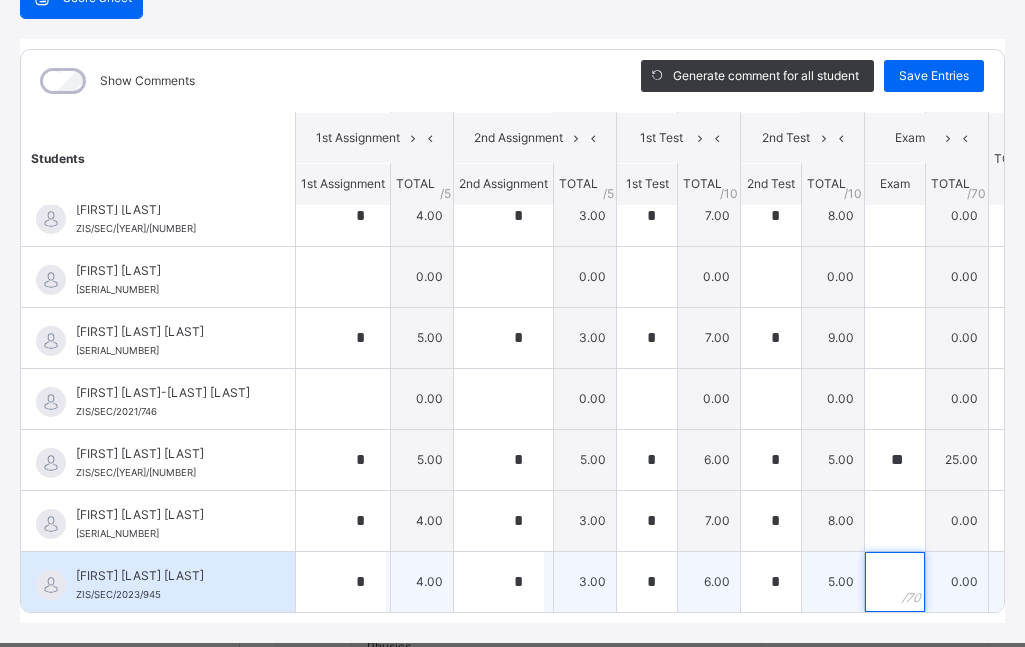click at bounding box center [895, 582] 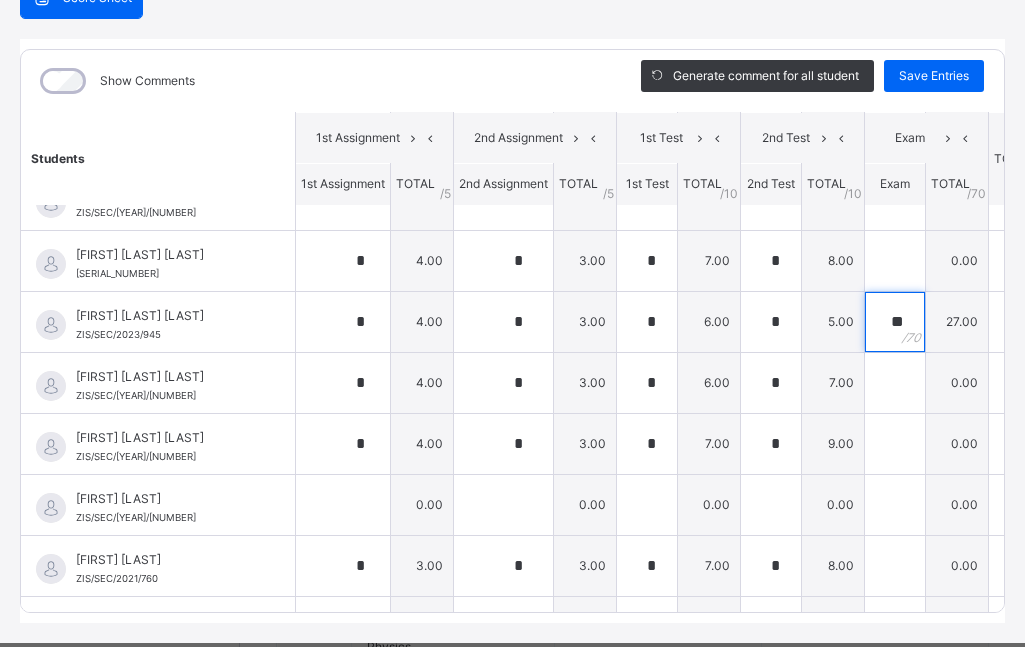 scroll, scrollTop: 847, scrollLeft: 0, axis: vertical 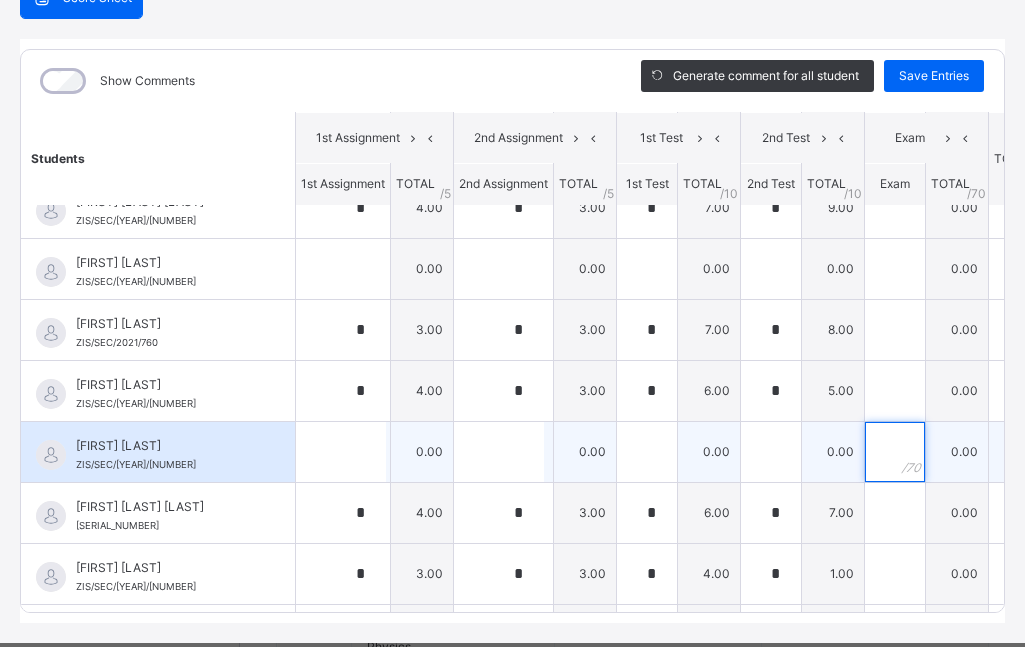 click at bounding box center [895, 452] 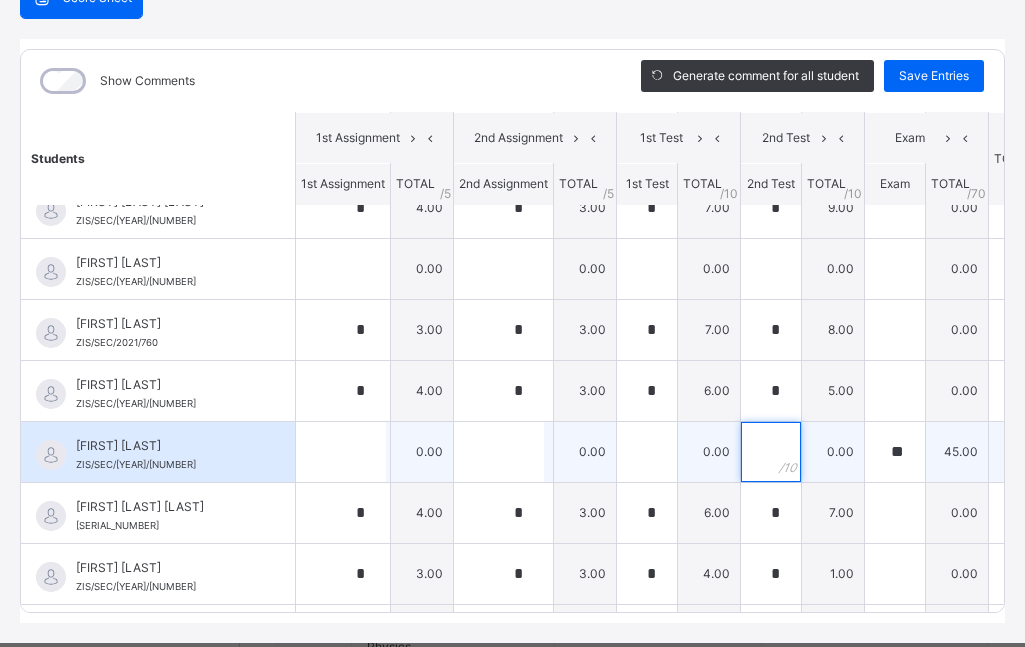 click at bounding box center (771, 452) 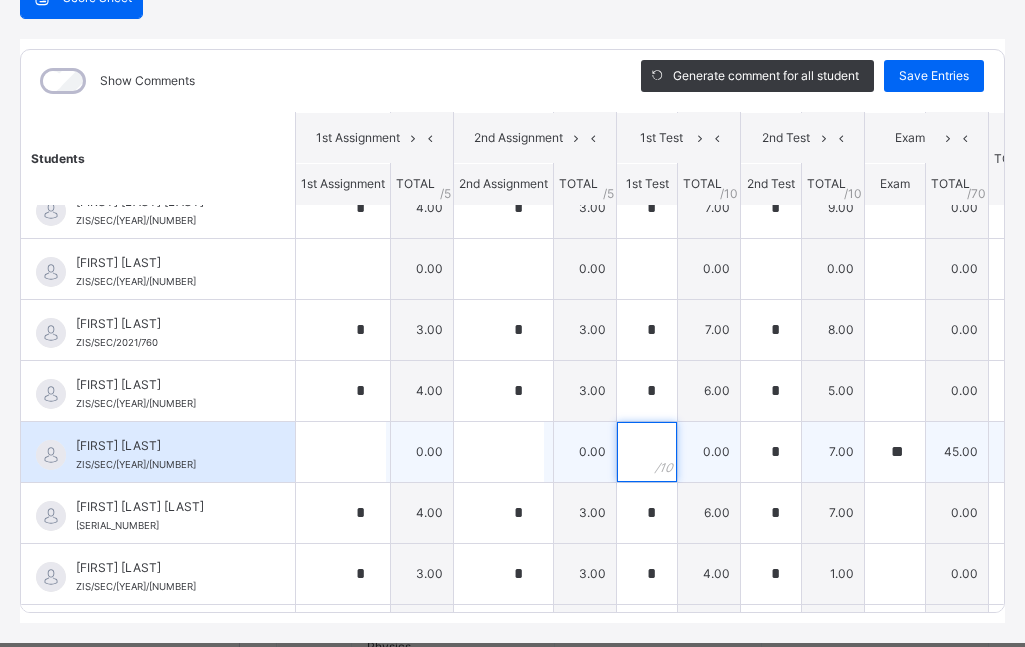 click at bounding box center (647, 452) 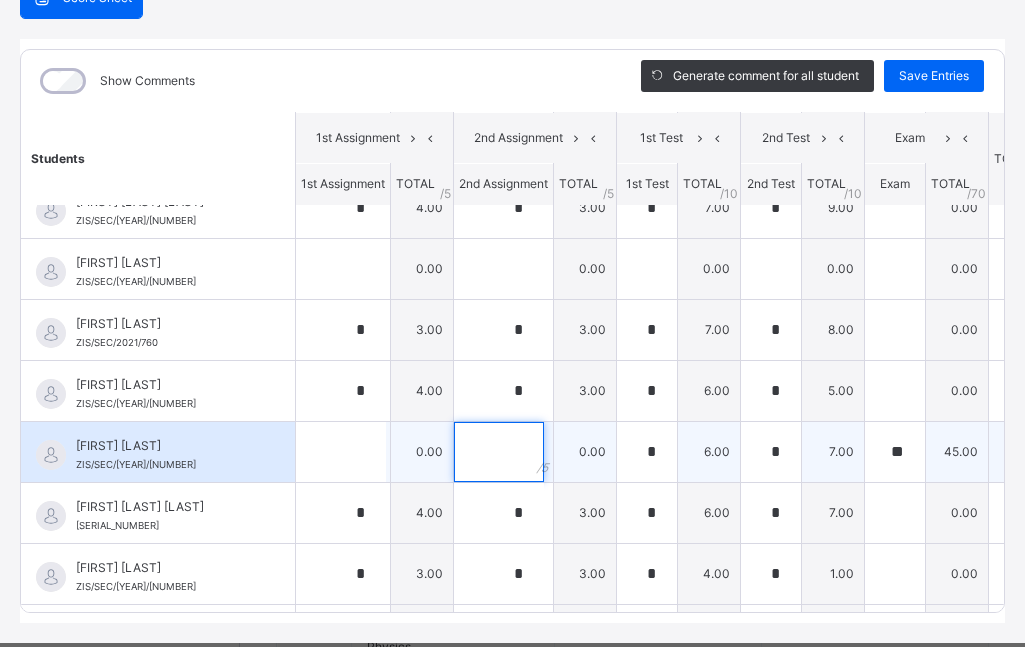 click at bounding box center [499, 452] 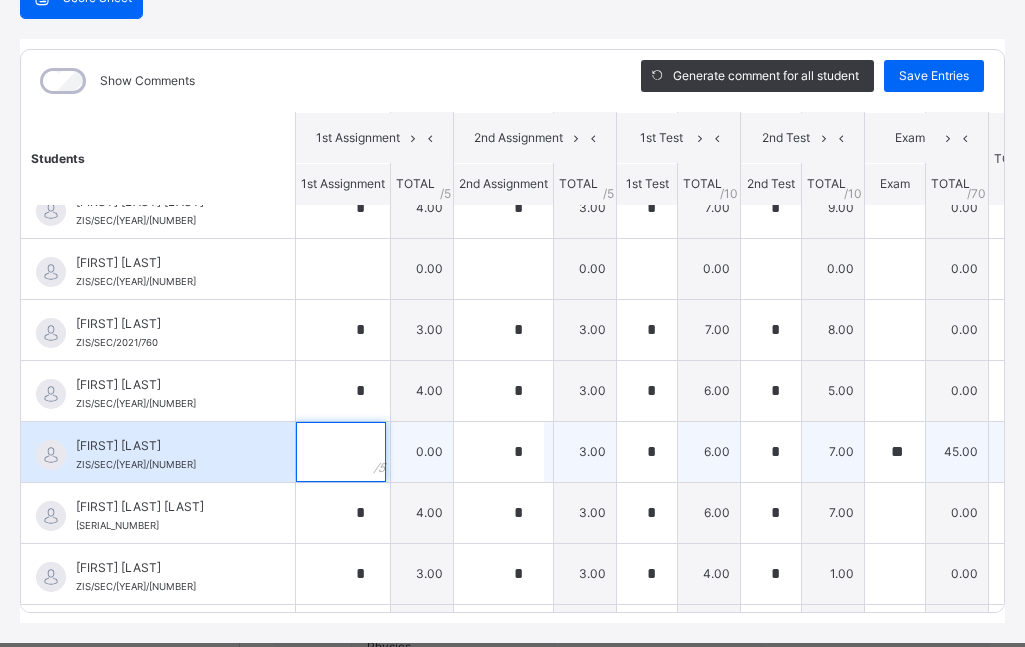 click at bounding box center [341, 452] 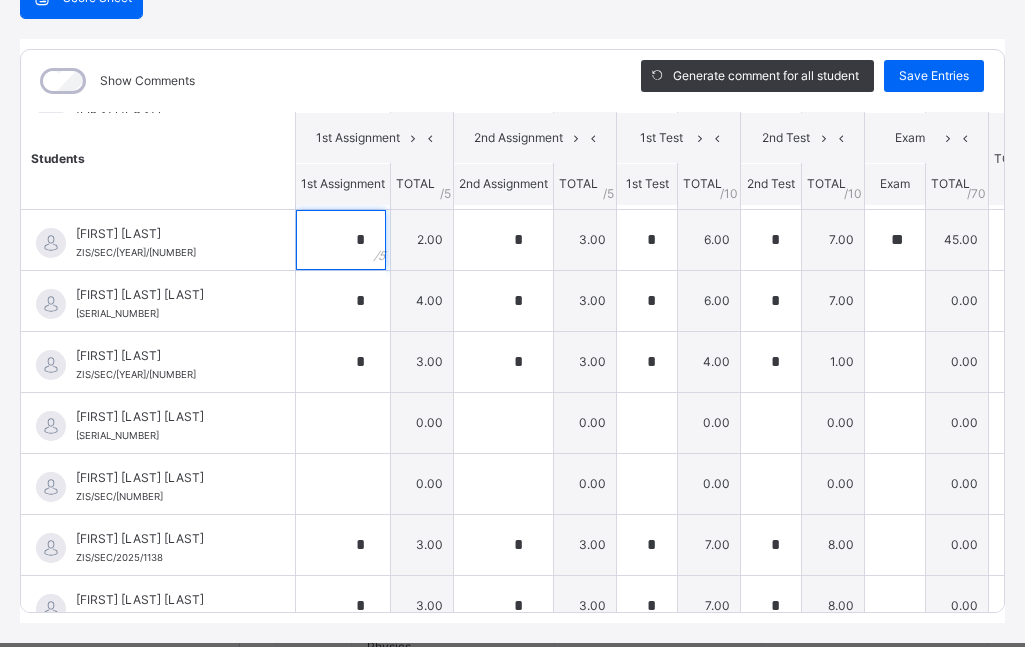 scroll, scrollTop: 1301, scrollLeft: 0, axis: vertical 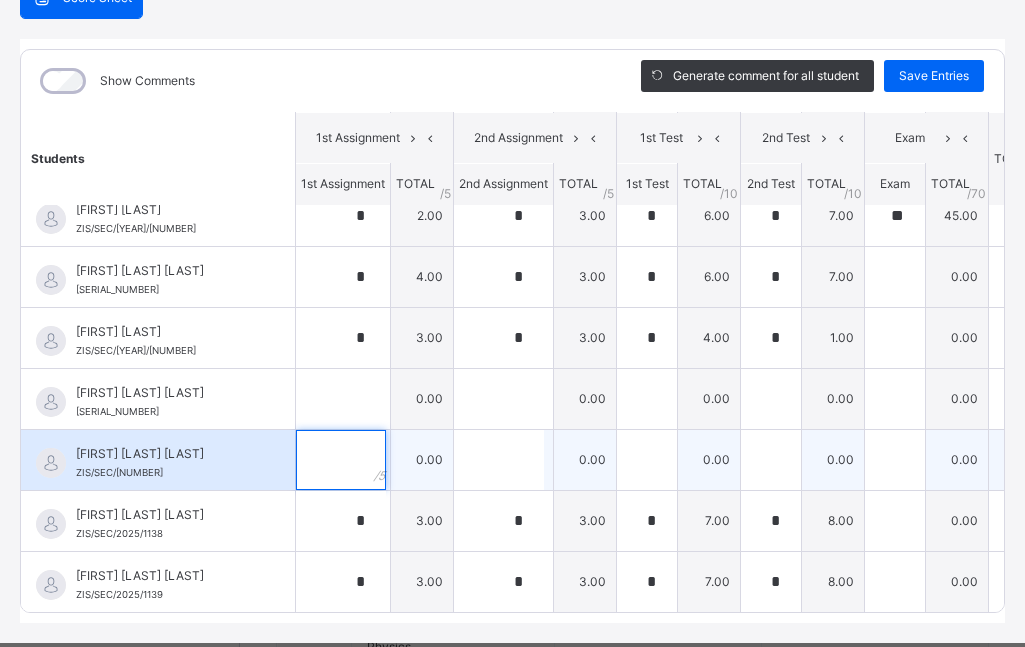 click at bounding box center [341, 460] 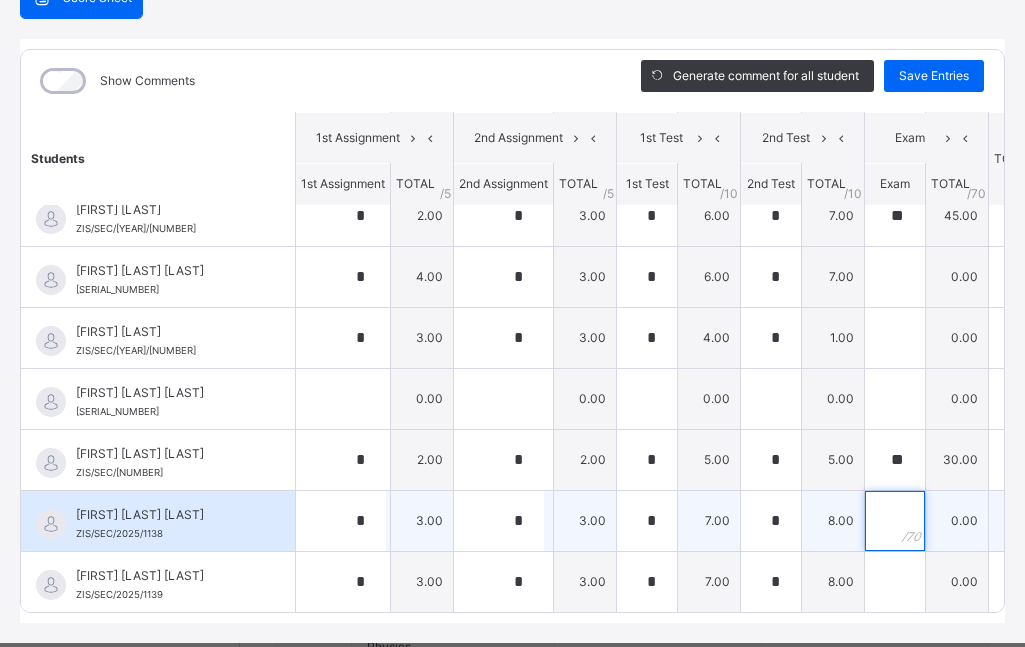 click at bounding box center [895, 521] 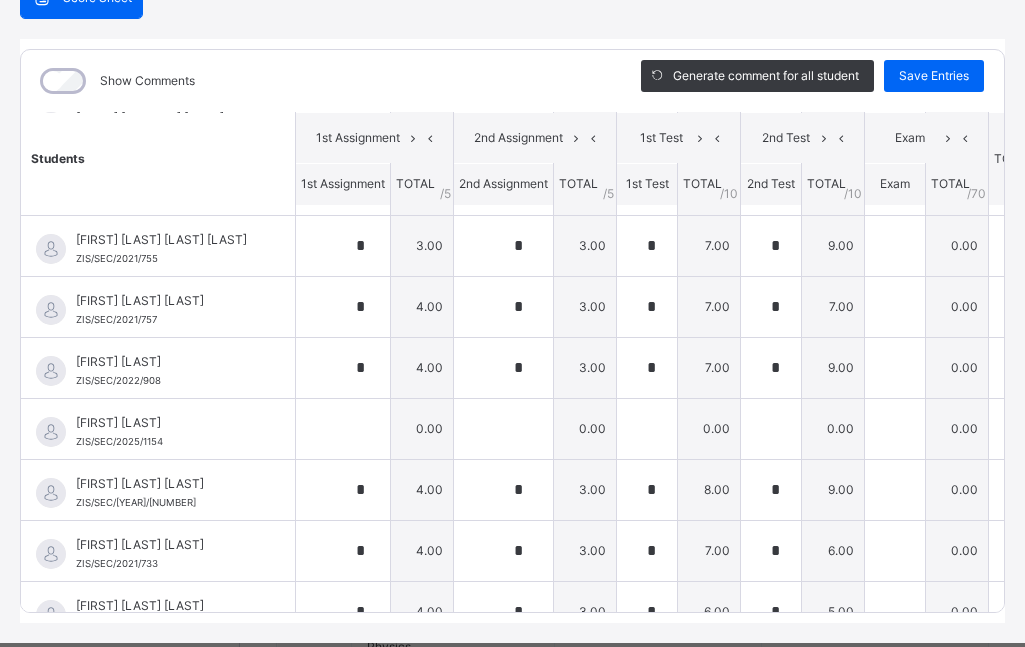 scroll, scrollTop: 2088, scrollLeft: 0, axis: vertical 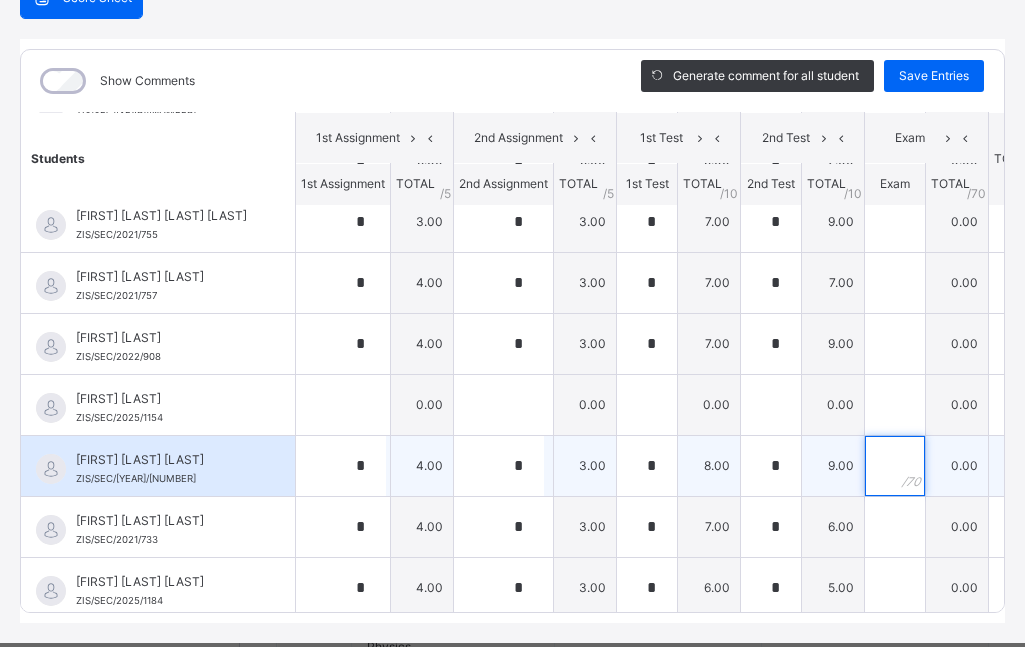 click at bounding box center (895, 466) 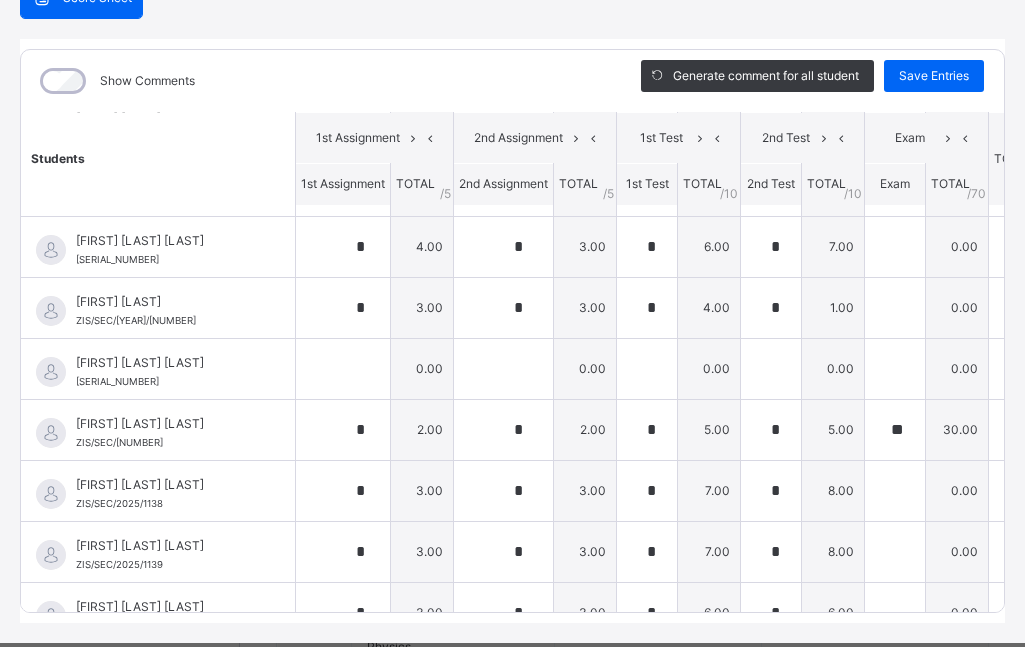 scroll, scrollTop: 1319, scrollLeft: 0, axis: vertical 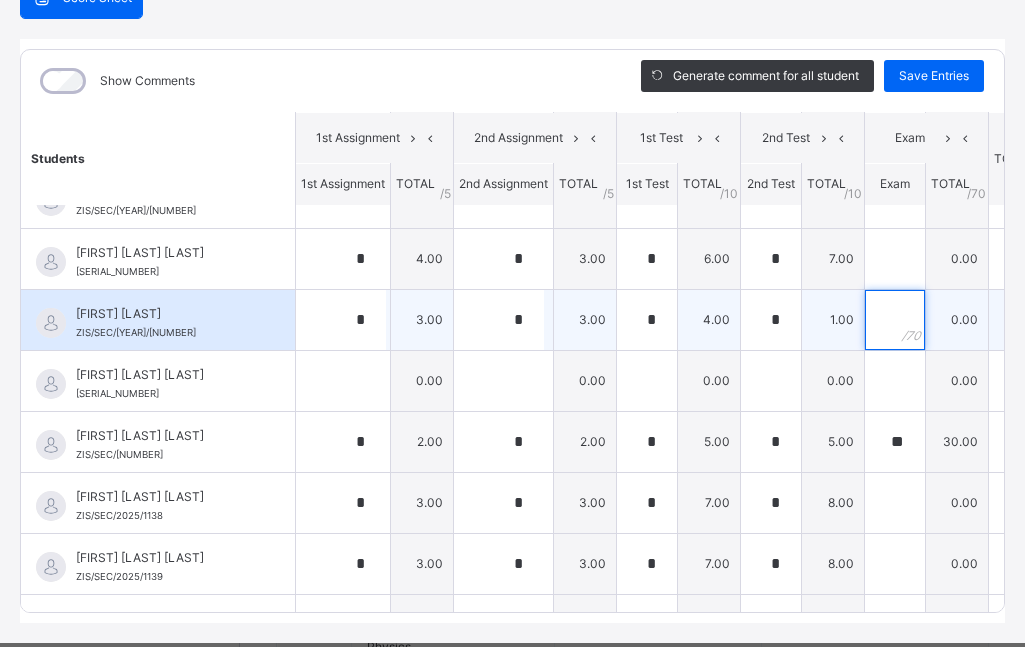 click at bounding box center (895, 320) 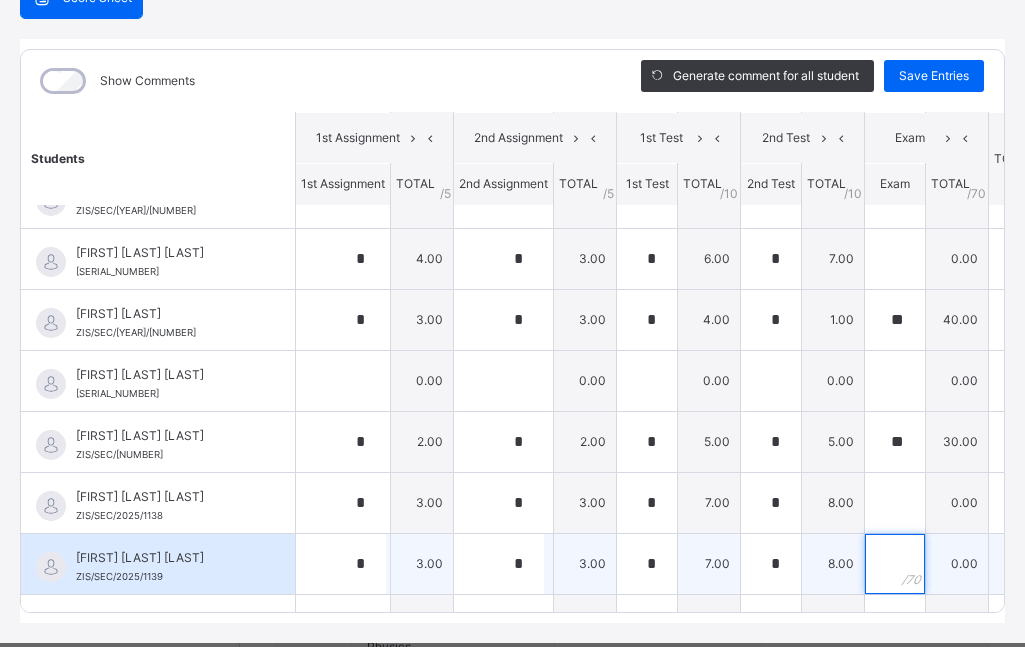 click at bounding box center [895, 564] 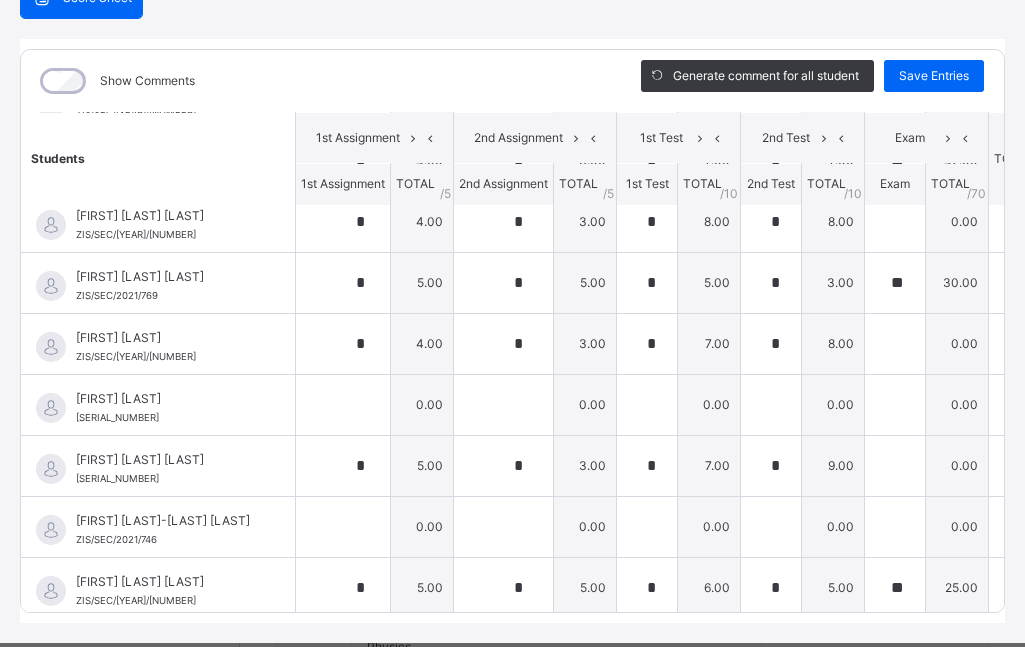 scroll, scrollTop: 429, scrollLeft: 0, axis: vertical 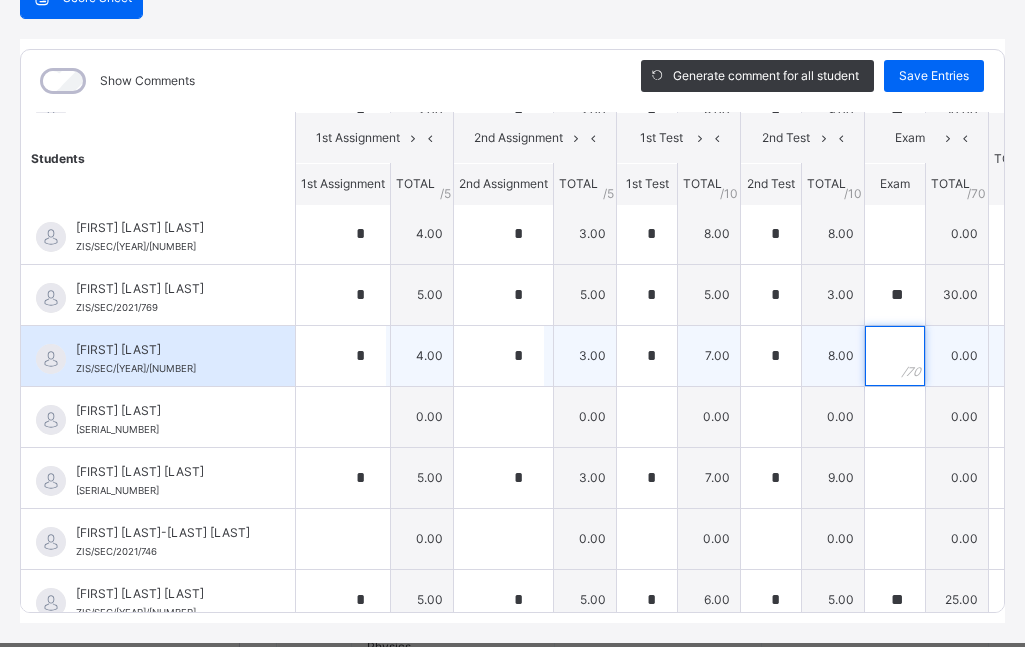 click at bounding box center (895, 356) 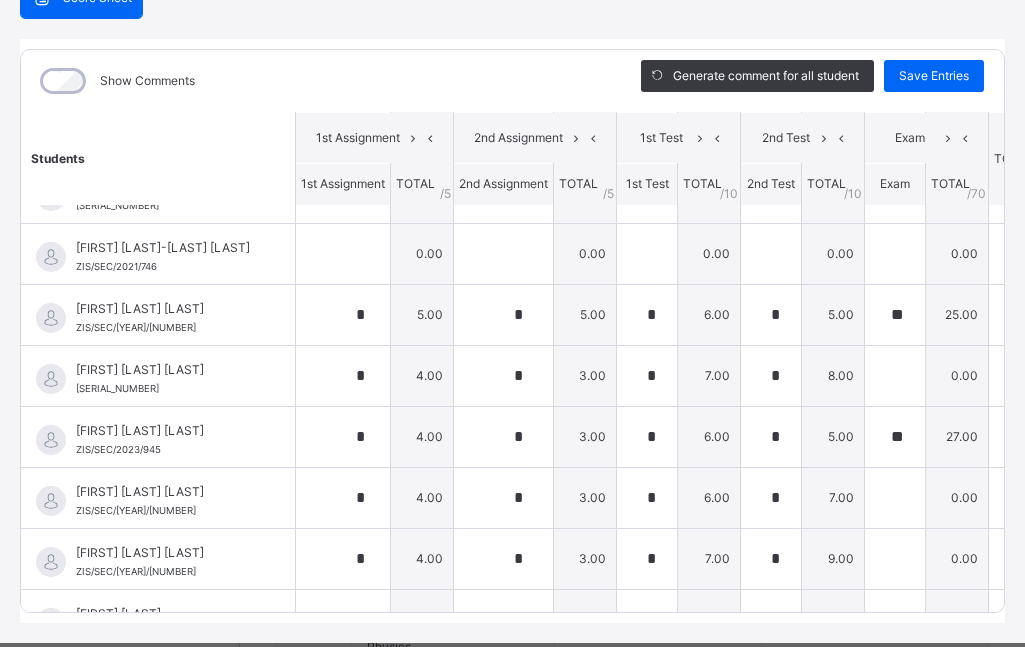 scroll, scrollTop: 720, scrollLeft: 0, axis: vertical 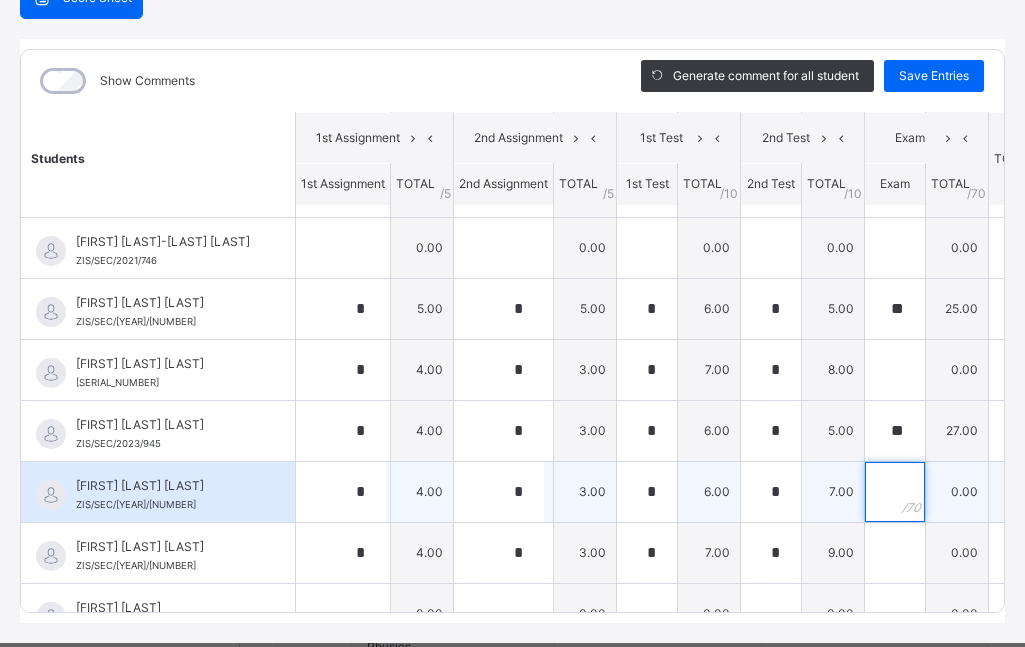 click at bounding box center (895, 492) 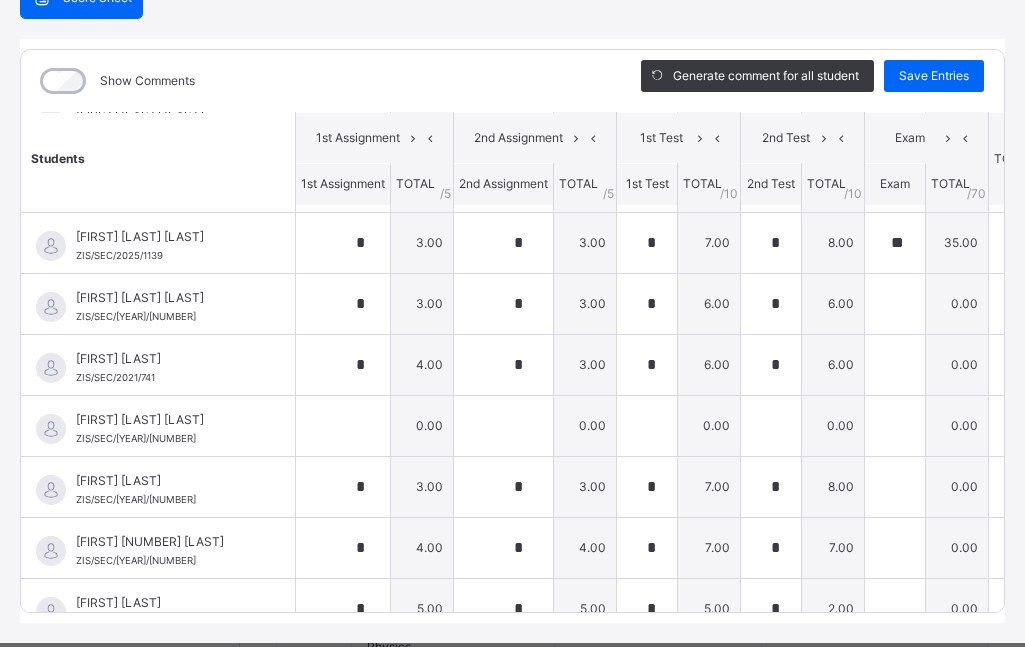 scroll, scrollTop: 1622, scrollLeft: 0, axis: vertical 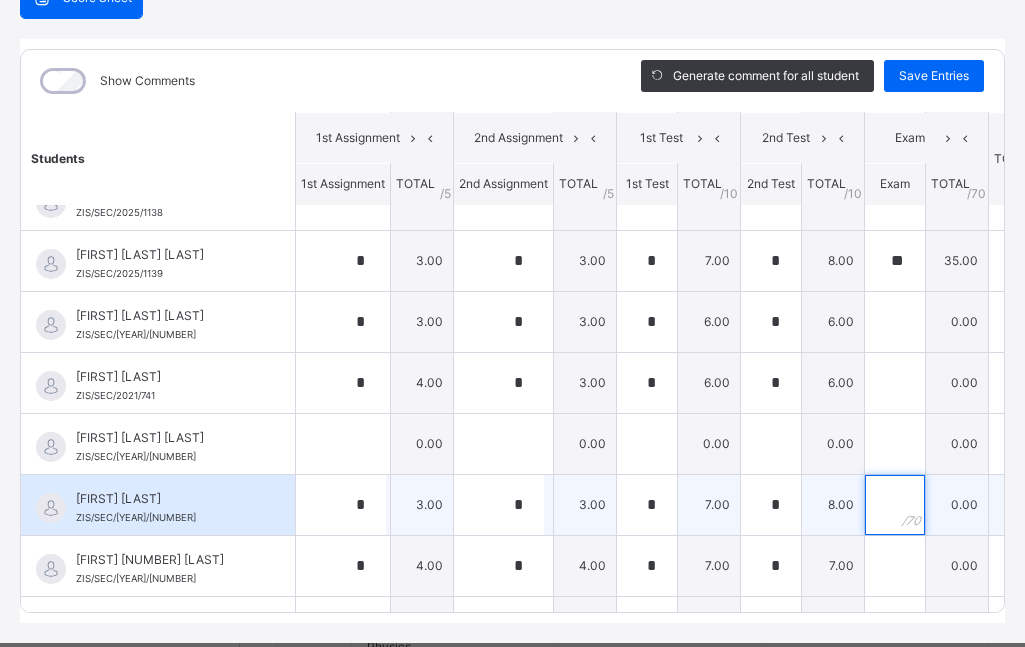 click at bounding box center (895, 505) 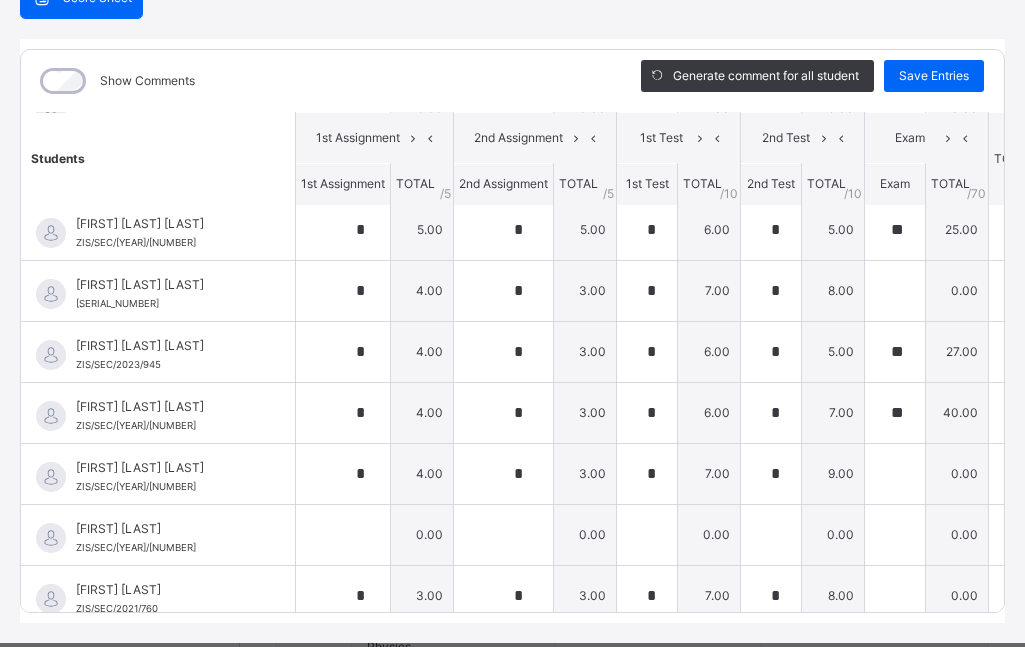 scroll, scrollTop: 774, scrollLeft: 0, axis: vertical 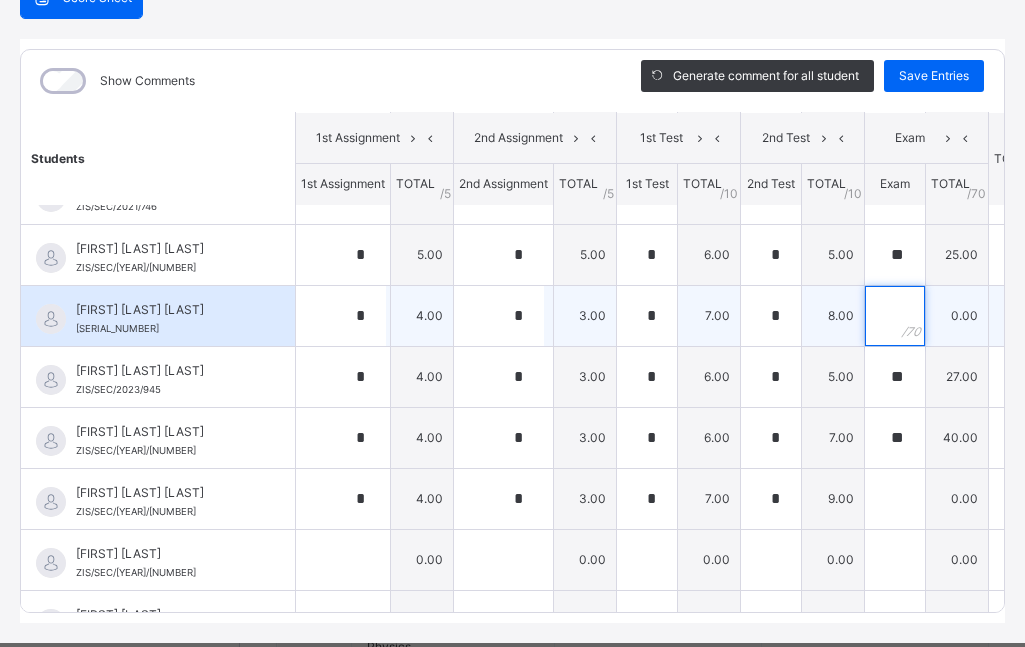 click at bounding box center [895, 316] 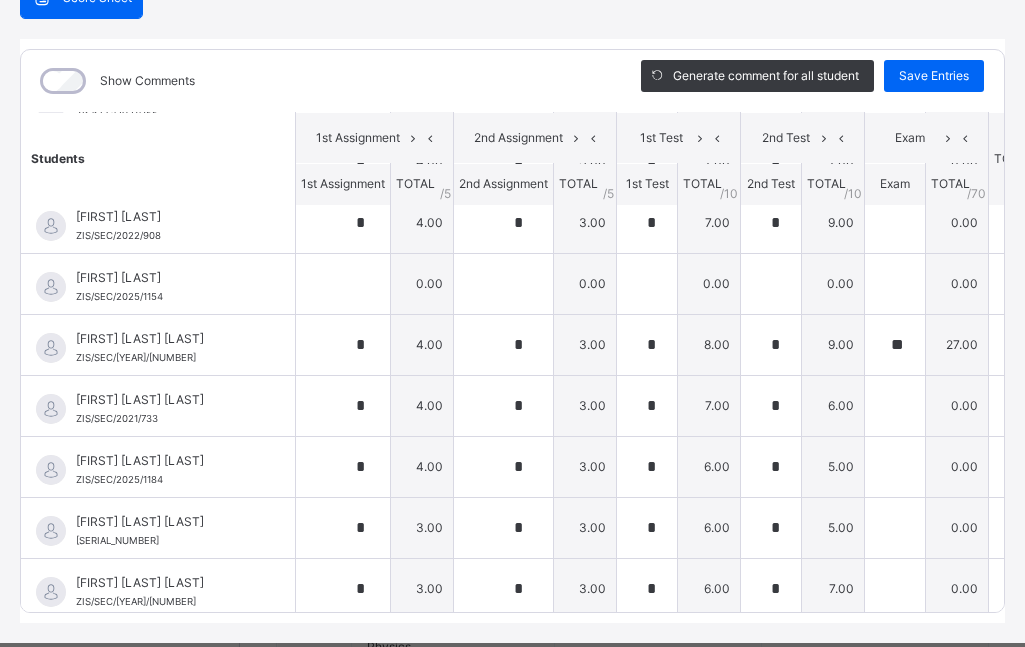 scroll, scrollTop: 2234, scrollLeft: 0, axis: vertical 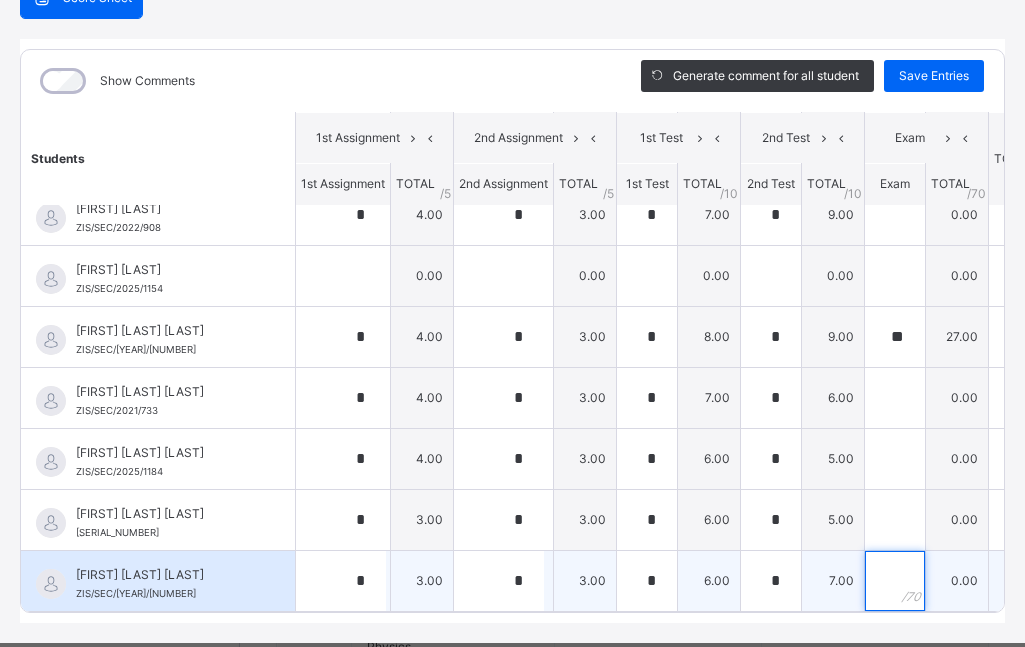 click at bounding box center (895, 581) 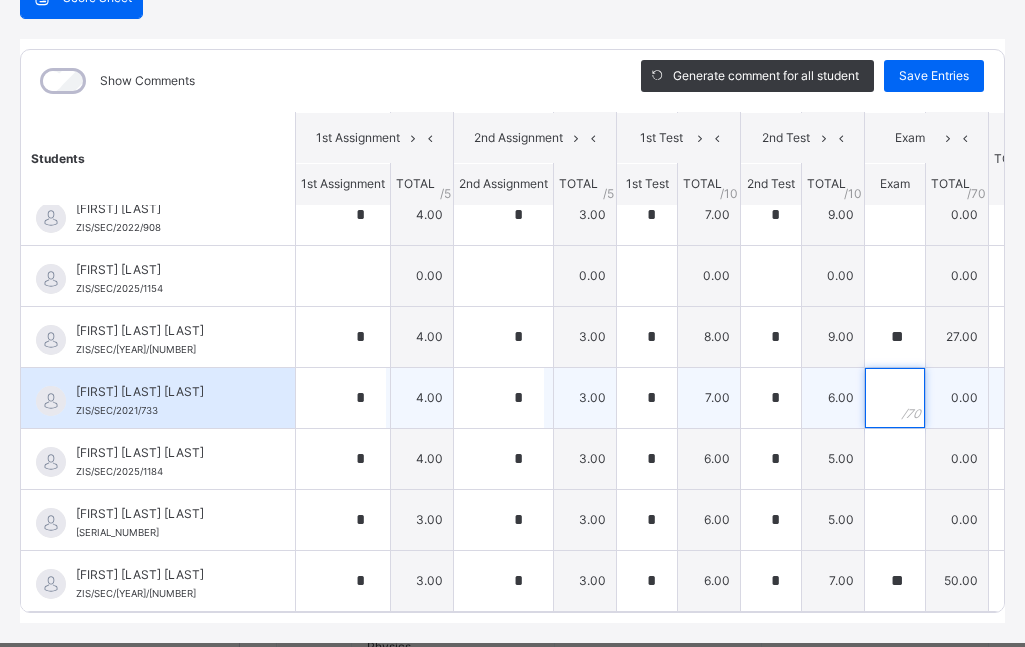 click at bounding box center [895, 398] 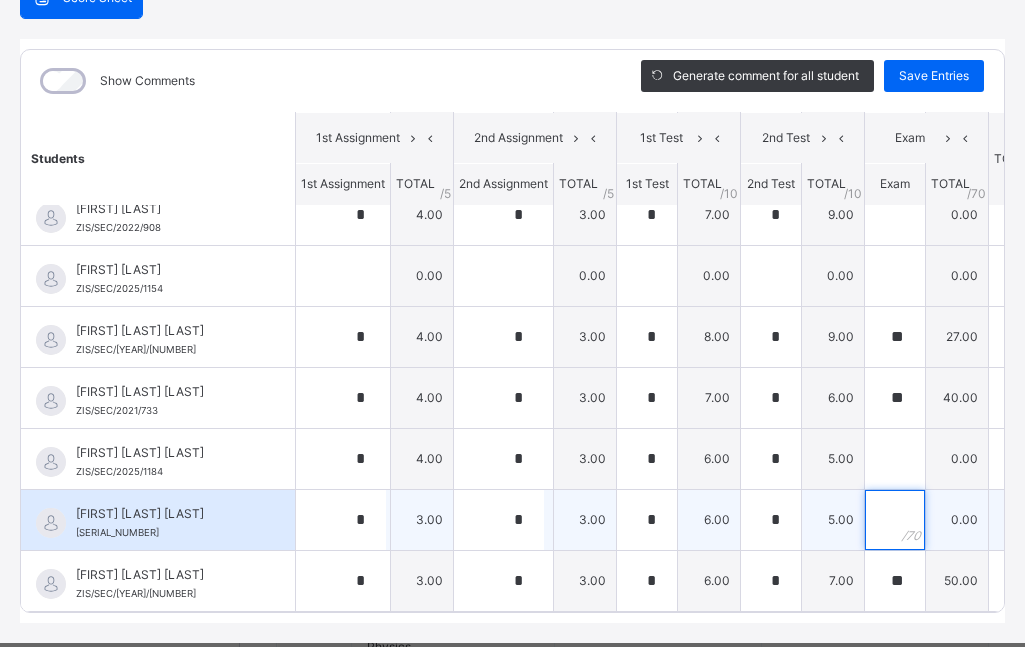 click at bounding box center [895, 520] 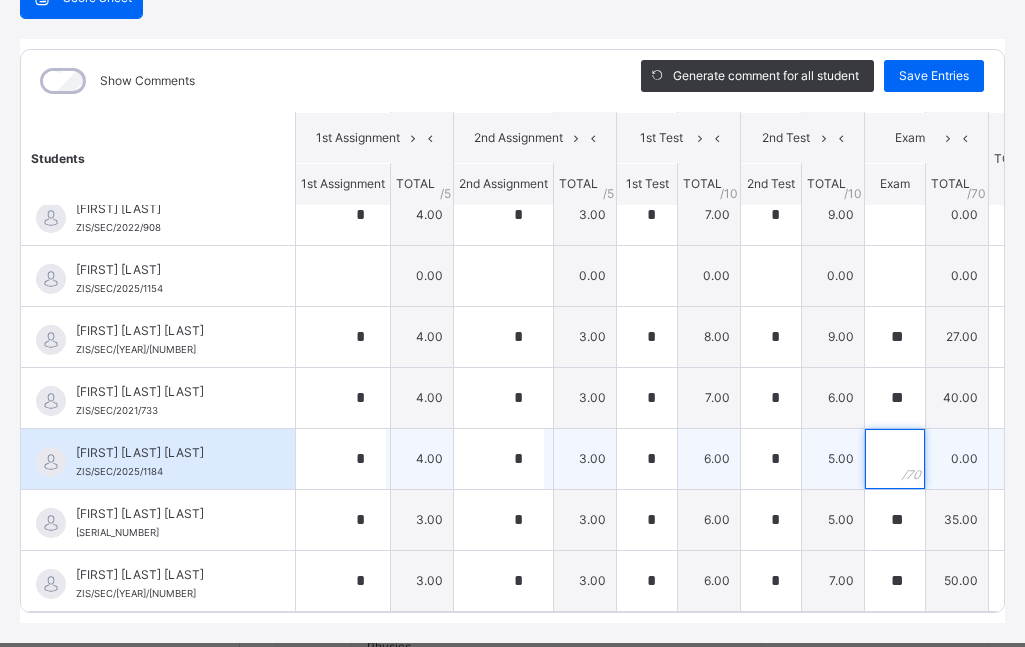click at bounding box center (895, 459) 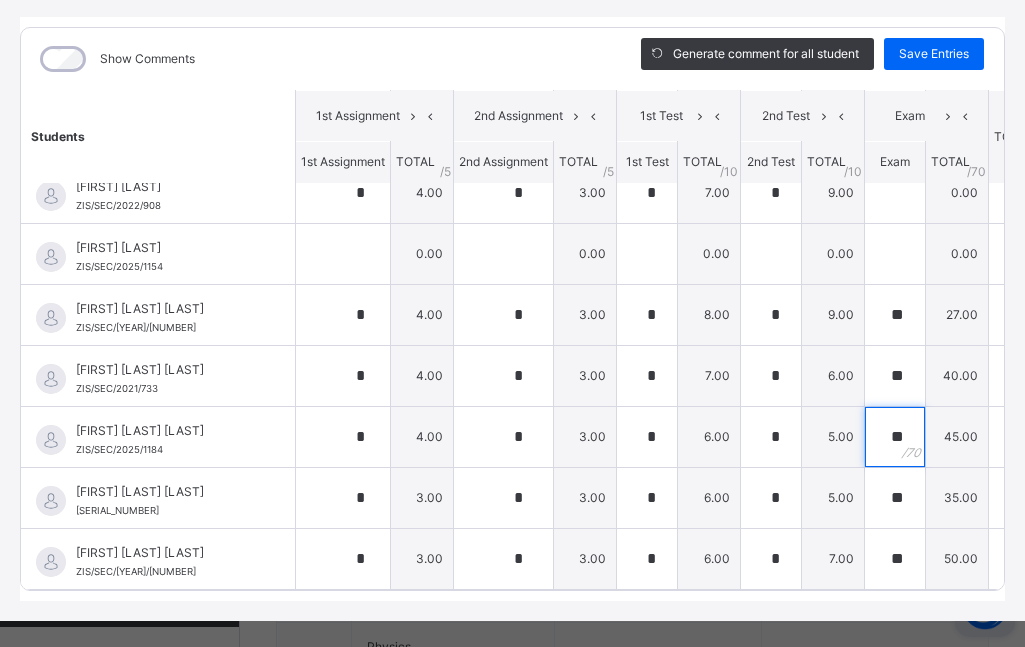 scroll, scrollTop: 241, scrollLeft: 0, axis: vertical 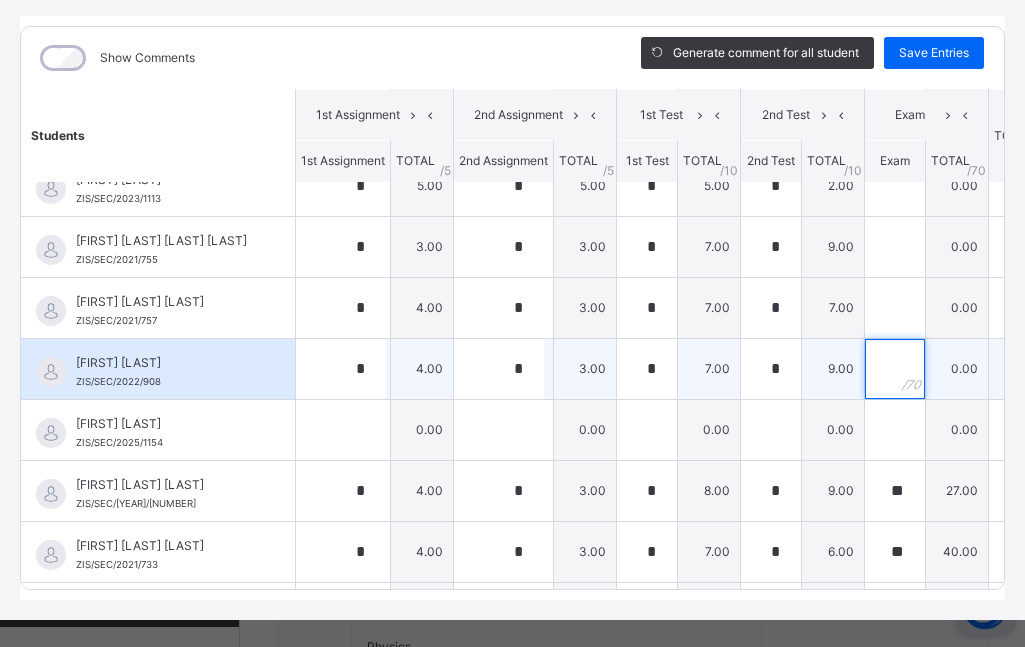 click at bounding box center (895, 369) 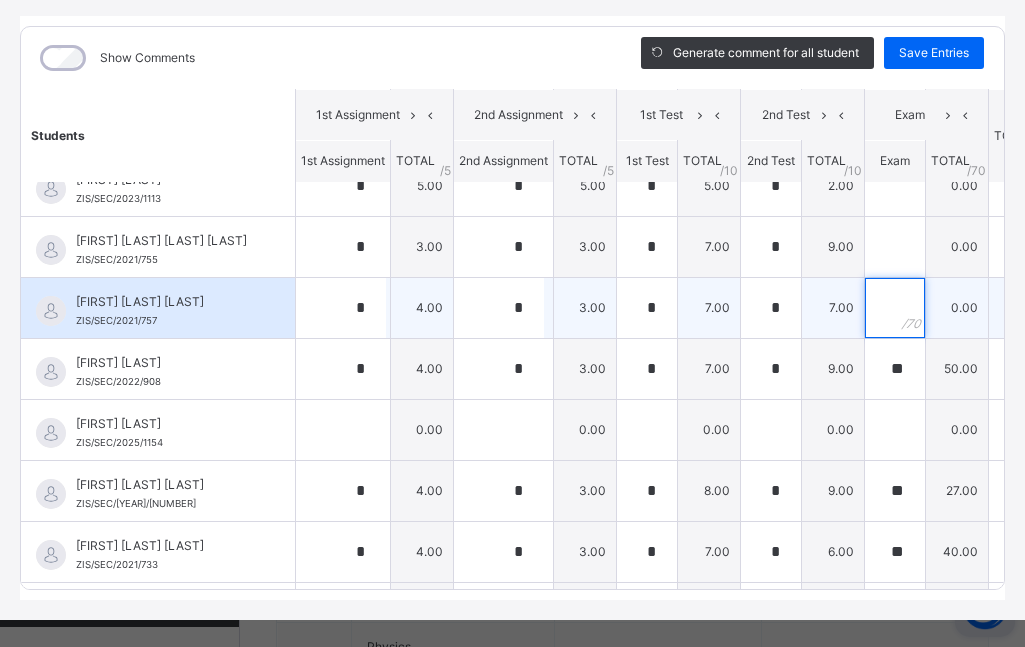 click at bounding box center [895, 308] 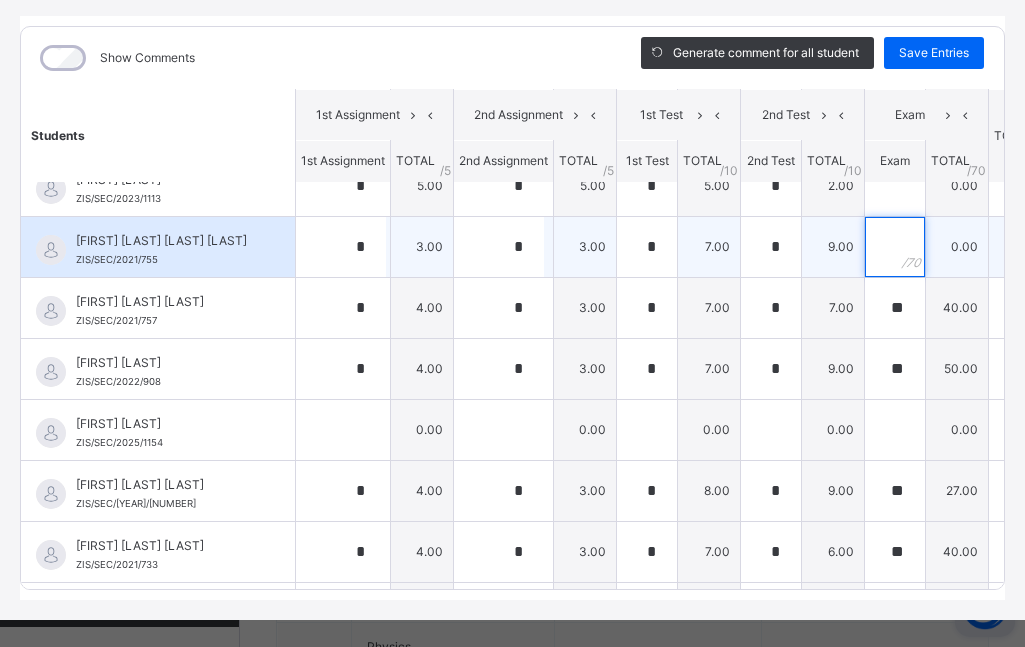 click at bounding box center [895, 247] 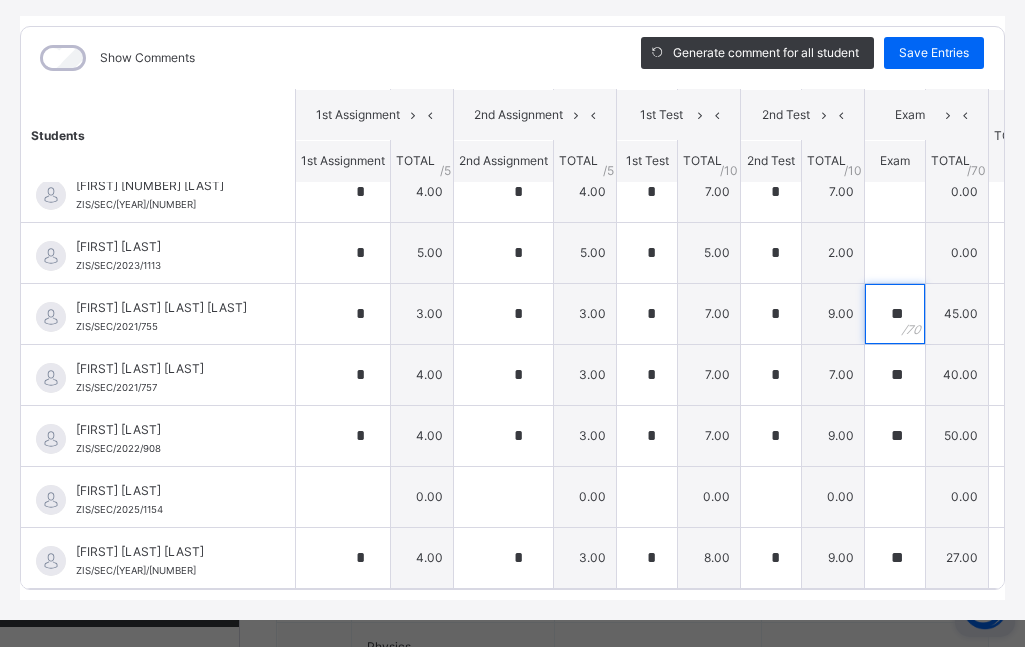 scroll, scrollTop: 1949, scrollLeft: 0, axis: vertical 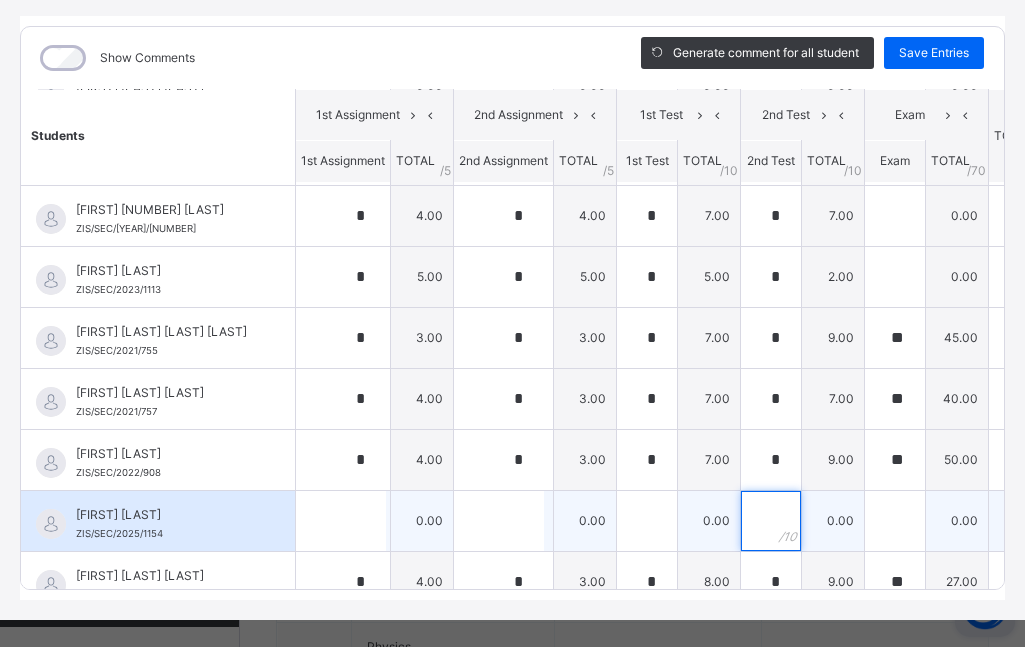 click at bounding box center (771, 521) 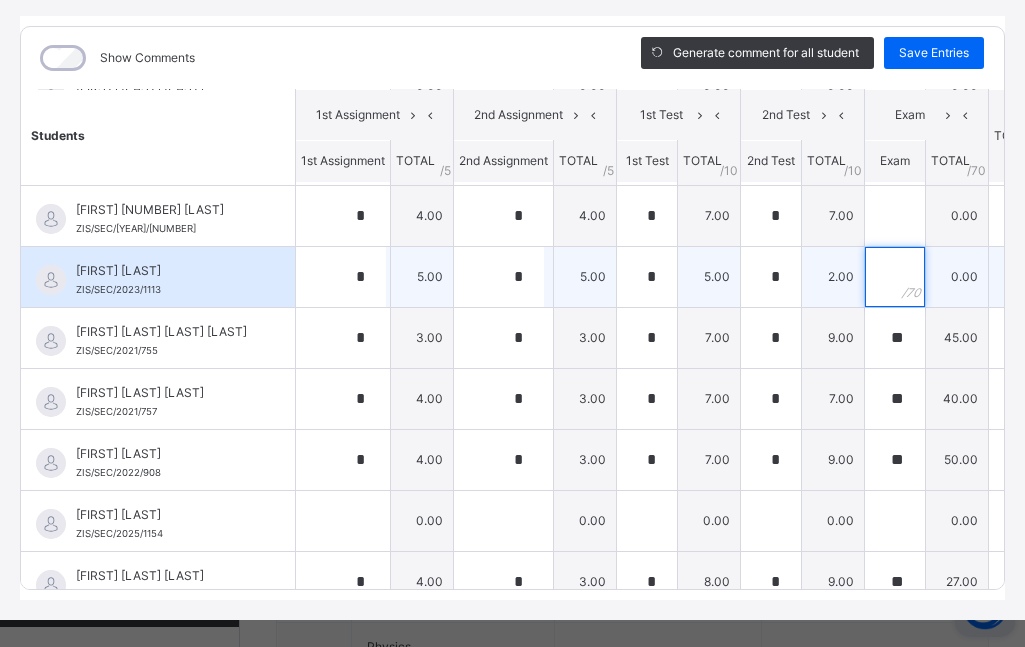 click at bounding box center (895, 277) 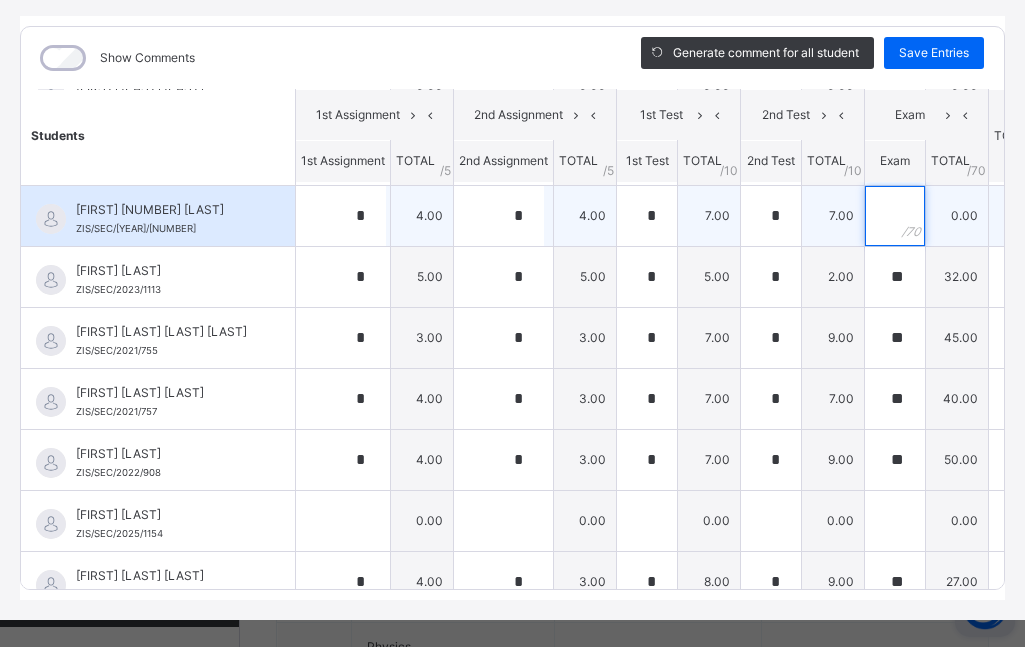 click at bounding box center (895, 216) 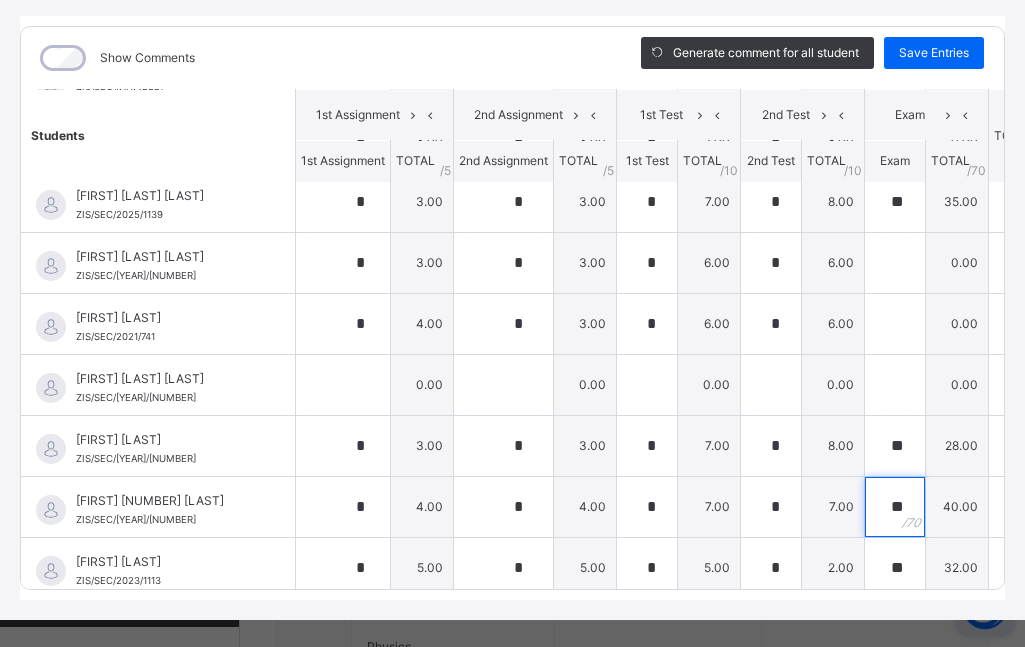 scroll, scrollTop: 1646, scrollLeft: 0, axis: vertical 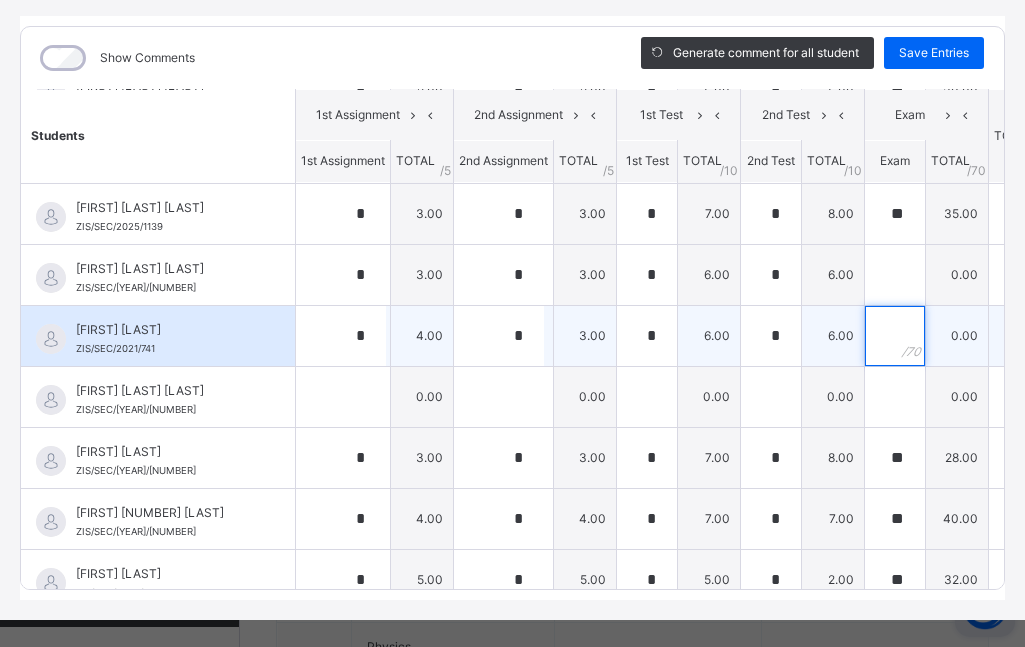 click at bounding box center (895, 336) 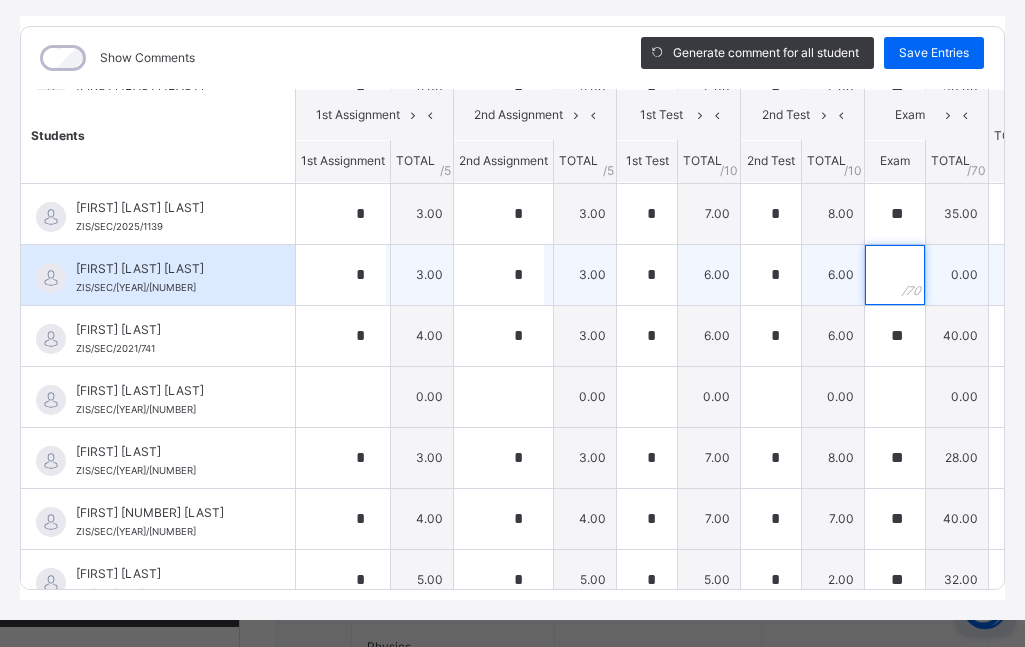 click at bounding box center [895, 275] 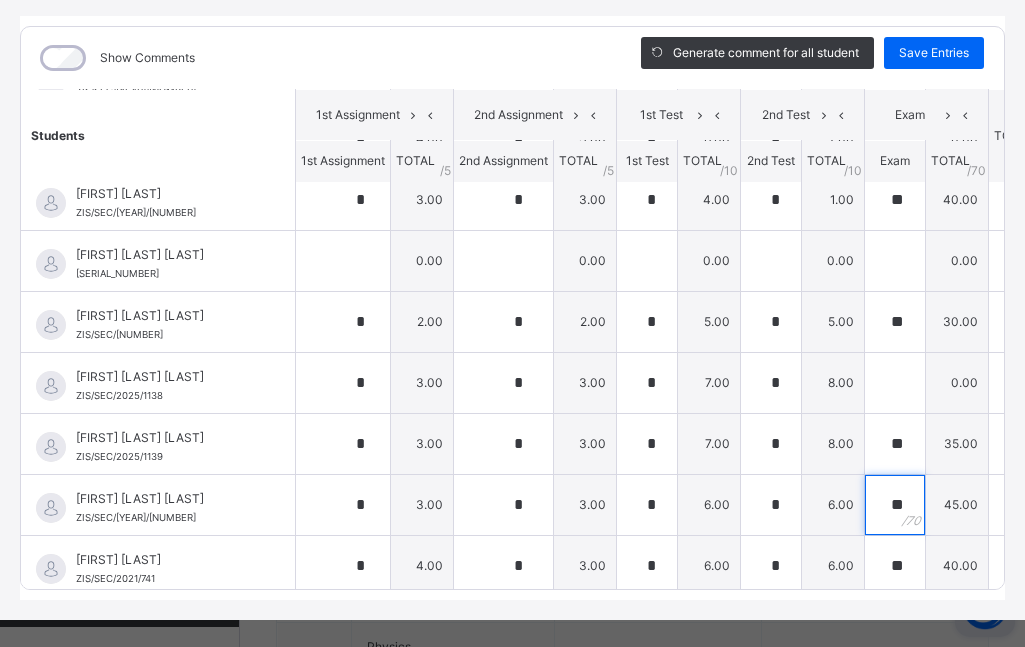 scroll, scrollTop: 1398, scrollLeft: 0, axis: vertical 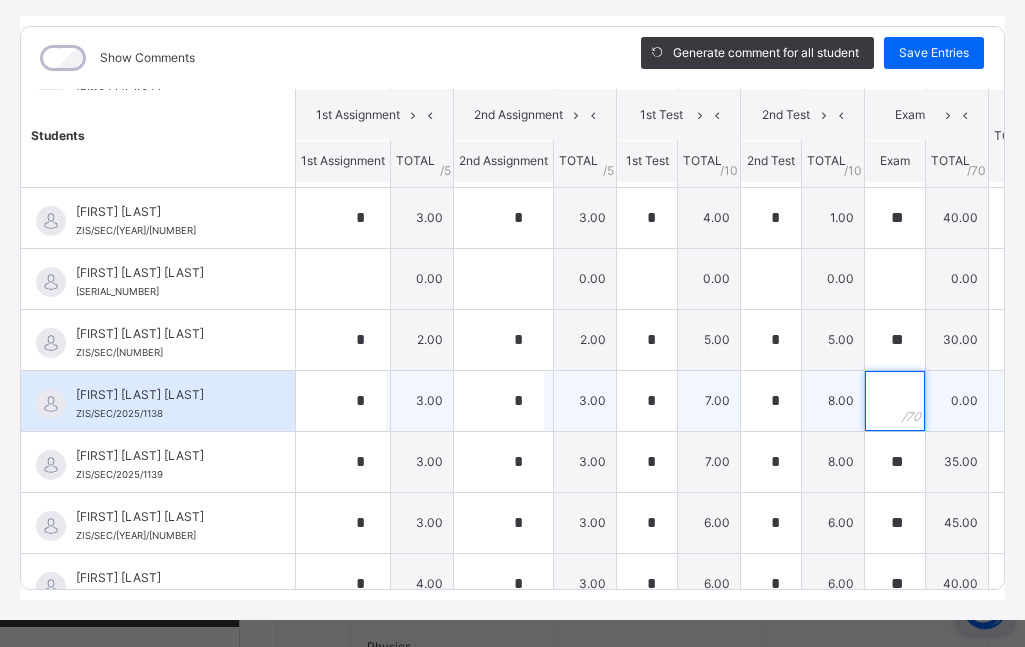 click at bounding box center (895, 401) 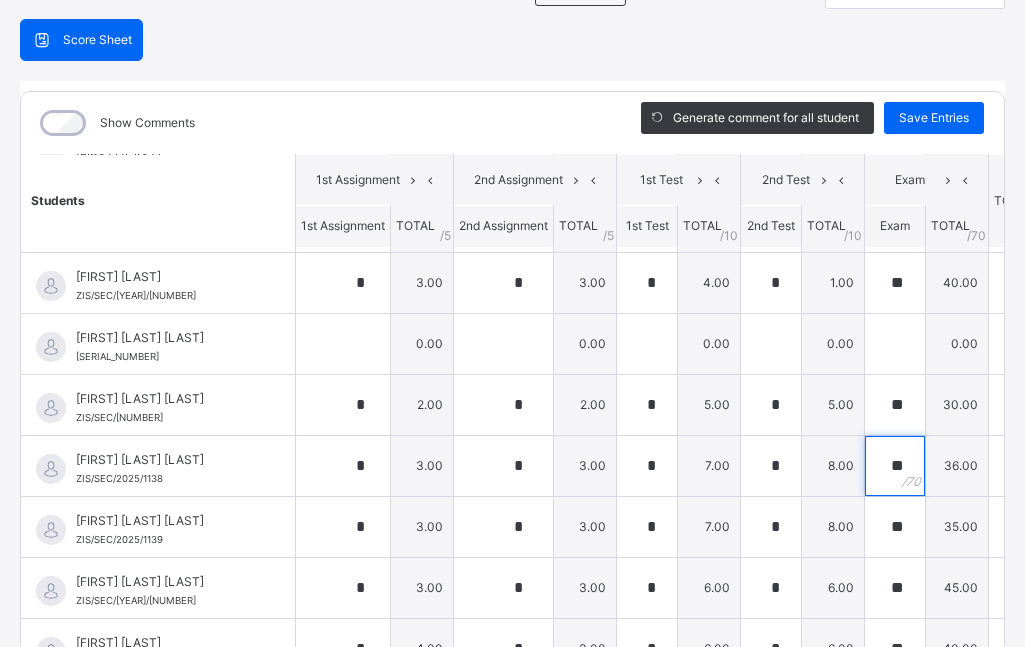 scroll, scrollTop: 189, scrollLeft: 0, axis: vertical 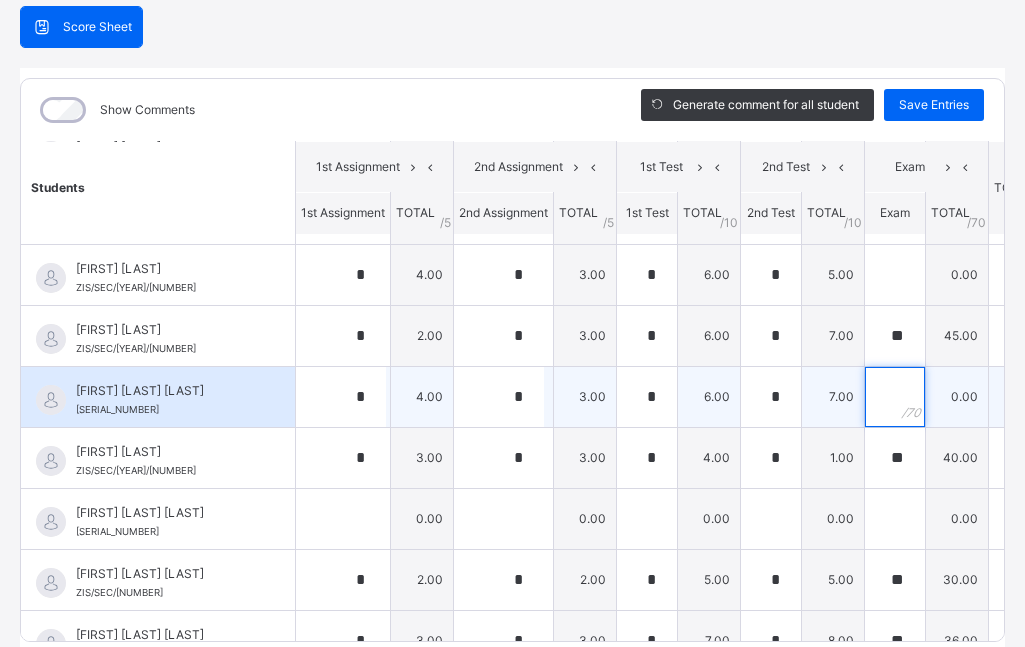 click at bounding box center [895, 397] 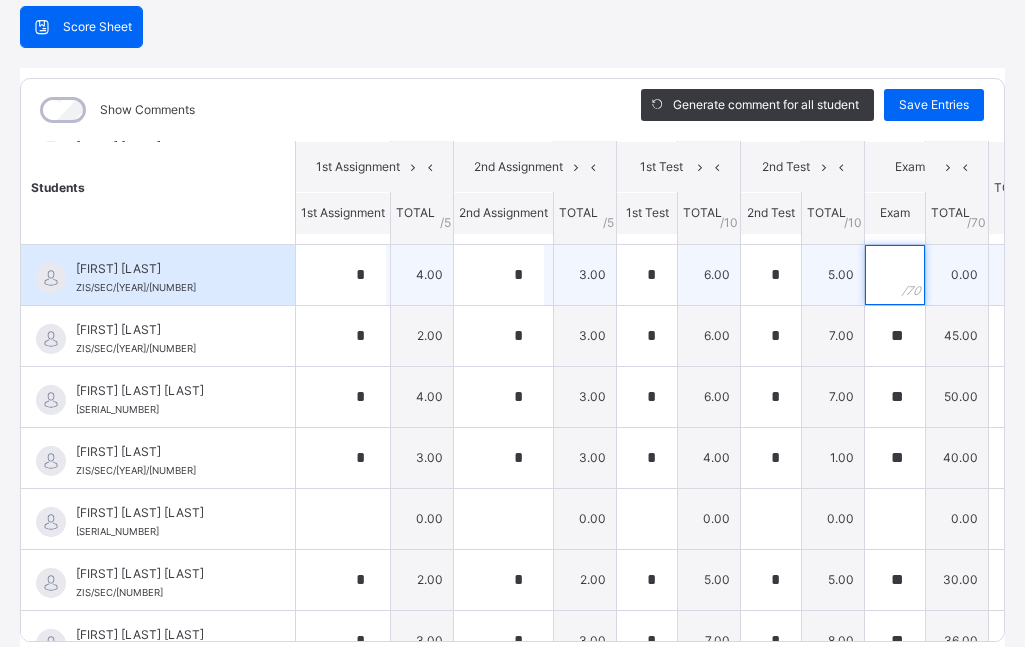 click at bounding box center [895, 275] 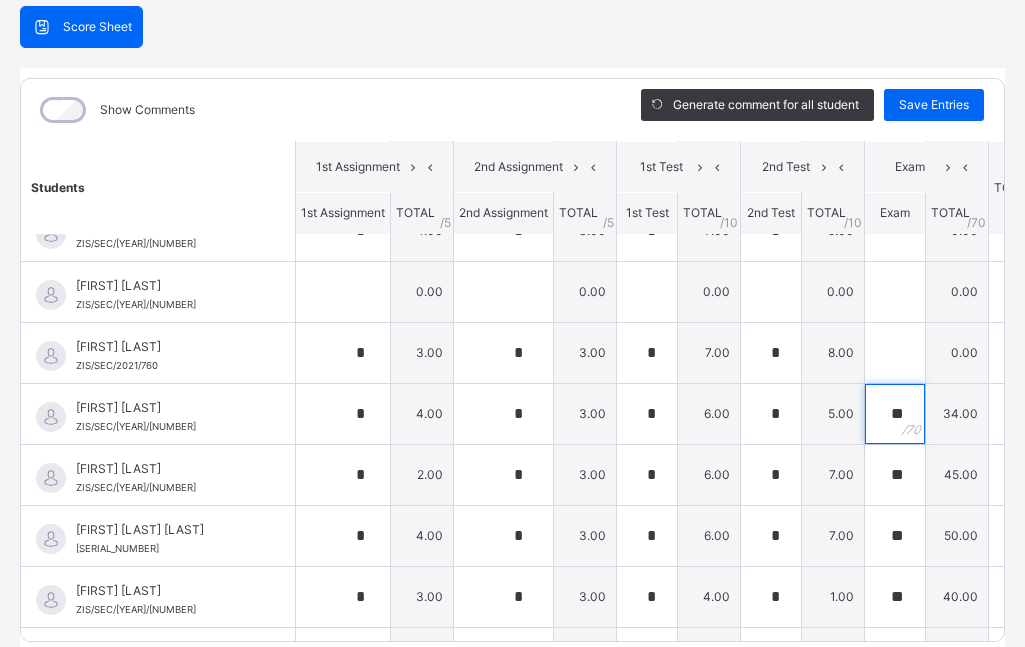 scroll, scrollTop: 1011, scrollLeft: 0, axis: vertical 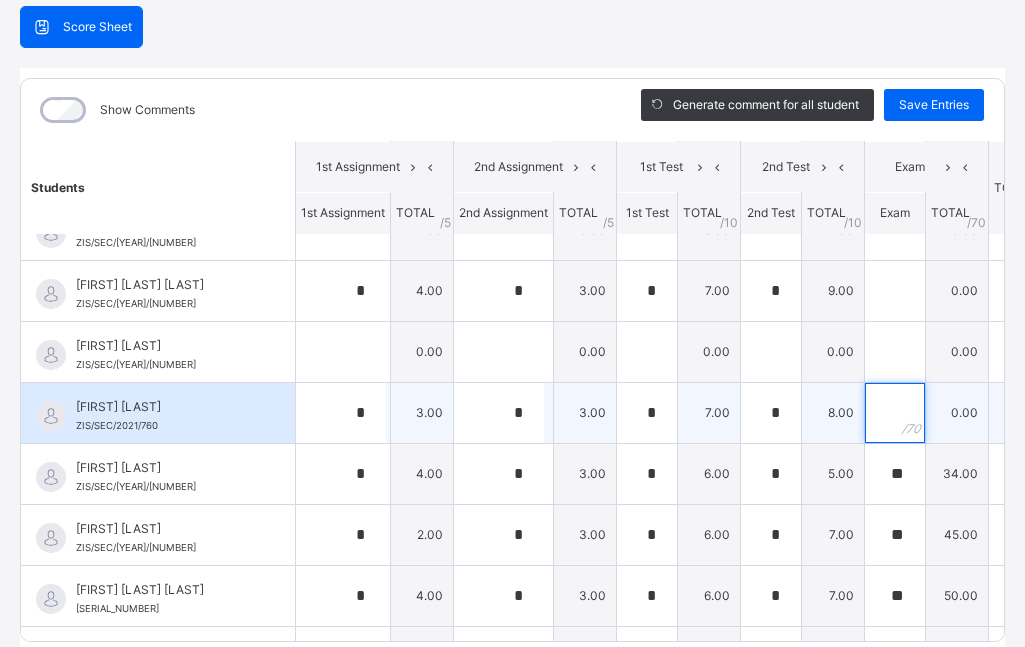 click at bounding box center (895, 413) 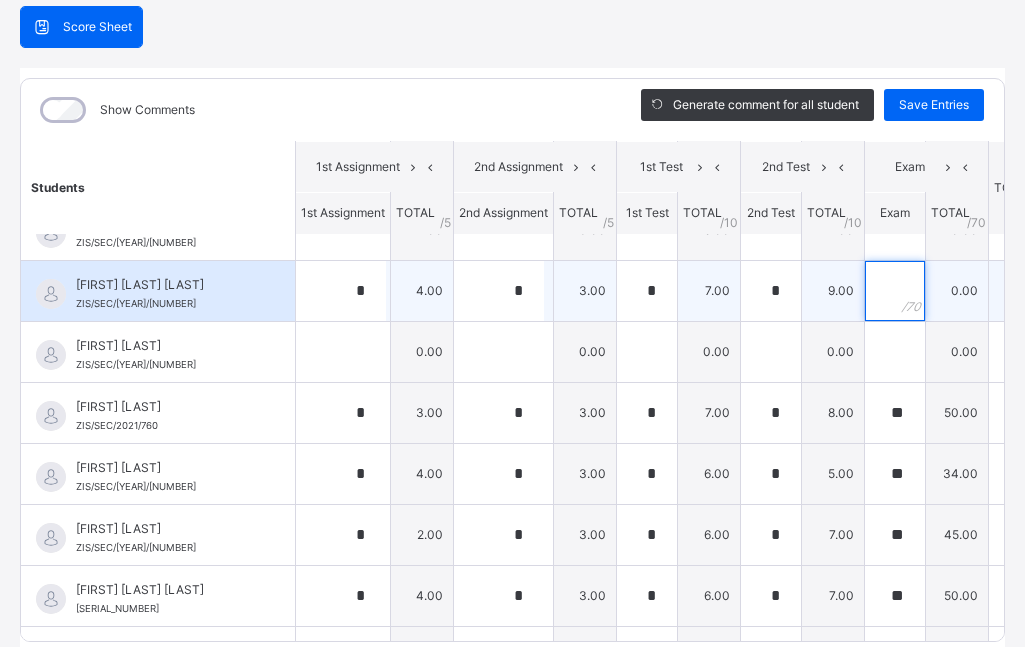 click at bounding box center (895, 291) 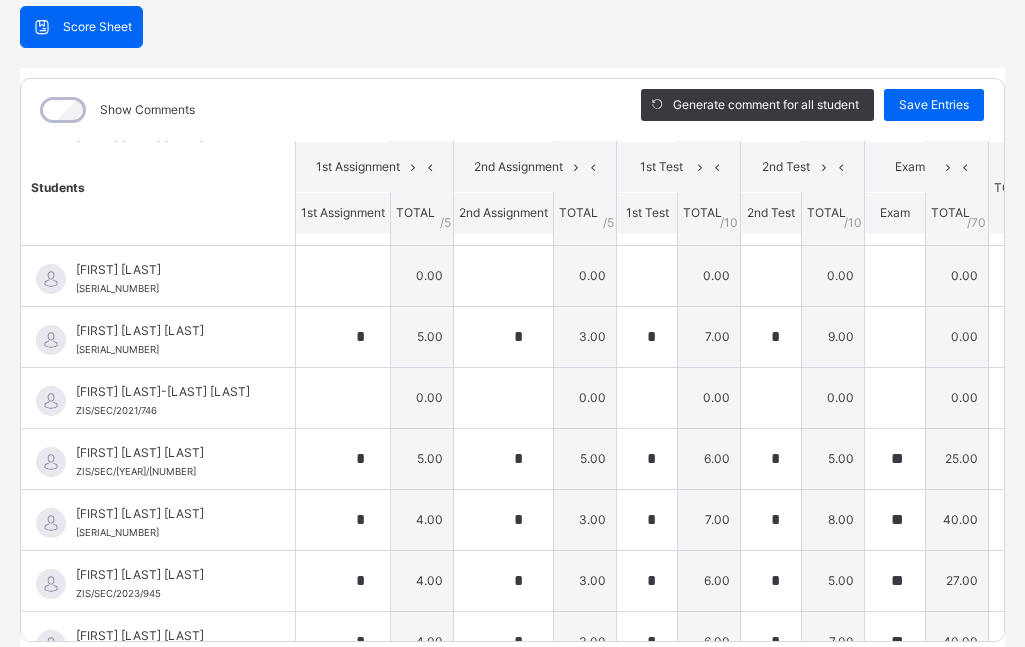 scroll, scrollTop: 611, scrollLeft: 0, axis: vertical 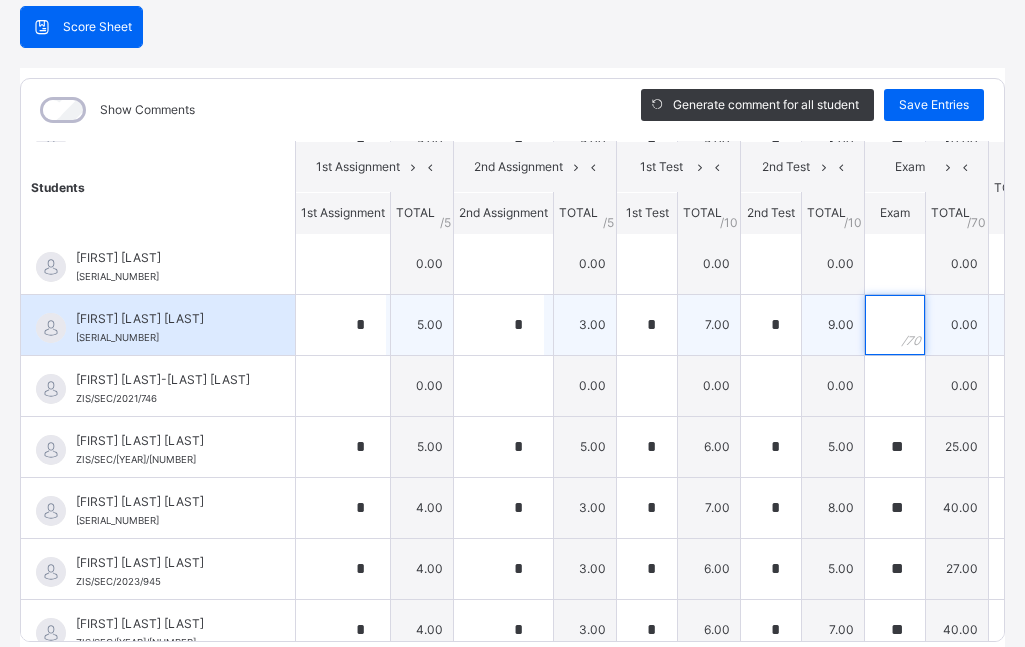 click at bounding box center (895, 325) 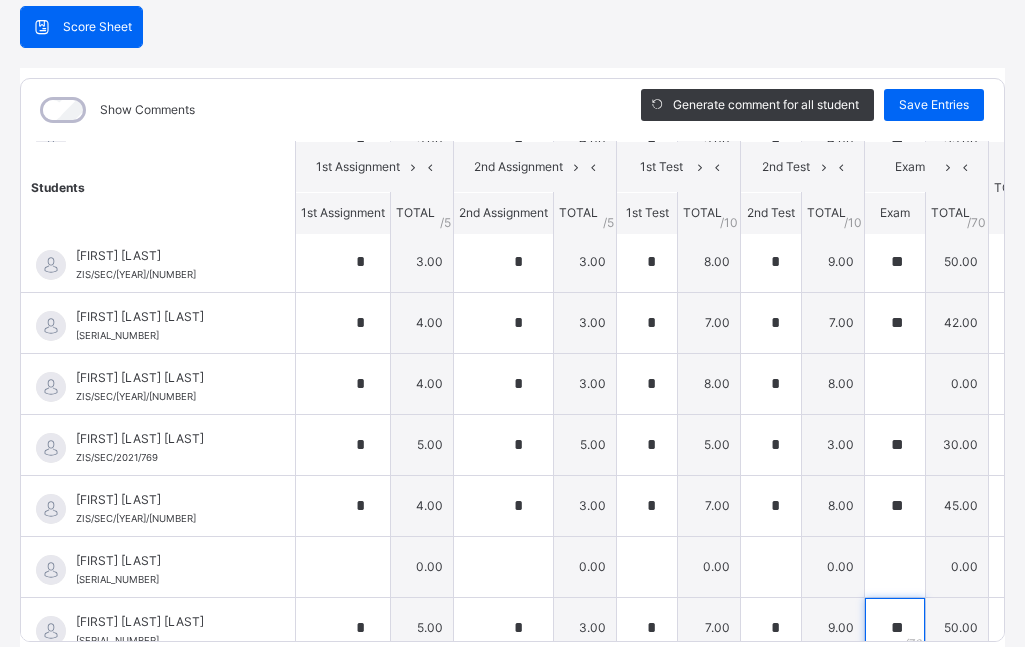 scroll, scrollTop: 314, scrollLeft: 0, axis: vertical 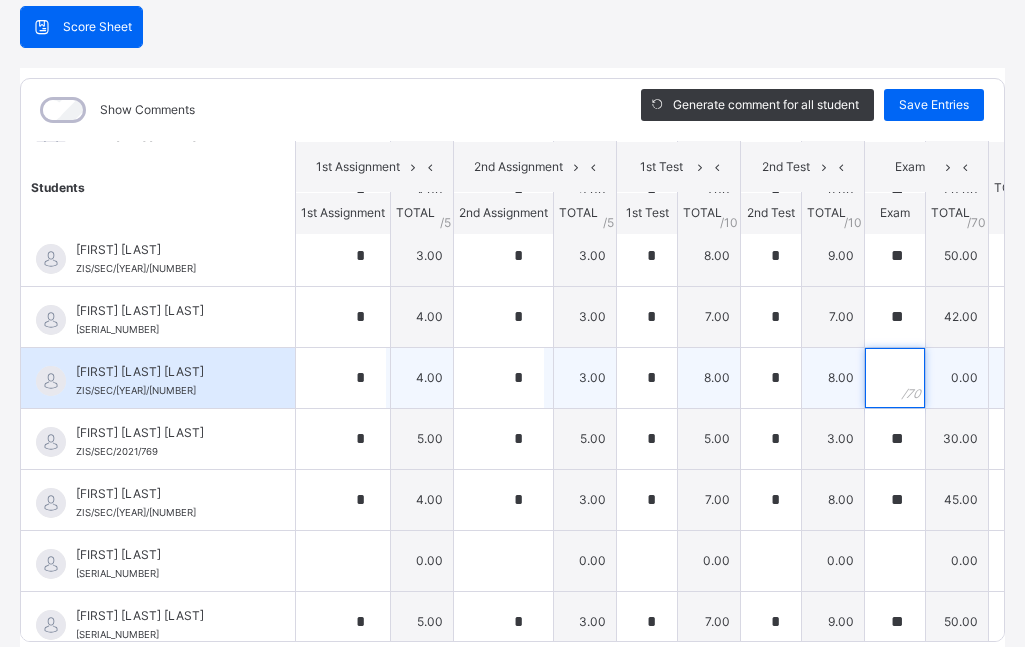 click at bounding box center [895, 378] 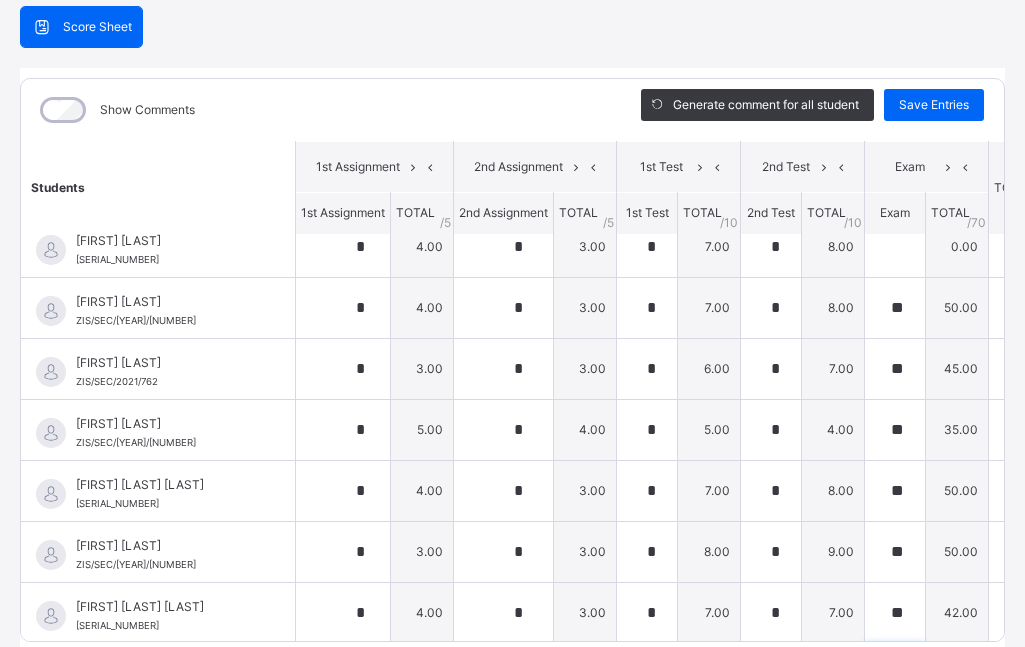 scroll, scrollTop: 0, scrollLeft: 0, axis: both 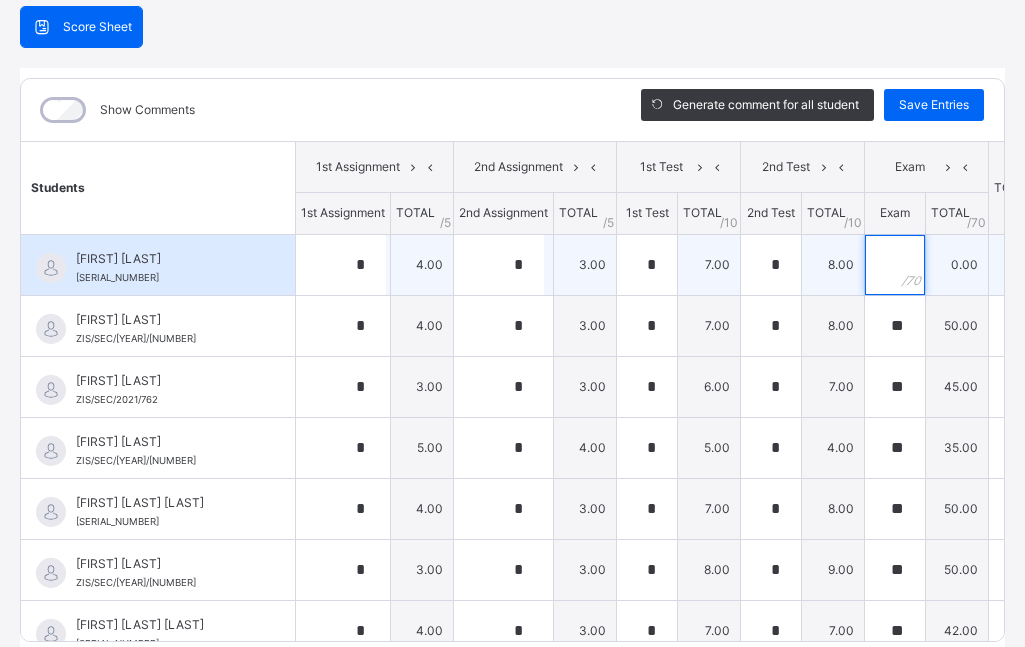 click at bounding box center [895, 265] 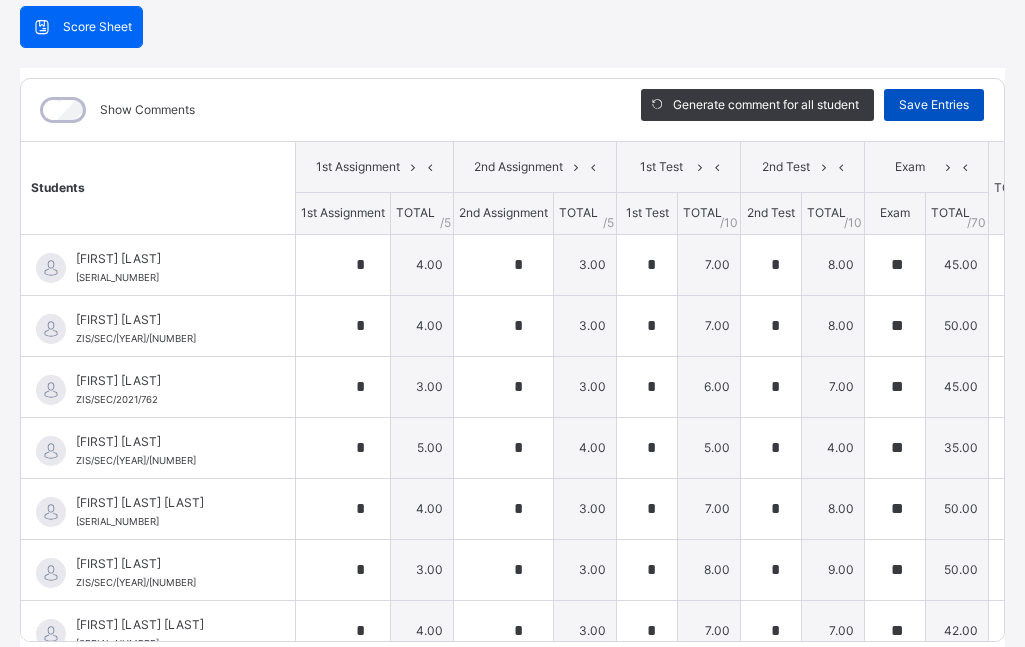 click on "Save Entries" at bounding box center (934, 105) 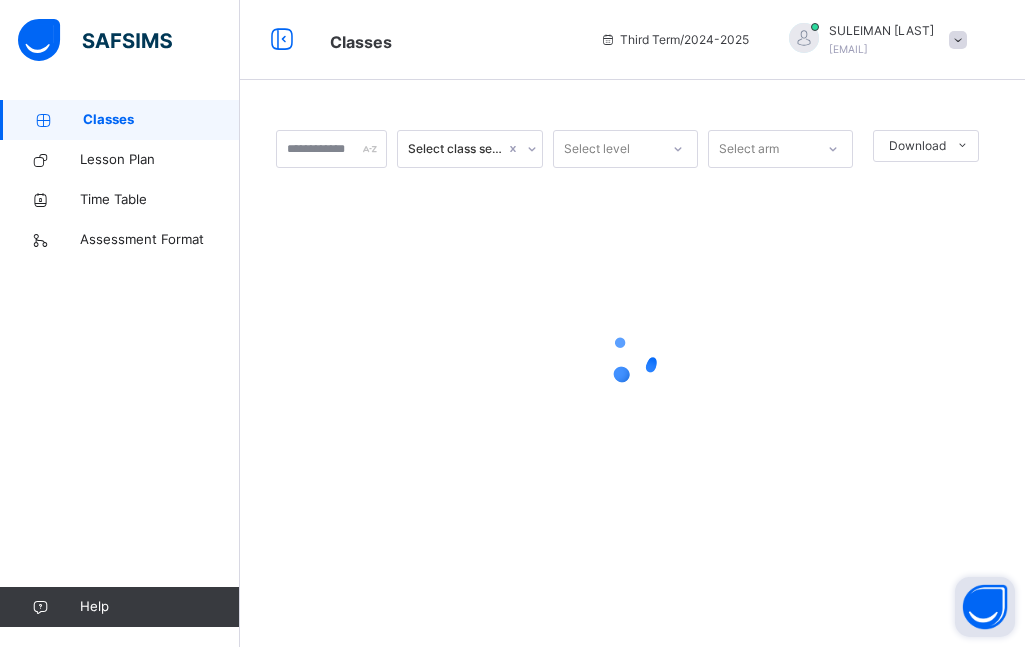scroll, scrollTop: 0, scrollLeft: 0, axis: both 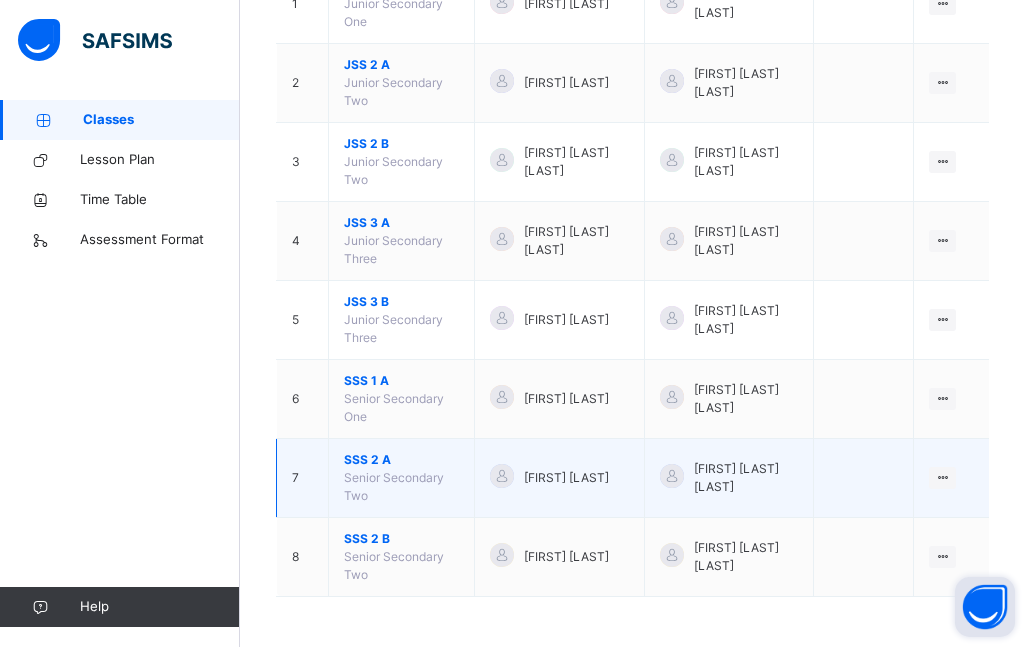 click on "SSS 2   A" at bounding box center (401, 460) 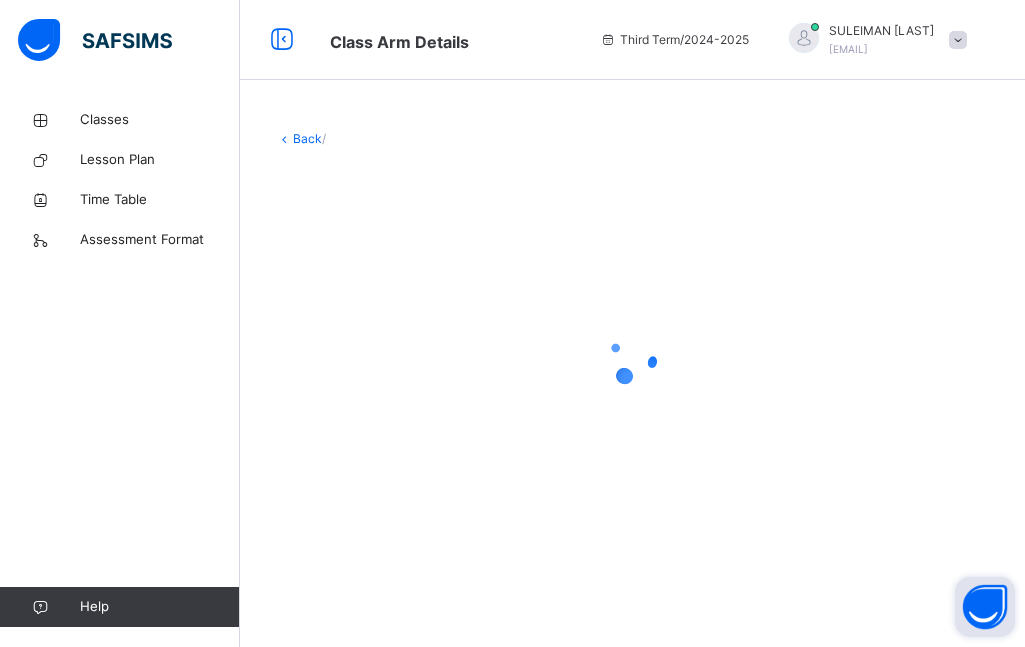 scroll, scrollTop: 0, scrollLeft: 0, axis: both 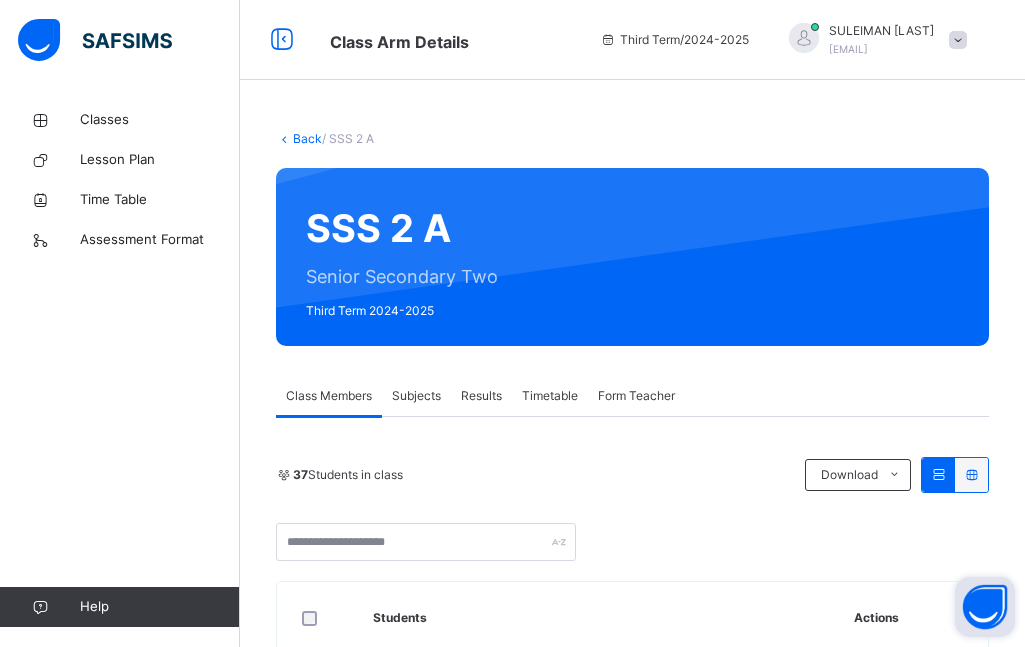 click on "Subjects" at bounding box center [416, 396] 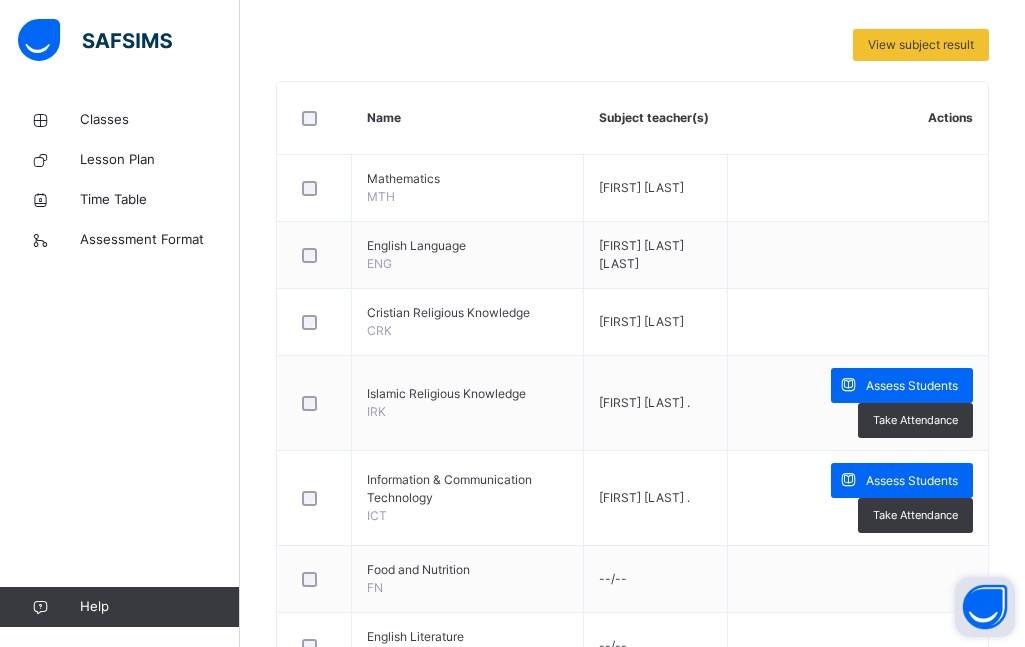 scroll, scrollTop: 447, scrollLeft: 0, axis: vertical 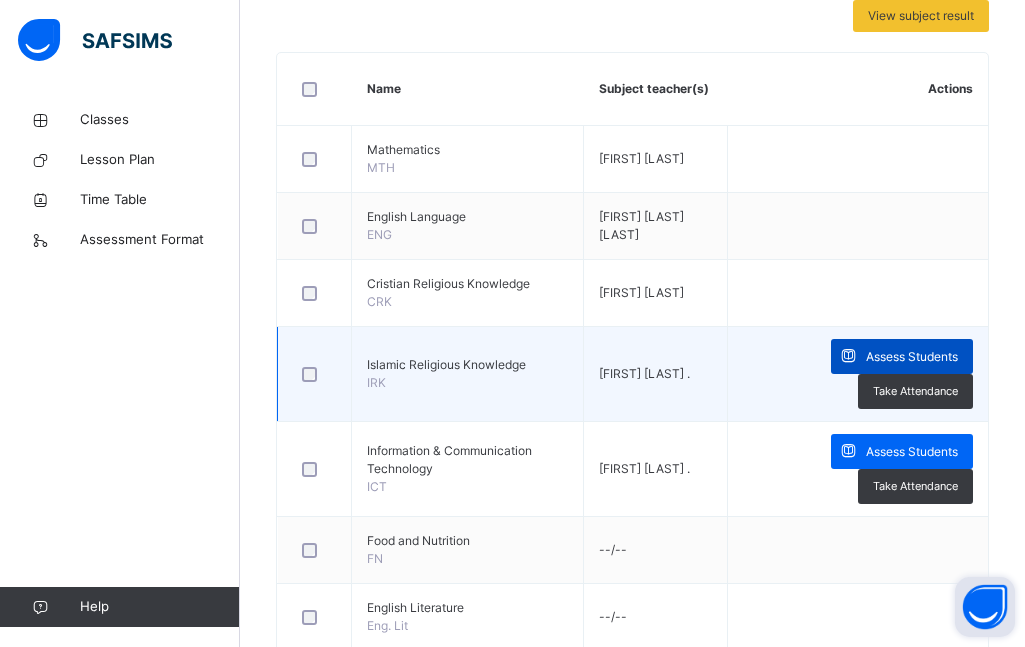 click on "Assess Students" at bounding box center (912, 357) 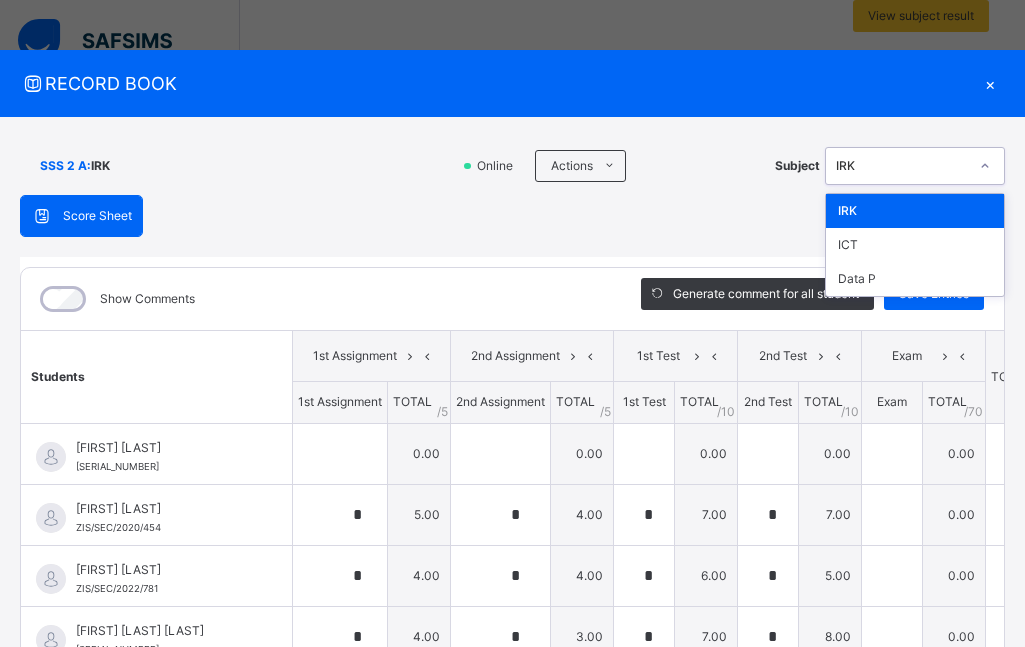 drag, startPoint x: 1013, startPoint y: 165, endPoint x: 1009, endPoint y: 207, distance: 42.190044 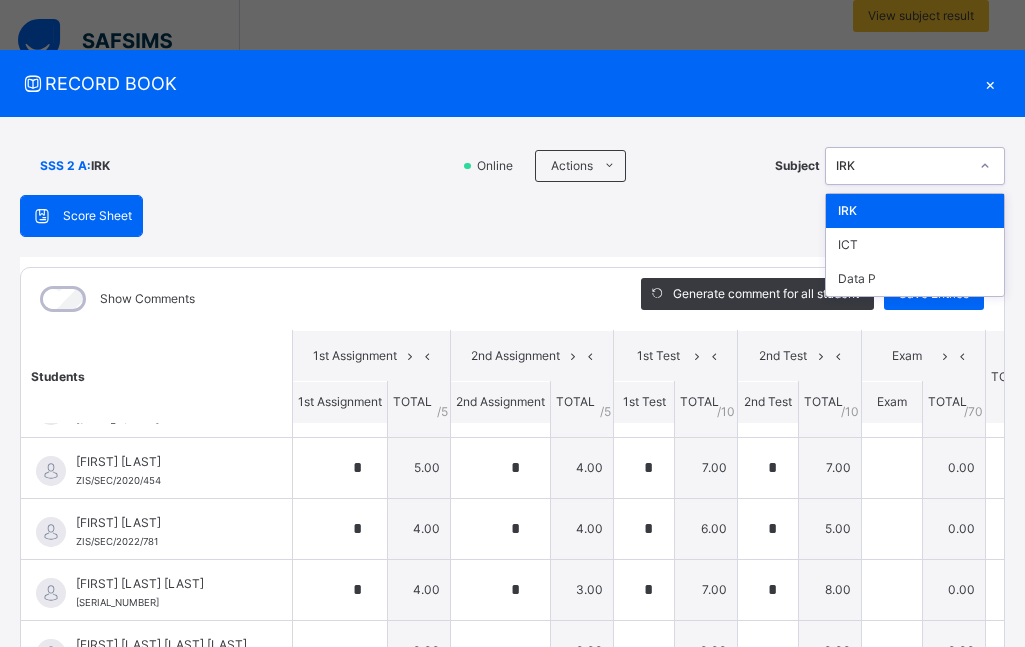 scroll, scrollTop: 0, scrollLeft: 0, axis: both 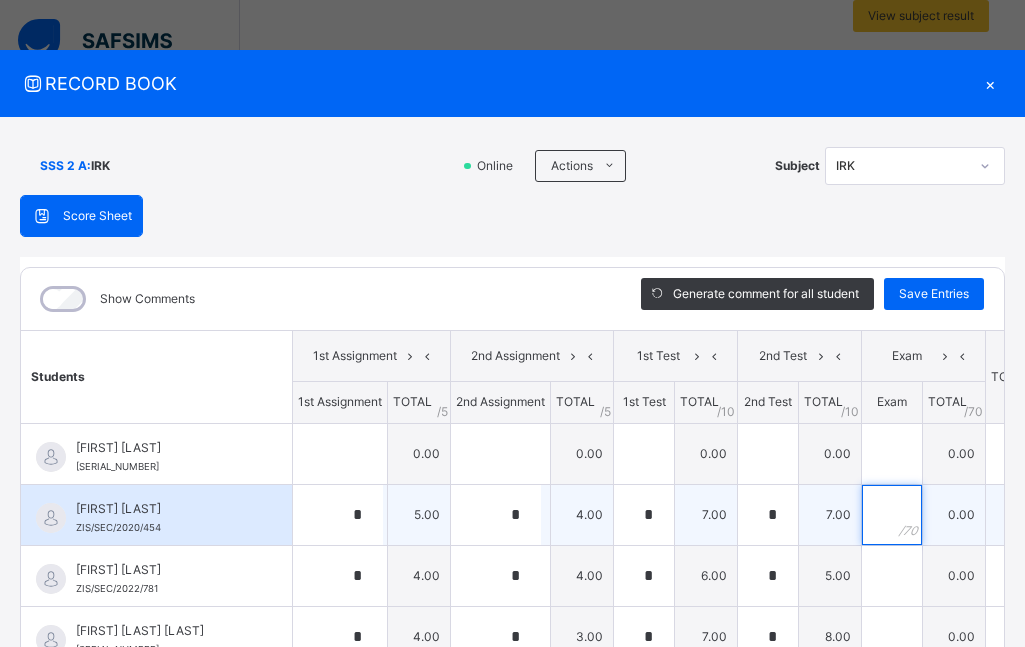 click at bounding box center (892, 515) 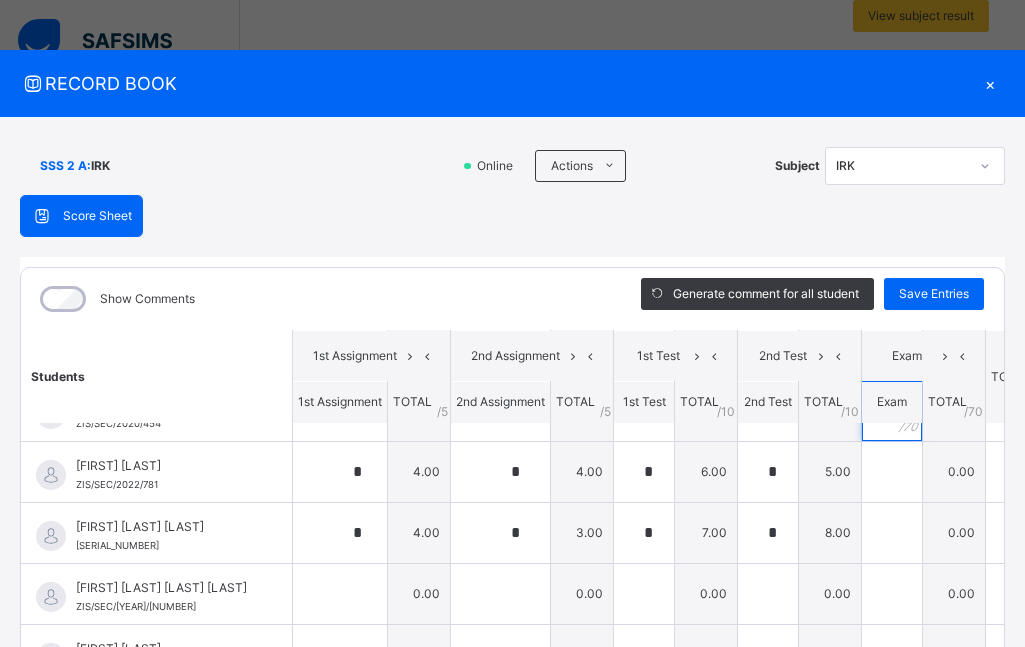scroll, scrollTop: 109, scrollLeft: 0, axis: vertical 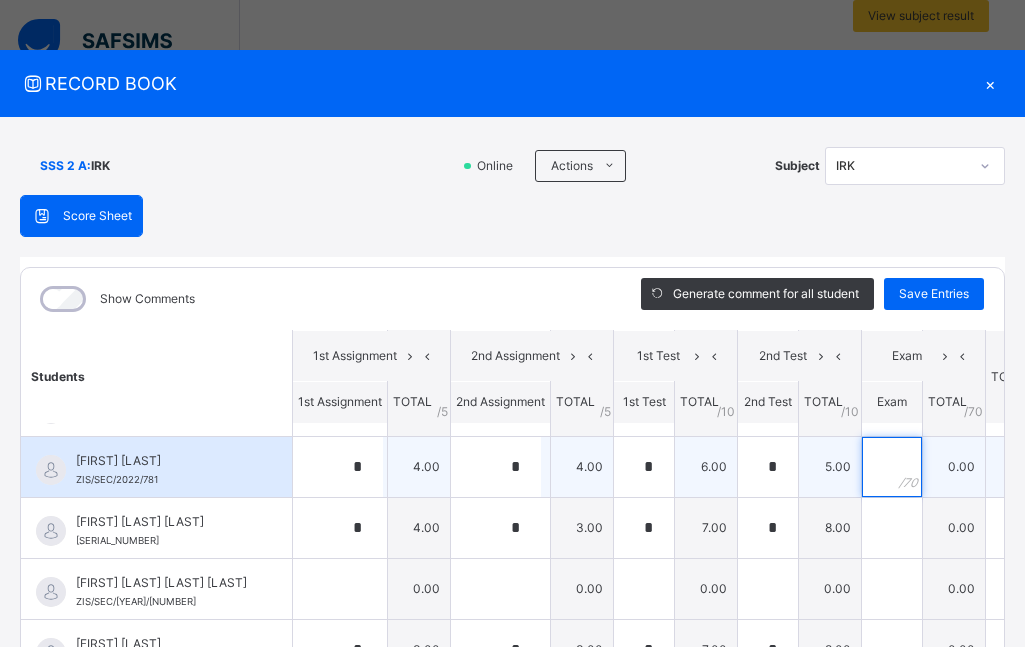 click at bounding box center [892, 467] 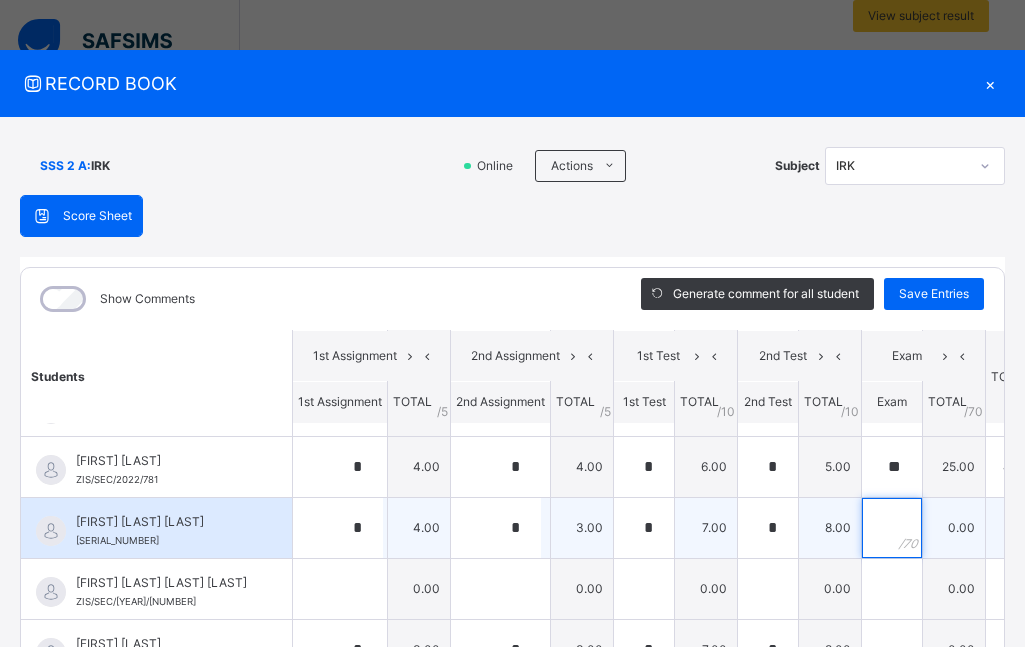 click at bounding box center [892, 528] 